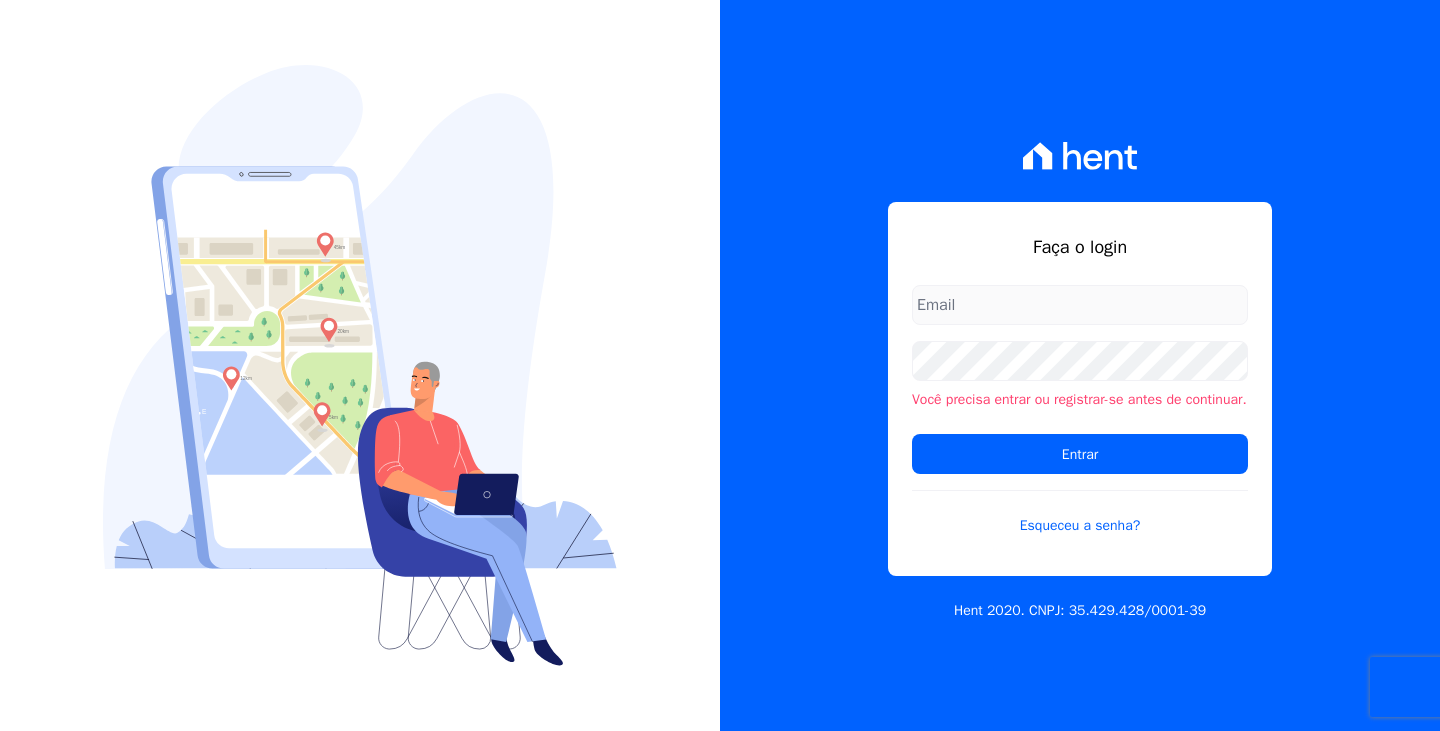 scroll, scrollTop: 0, scrollLeft: 0, axis: both 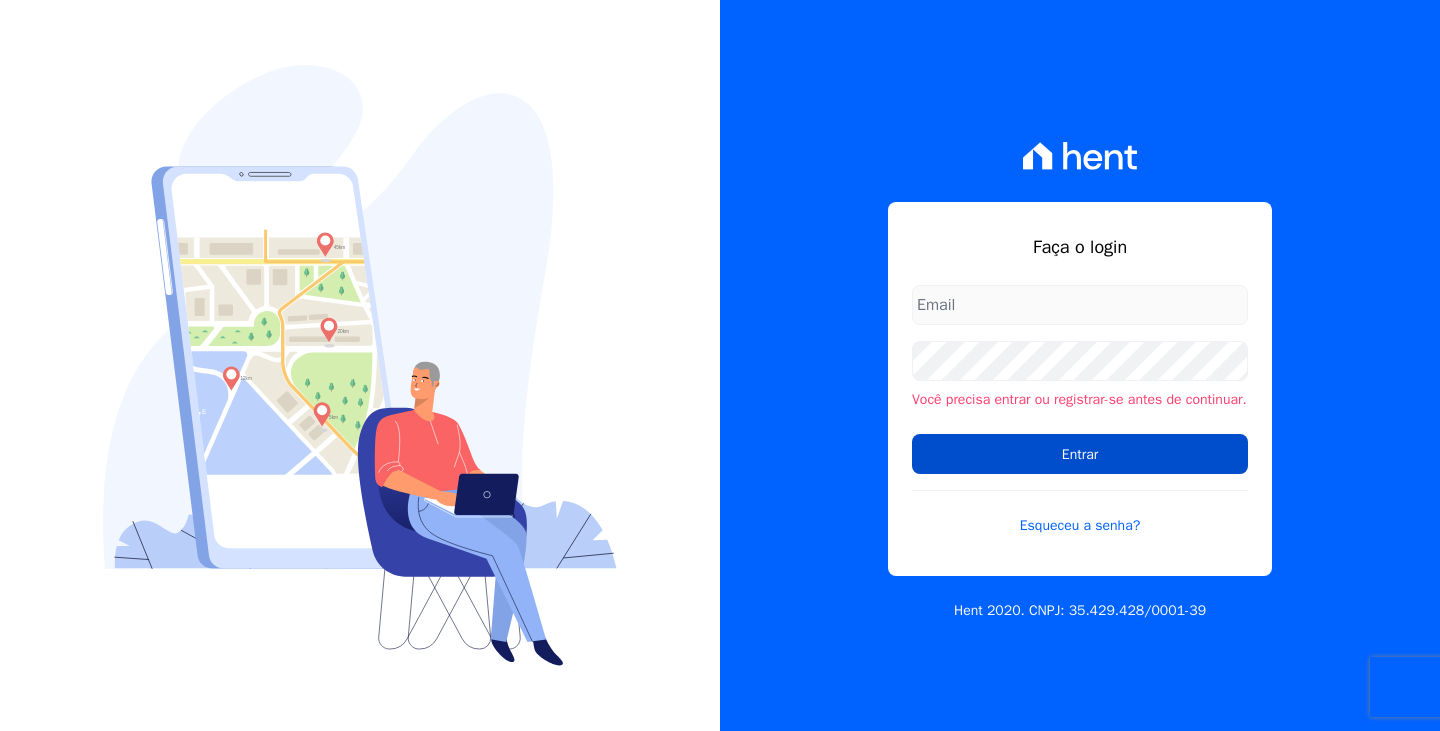 type on "rgsilva@genesisempreendimentos.com.br" 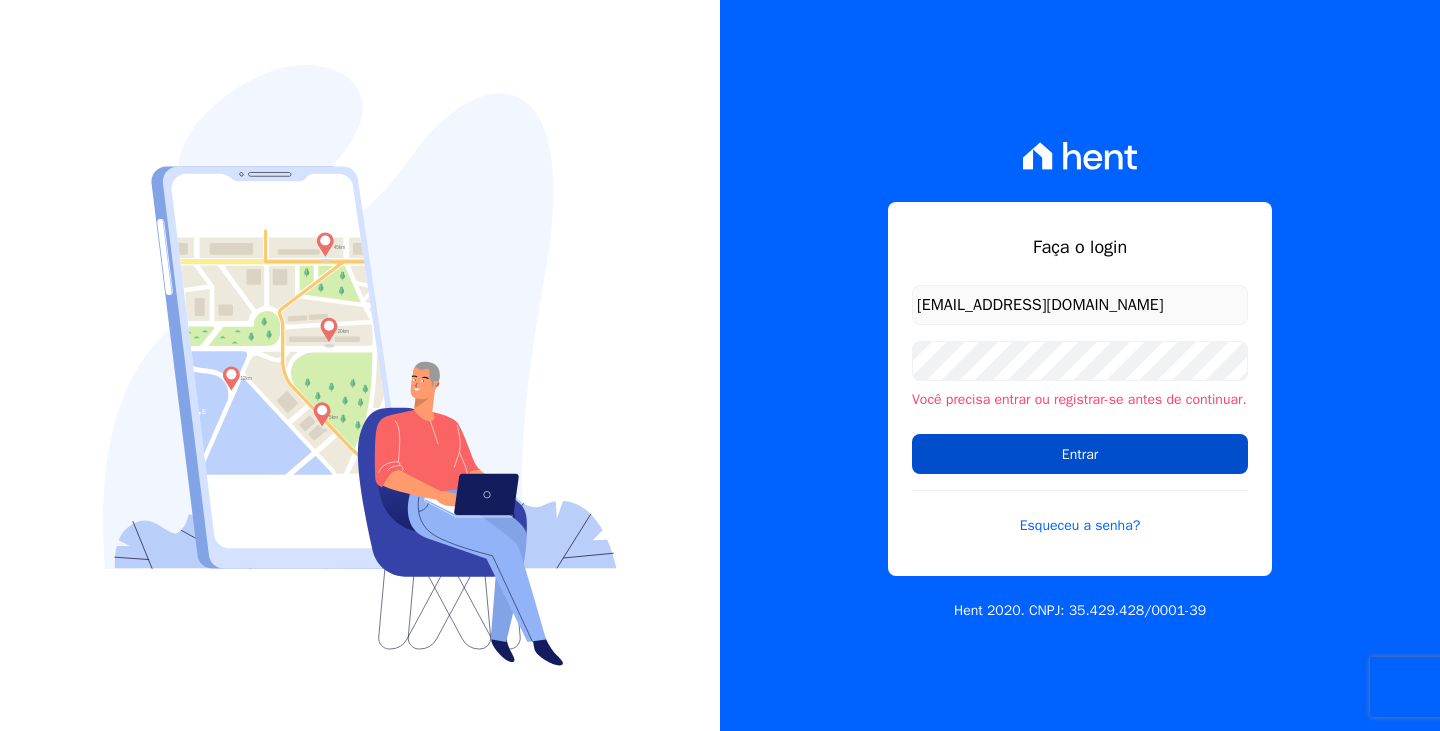 click on "Entrar" at bounding box center (1080, 454) 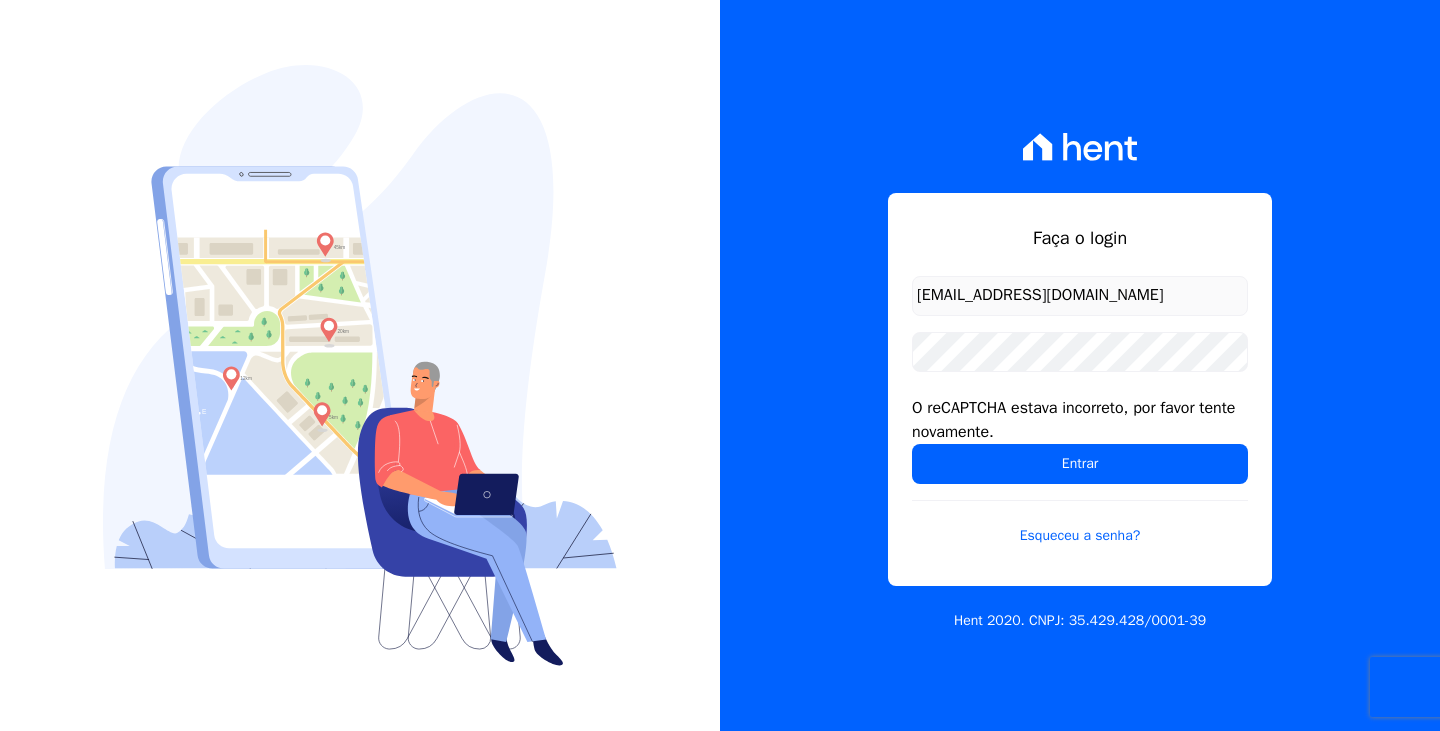 scroll, scrollTop: 0, scrollLeft: 0, axis: both 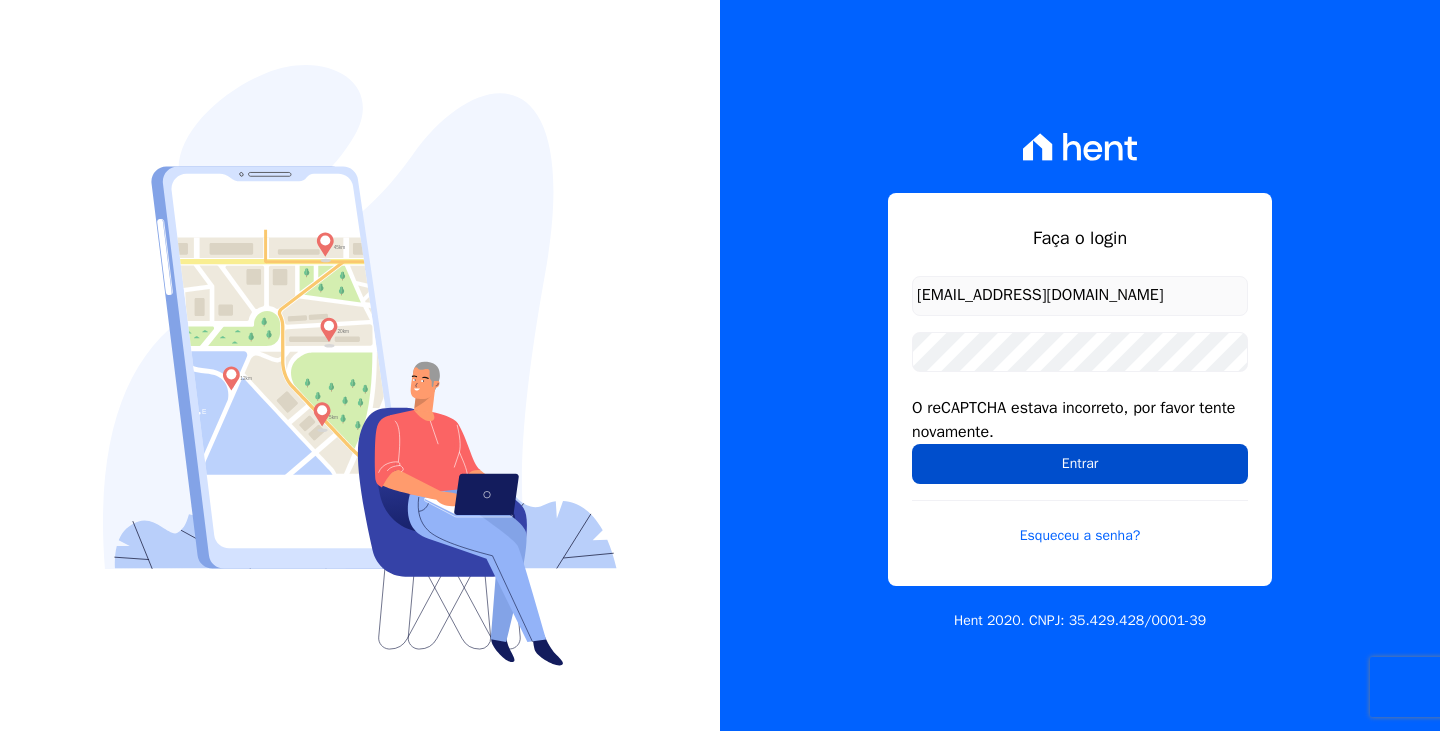 click on "Entrar" at bounding box center [1080, 464] 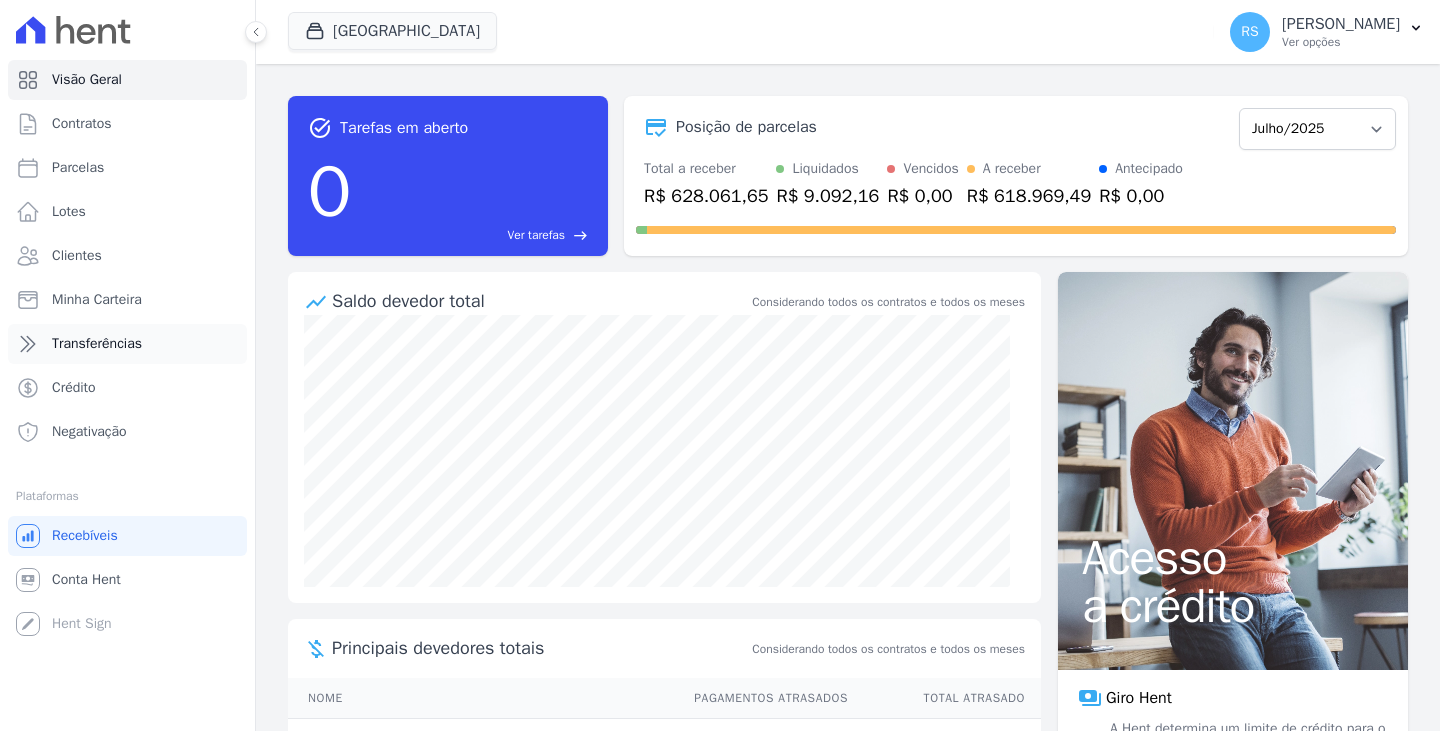 scroll, scrollTop: 0, scrollLeft: 0, axis: both 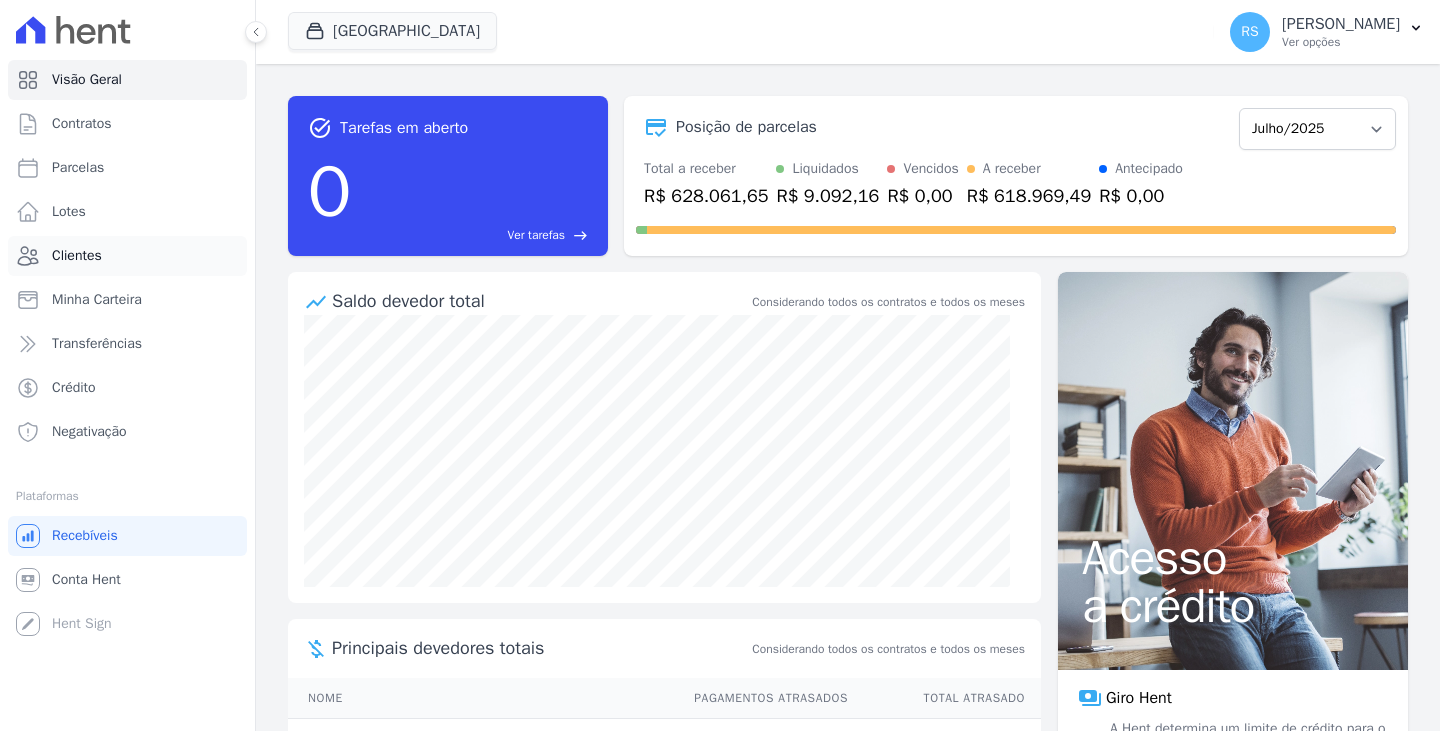 click on "Clientes" at bounding box center [77, 256] 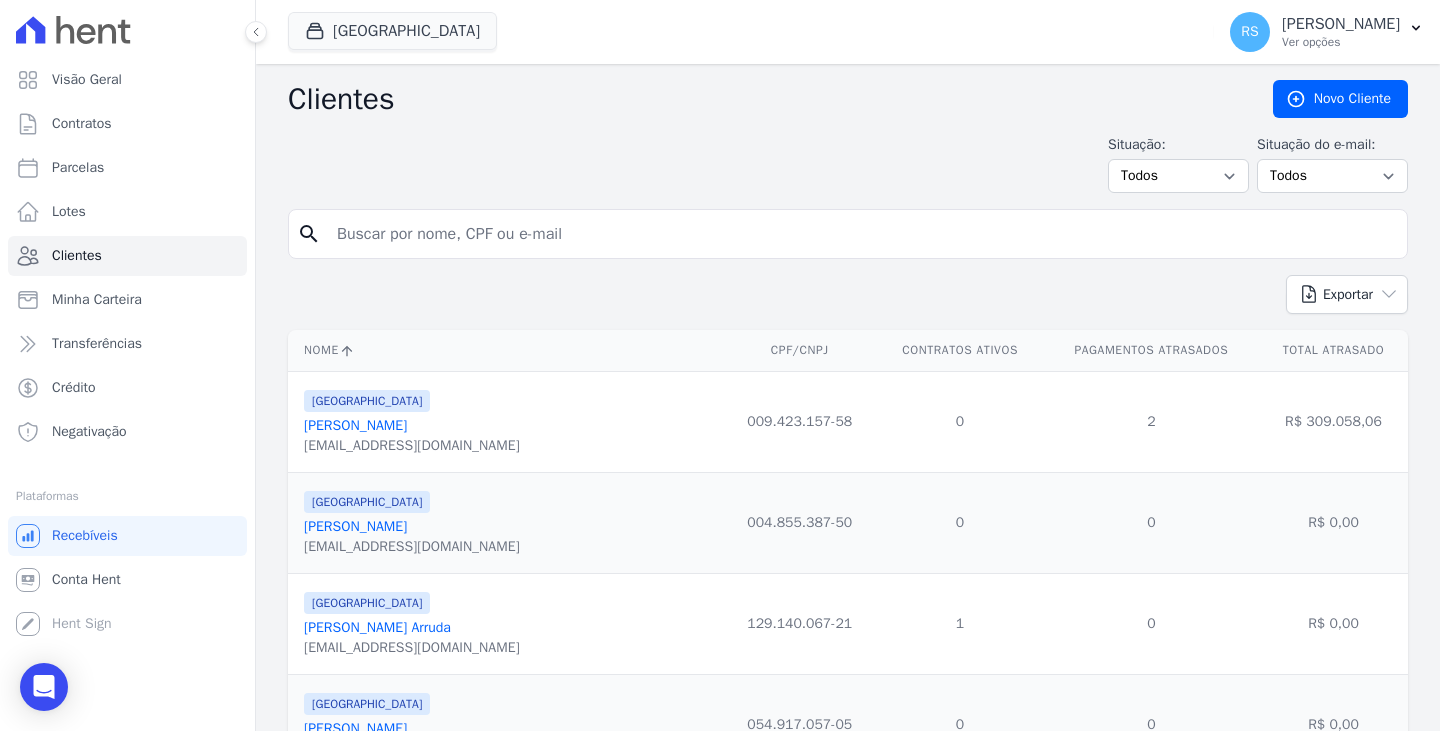 click at bounding box center (862, 234) 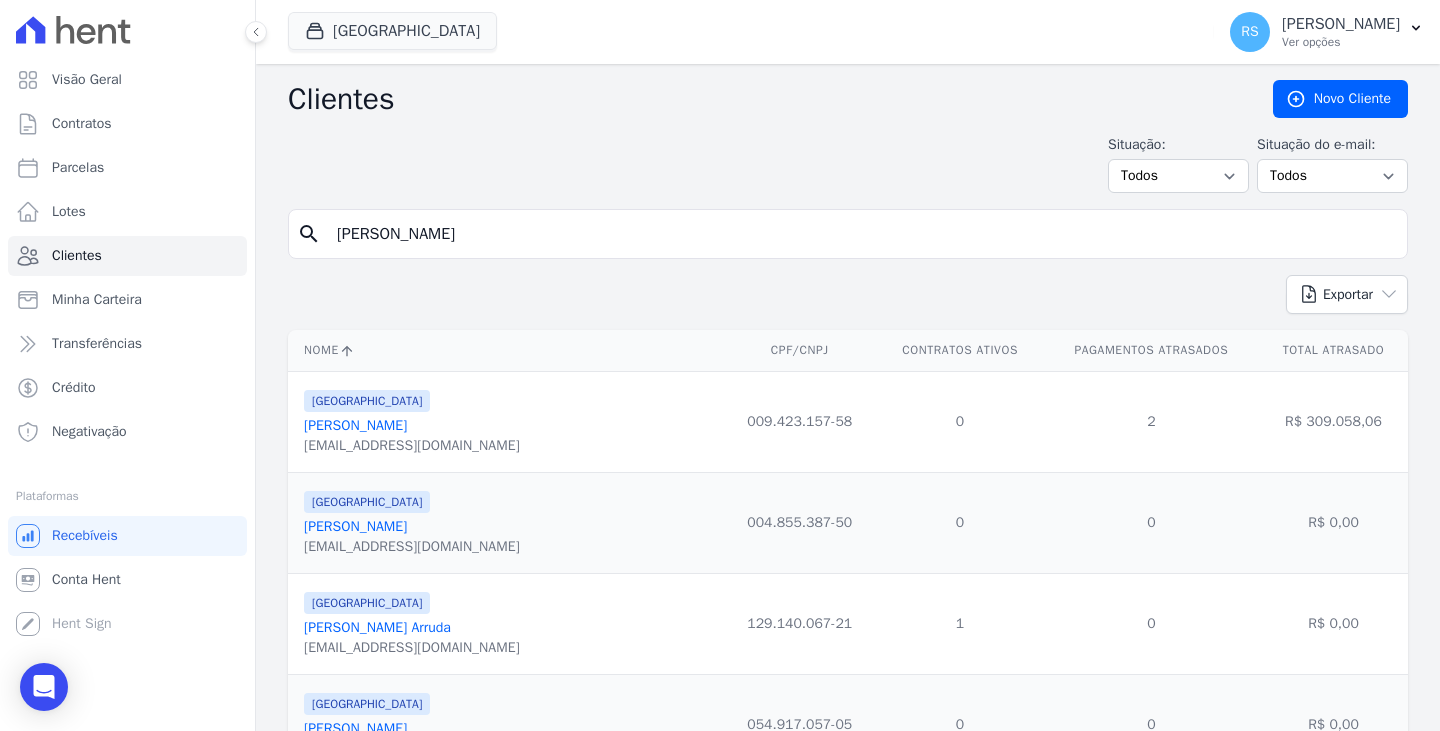 type on "LUANA FERRAZ SILVA" 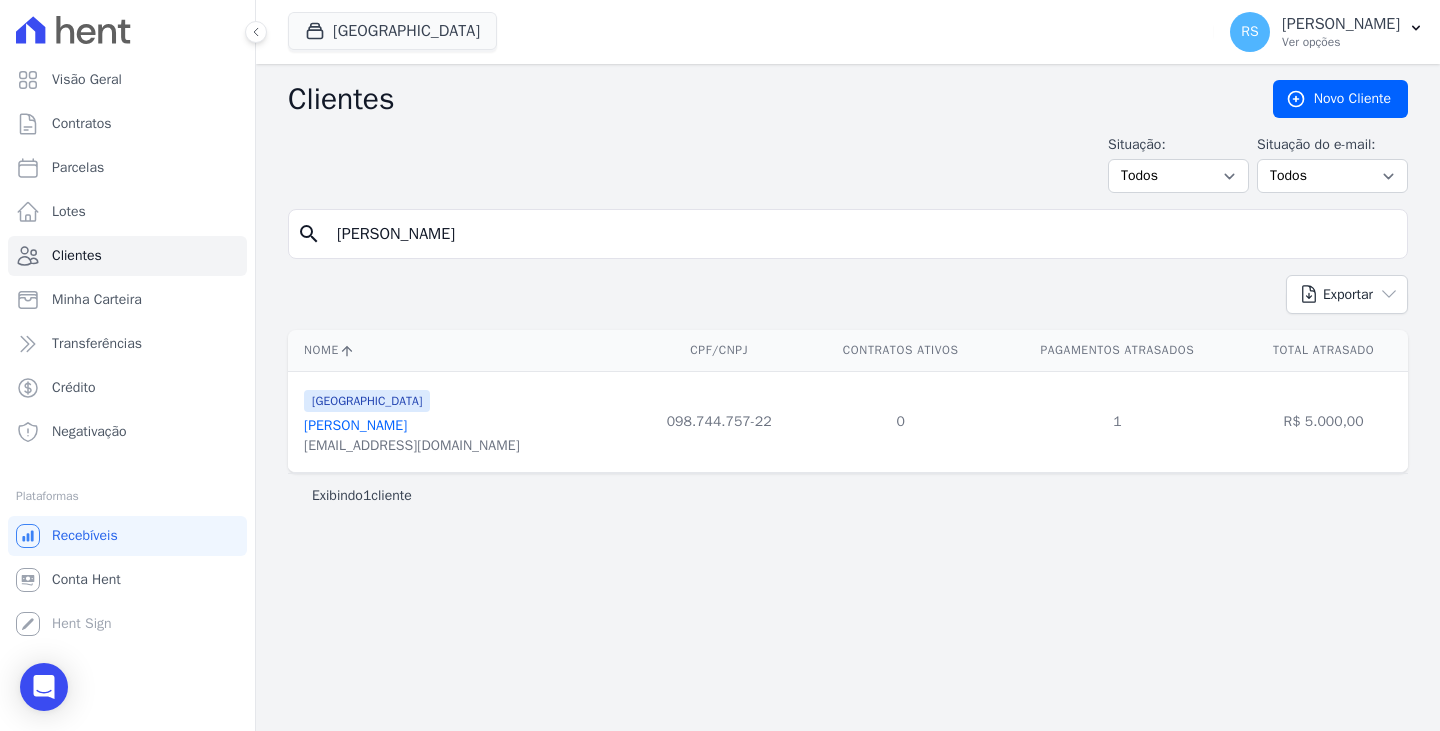 click on "Luana Ferraz Silva" at bounding box center [355, 425] 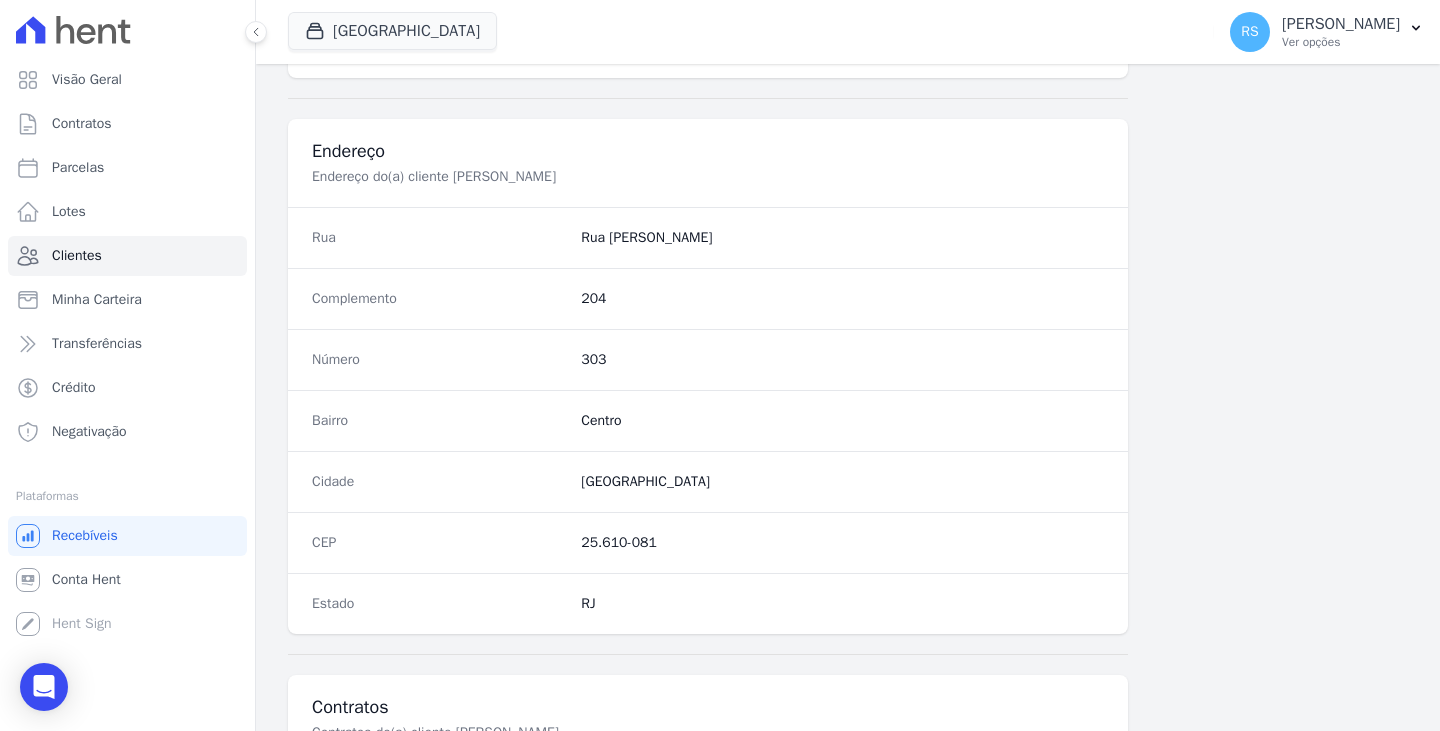 scroll, scrollTop: 900, scrollLeft: 0, axis: vertical 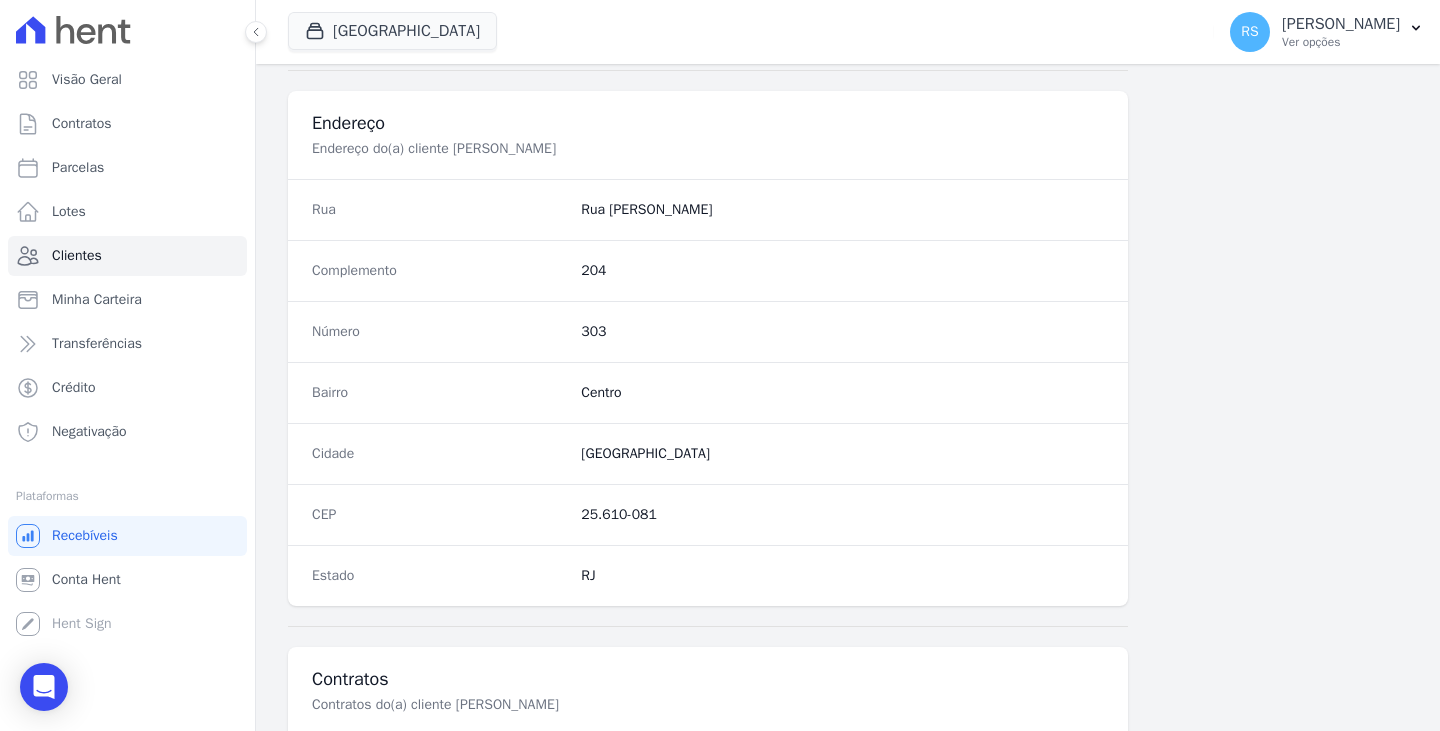 click on "Rua Marechal Floriano Peixoto" at bounding box center (842, 210) 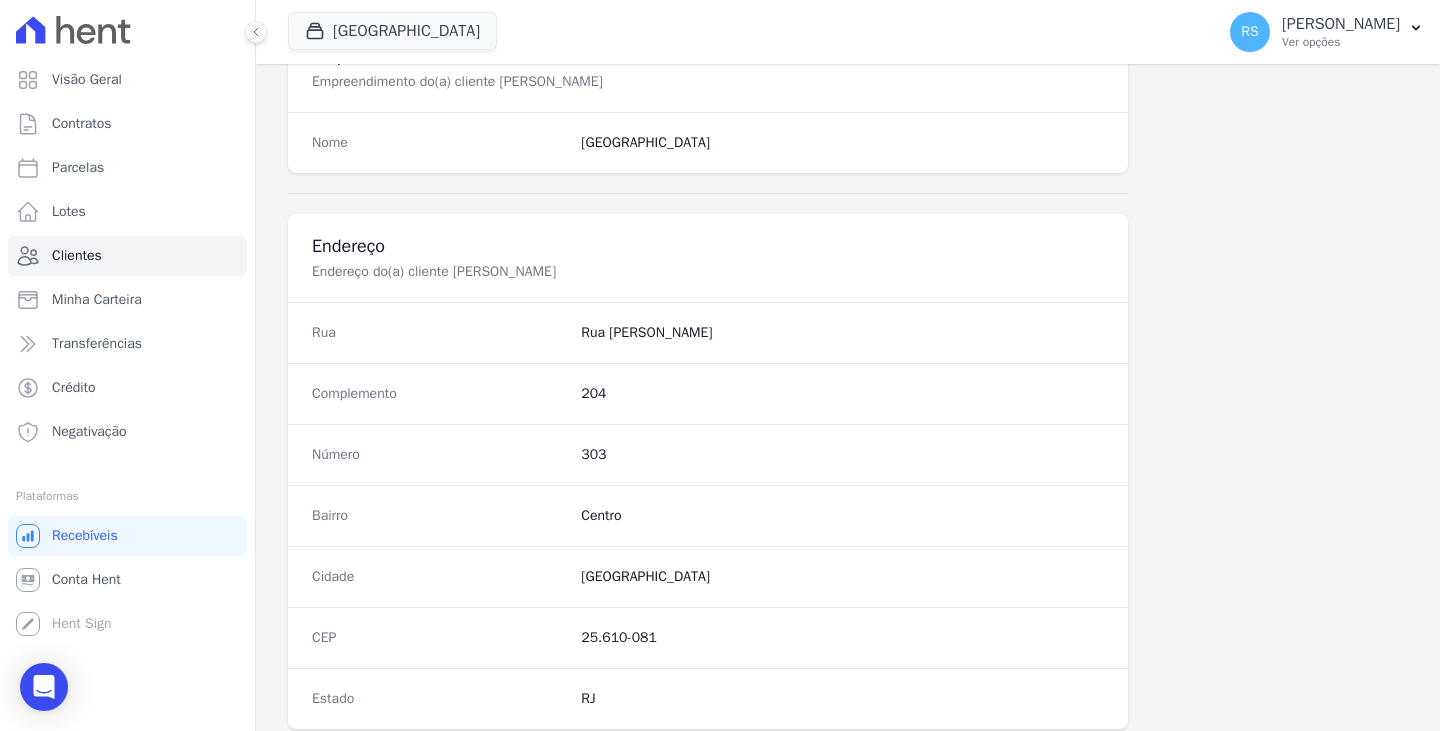 scroll, scrollTop: 840, scrollLeft: 0, axis: vertical 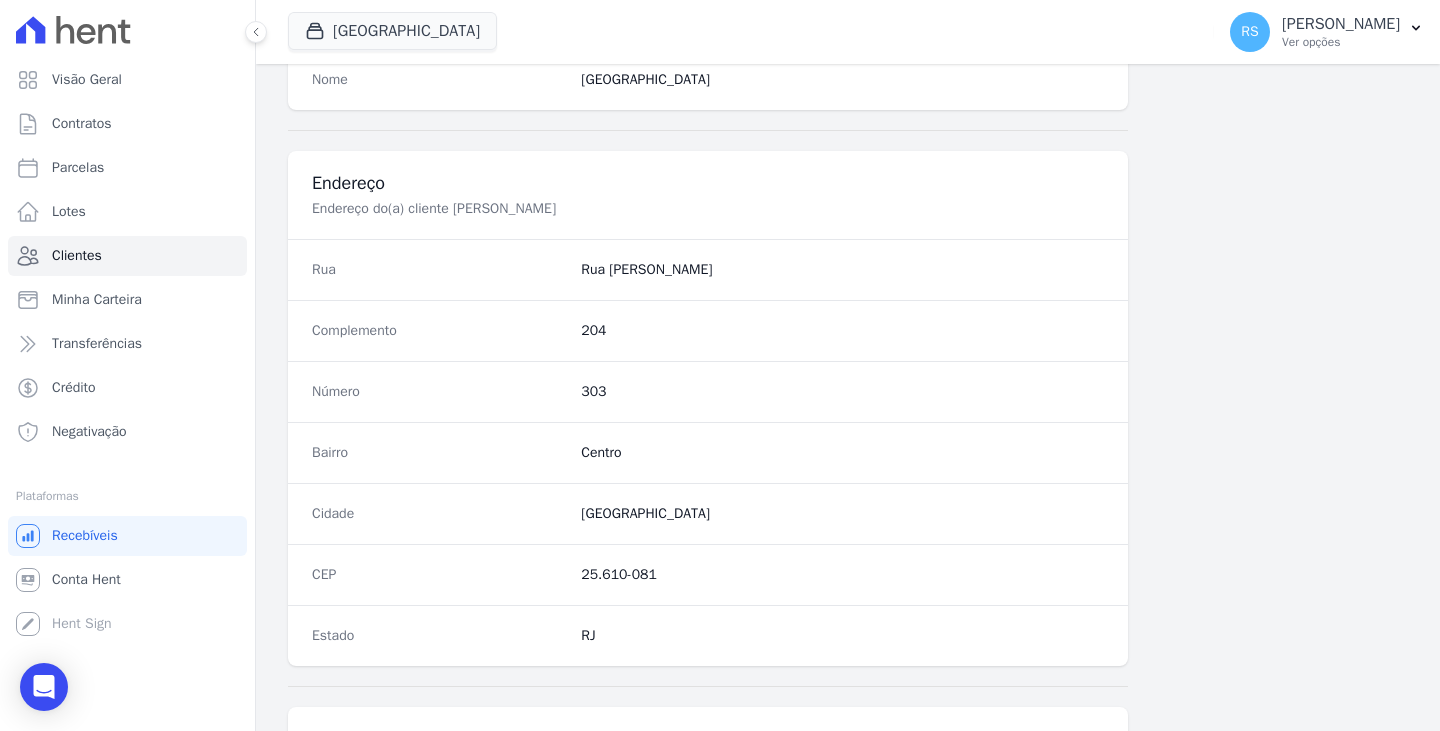 click on "Rua
Rua Marechal Floriano Peixoto" at bounding box center [708, 269] 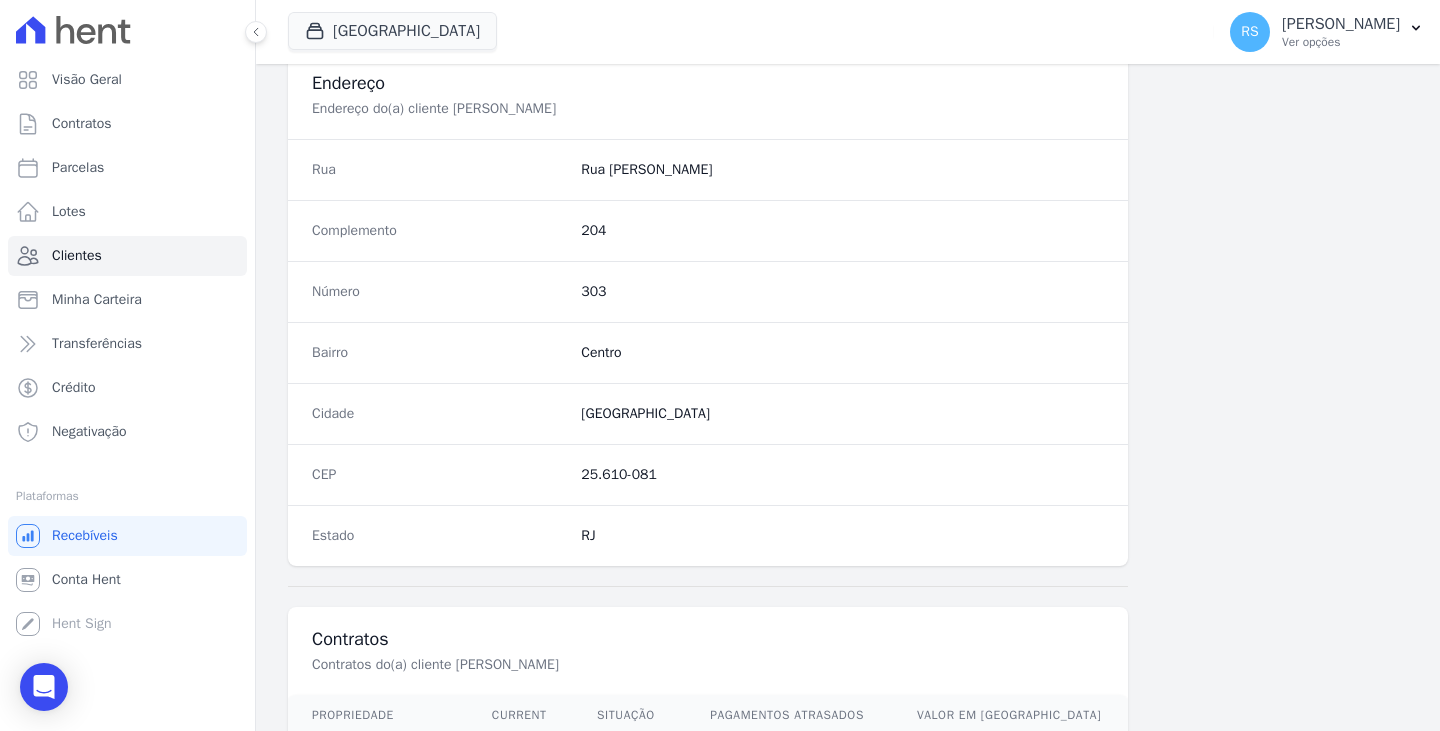 scroll, scrollTop: 840, scrollLeft: 0, axis: vertical 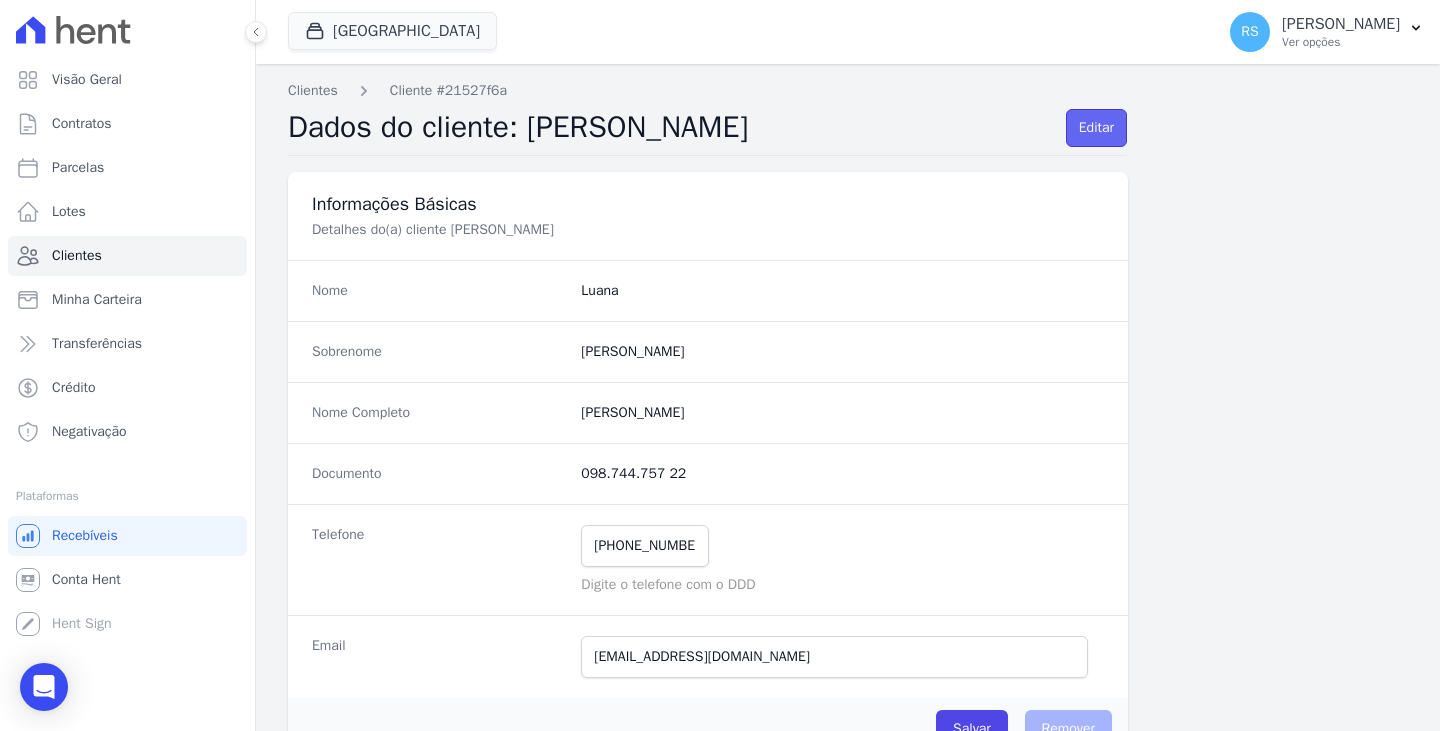 click on "Editar" at bounding box center [1096, 128] 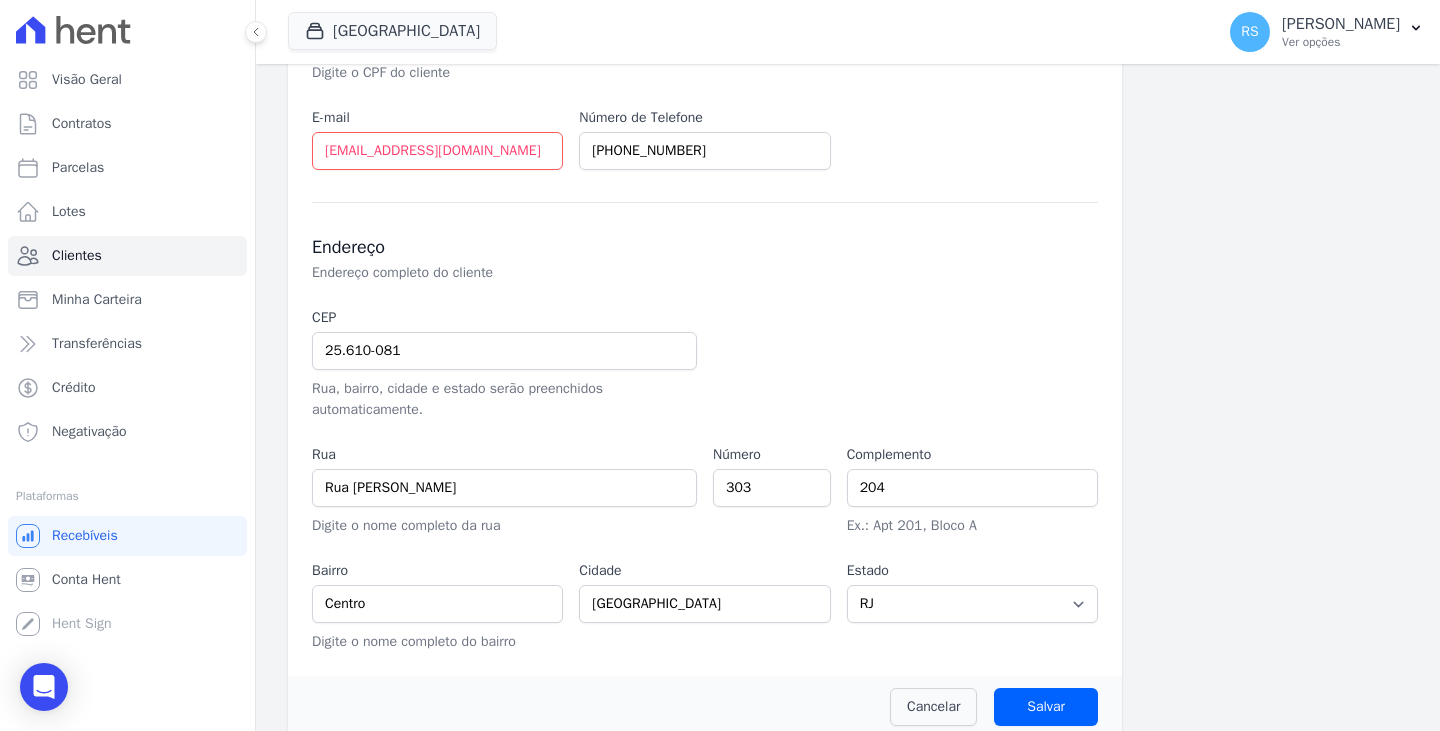 scroll, scrollTop: 484, scrollLeft: 0, axis: vertical 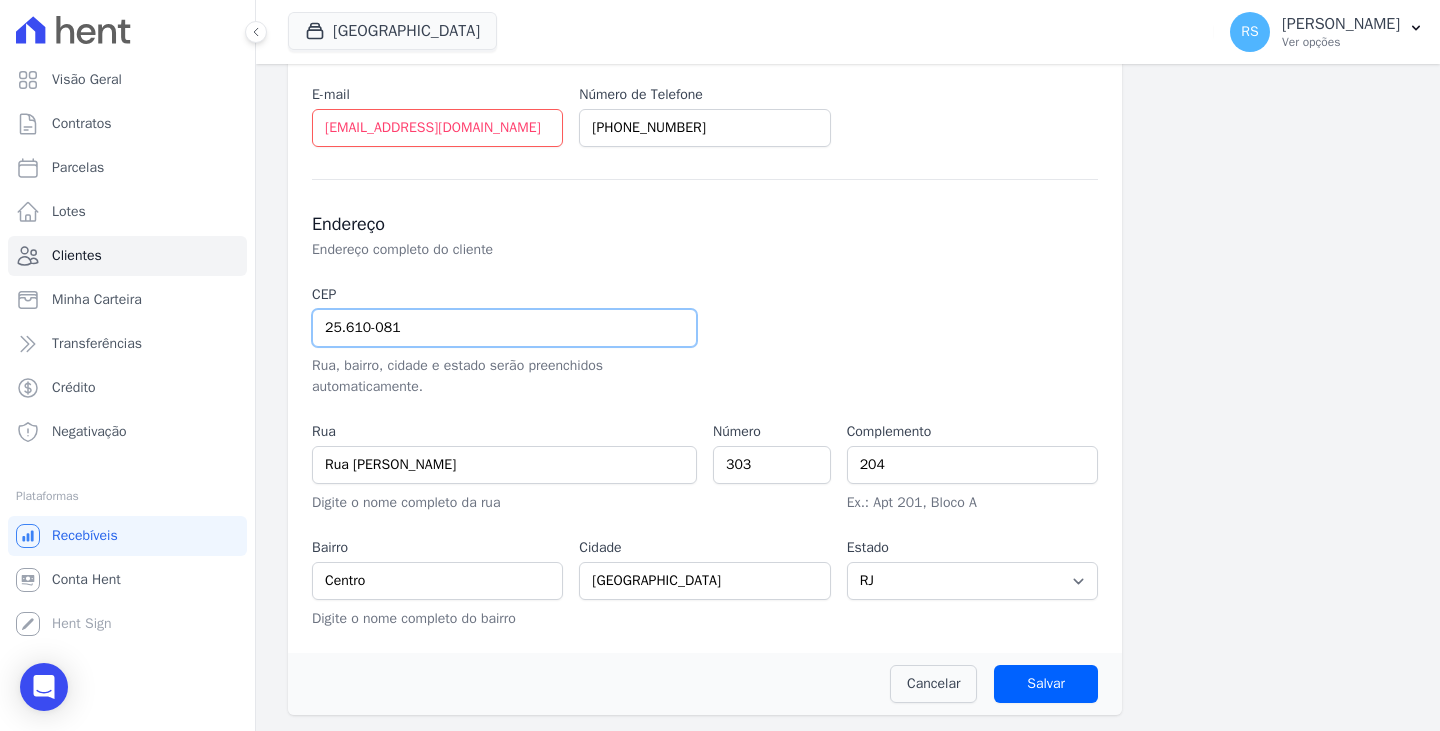 click on "25.610-081" at bounding box center [504, 328] 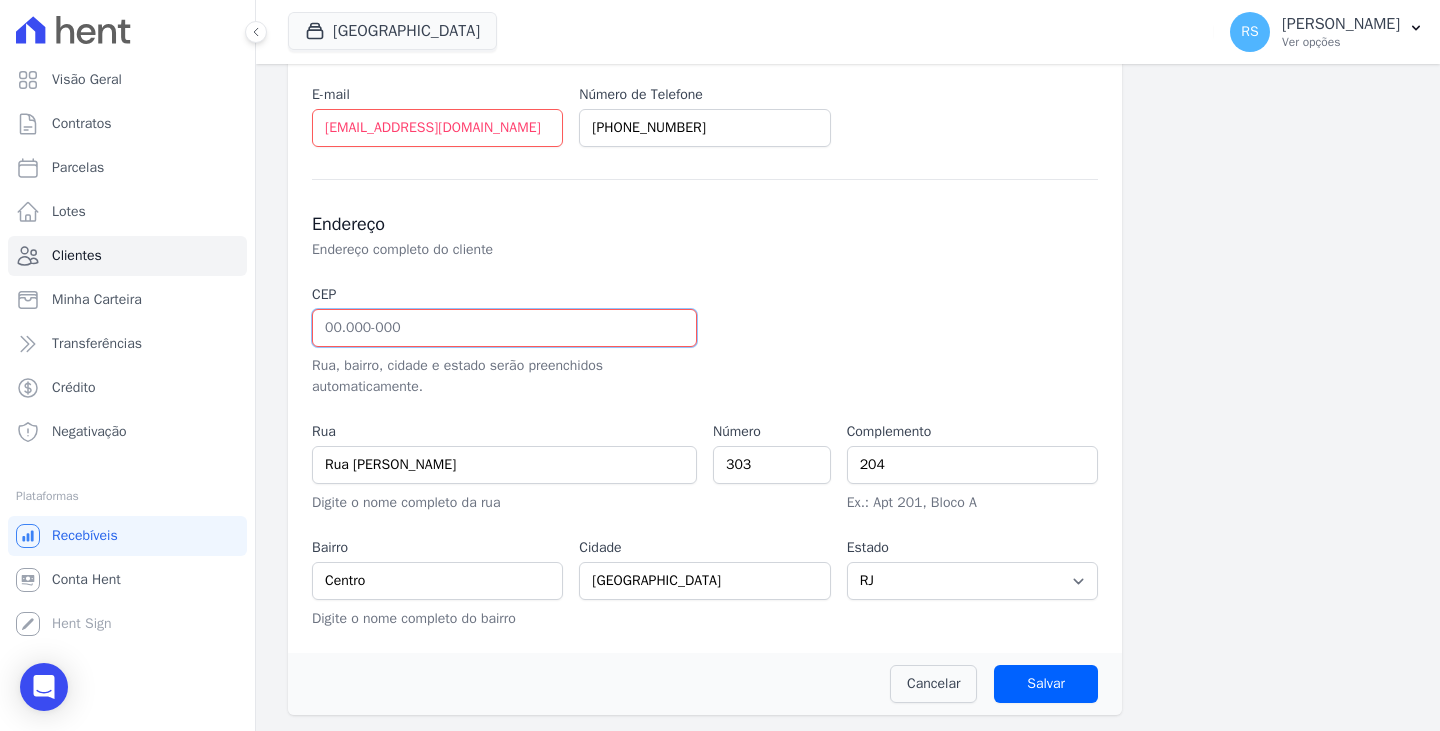 type 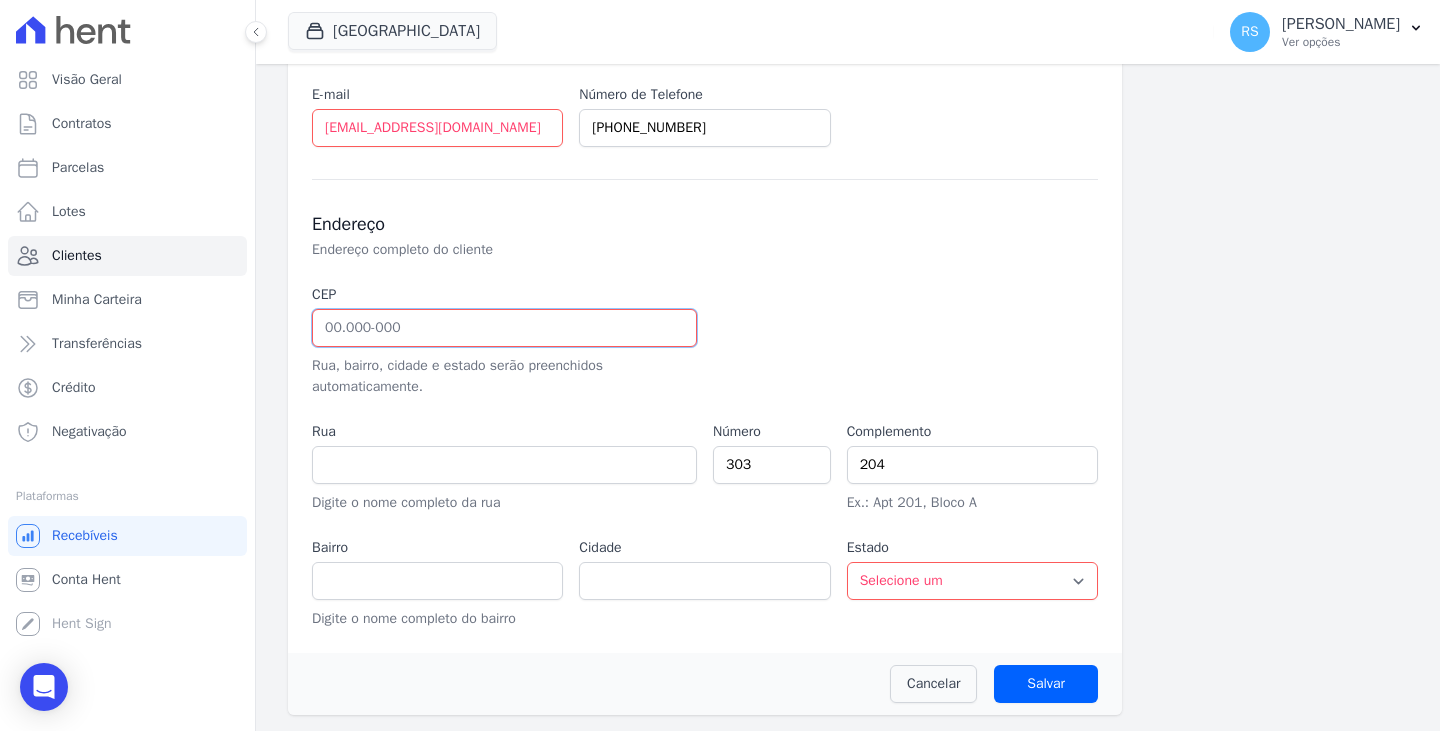 paste on "25.710-102" 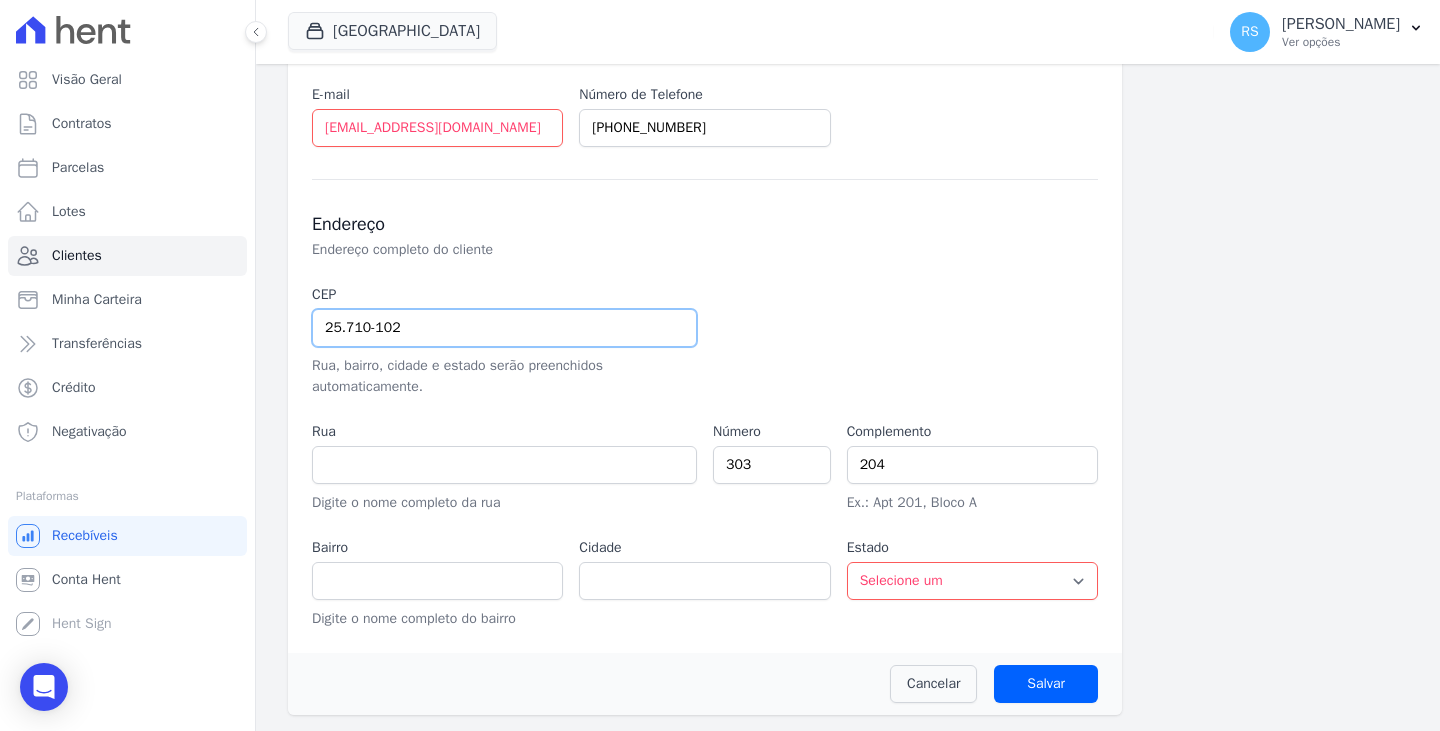 type on "25.710-102" 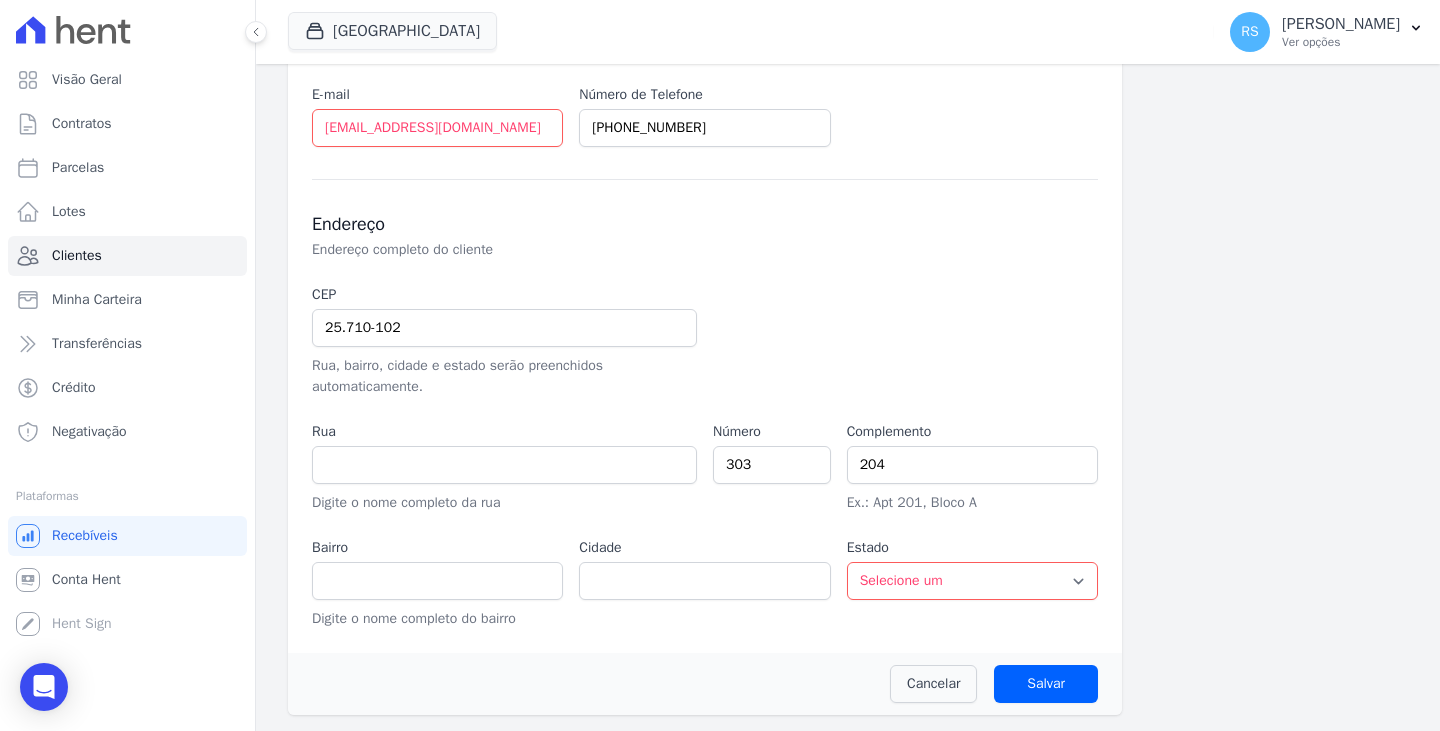 click on "Rua, bairro, cidade e estado serão preenchidos automaticamente." at bounding box center [504, 376] 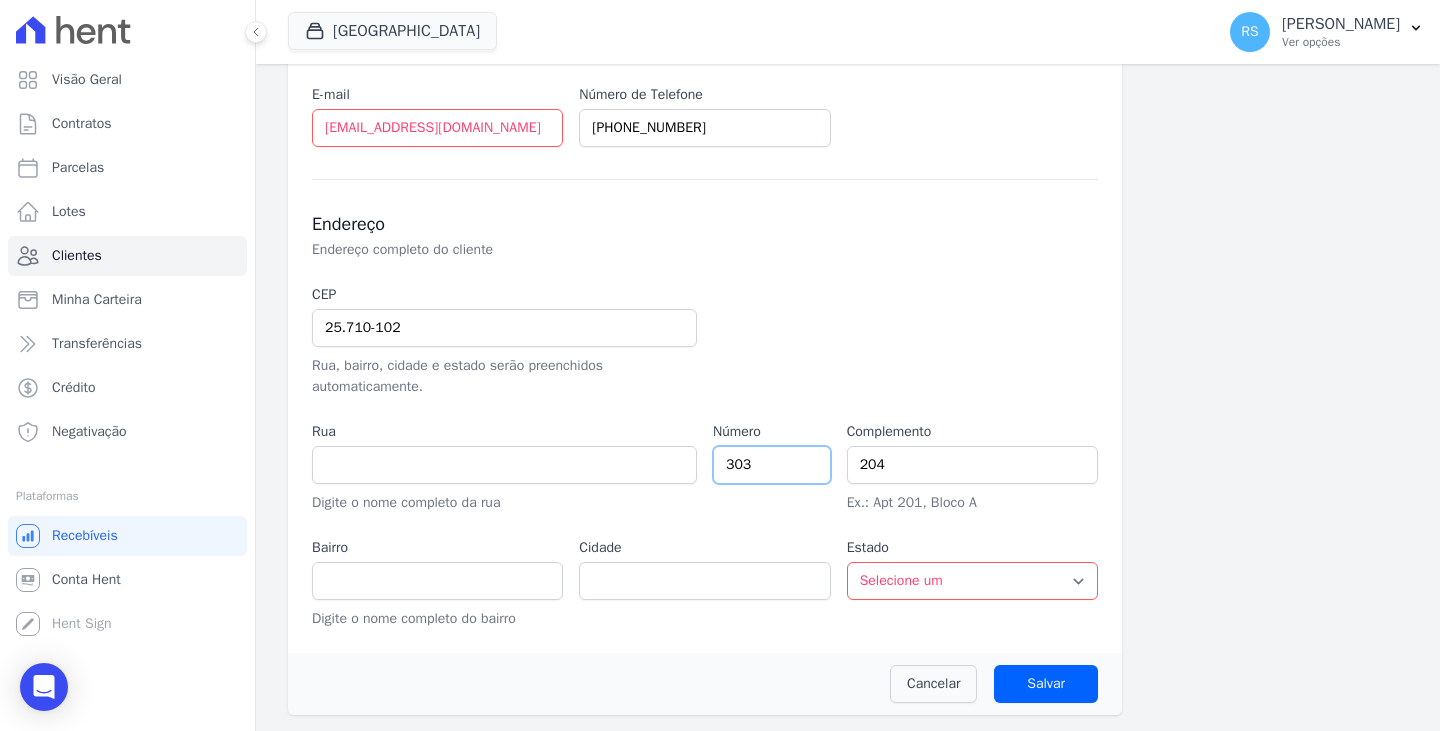 type on "Rua Maria da Conceição dos Santos" 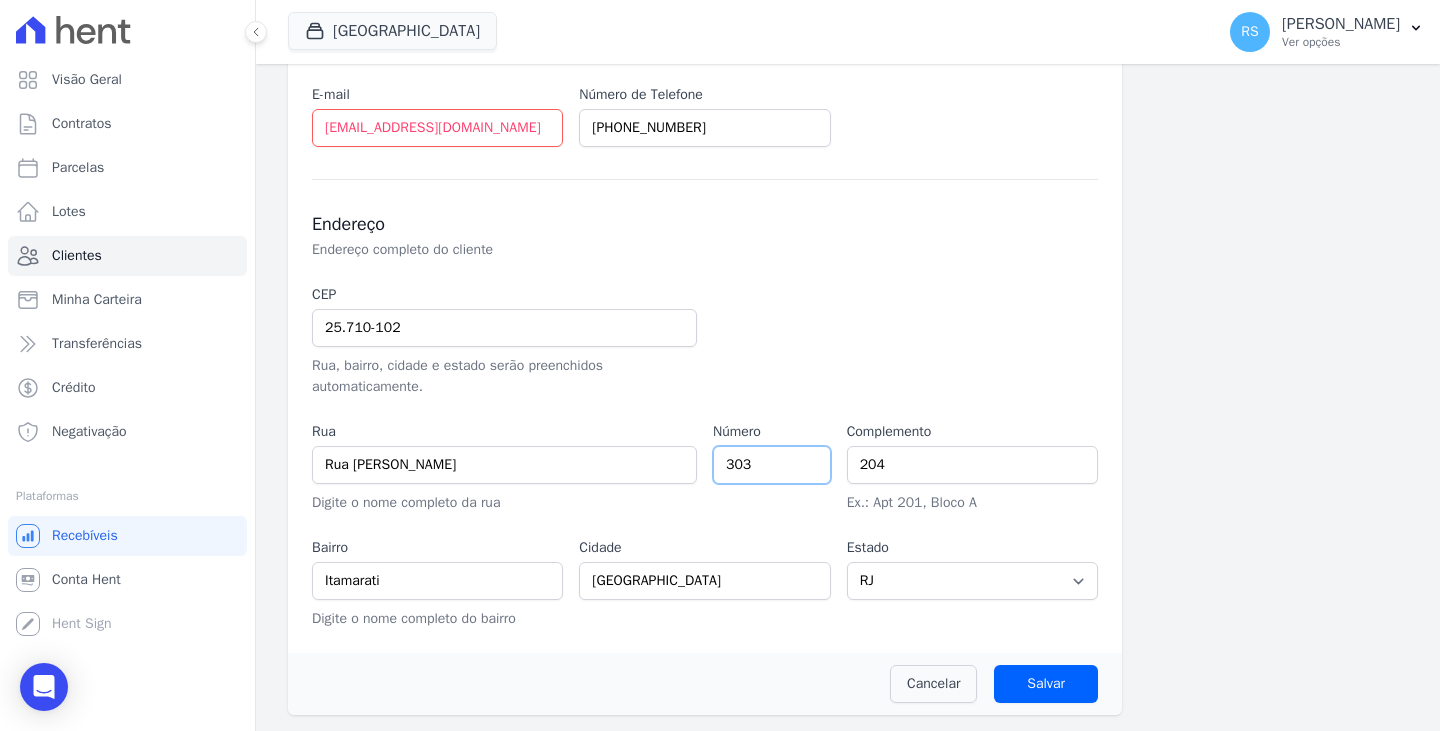 drag, startPoint x: 746, startPoint y: 457, endPoint x: 719, endPoint y: 446, distance: 29.15476 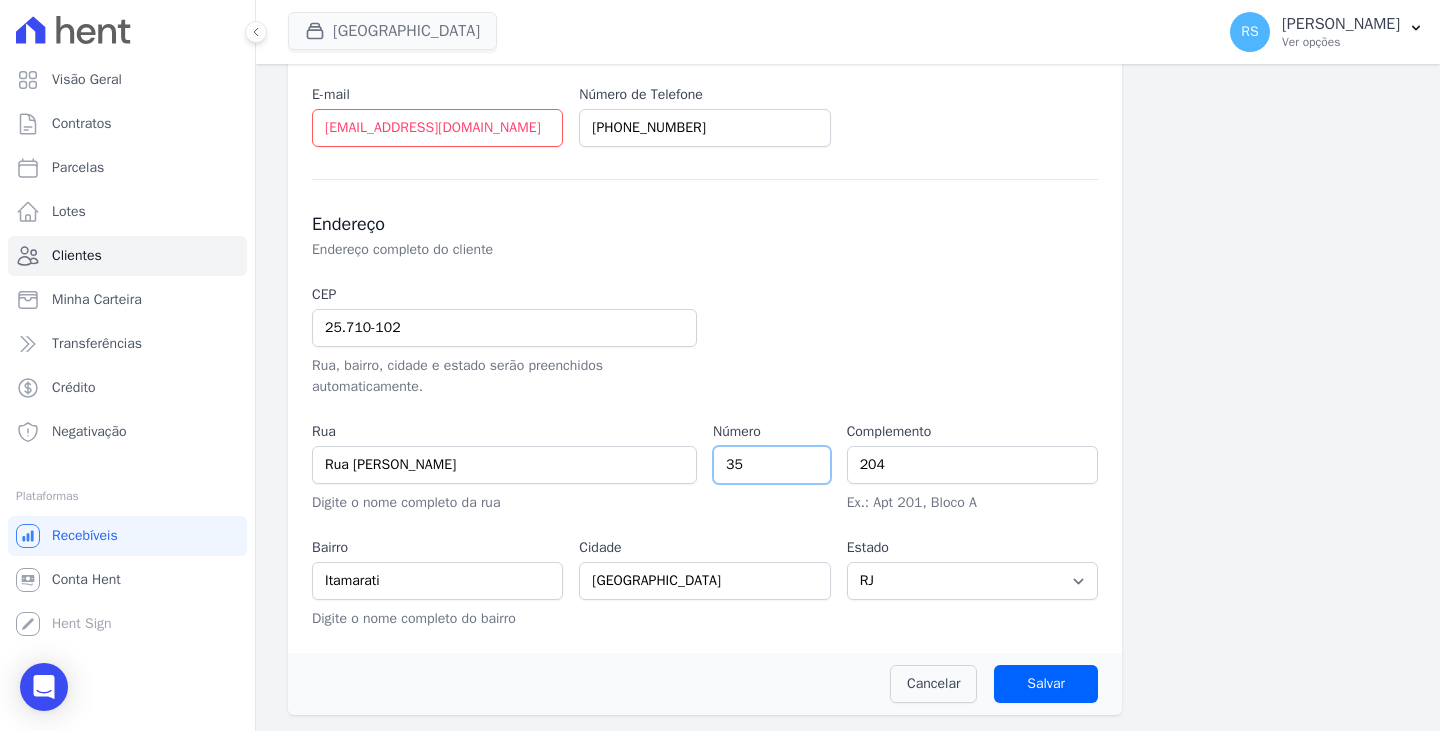 type on "35" 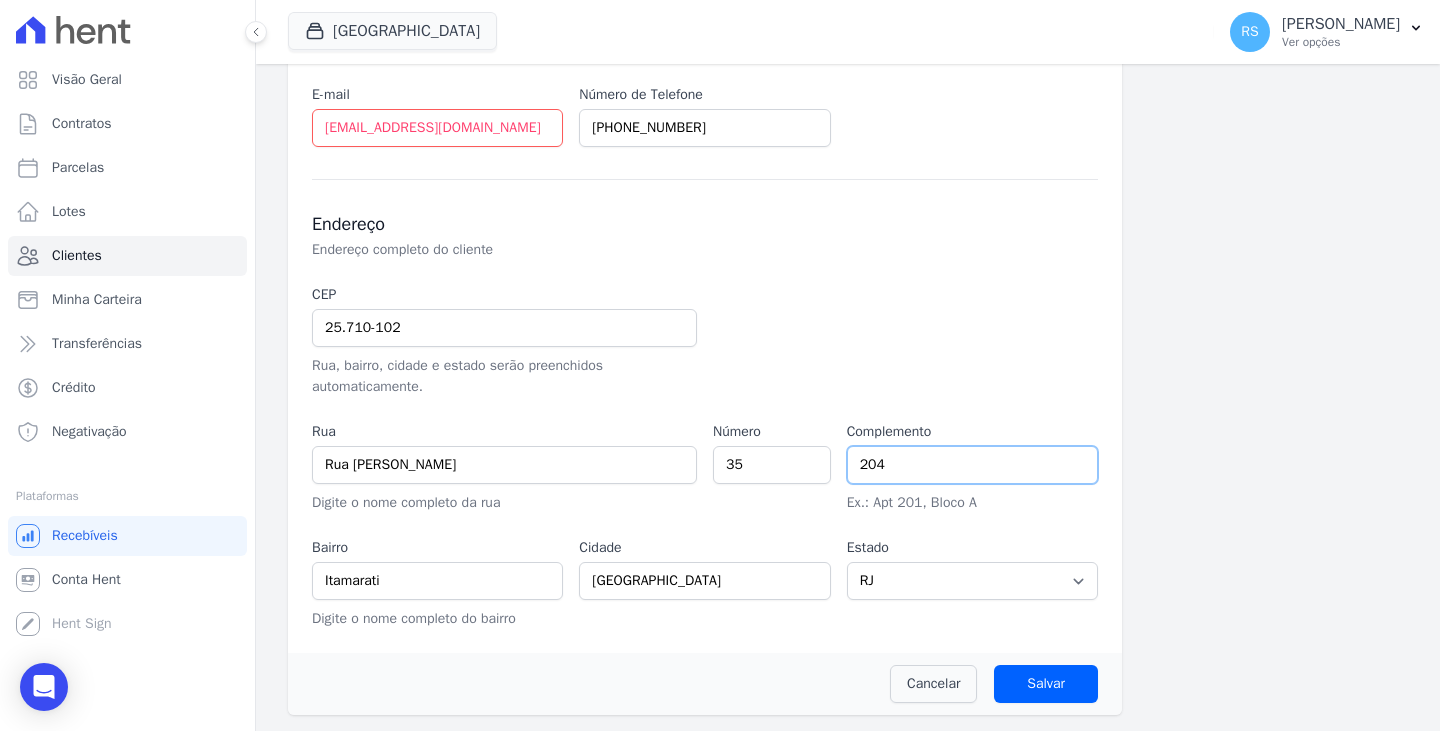 click on "204" at bounding box center [972, 465] 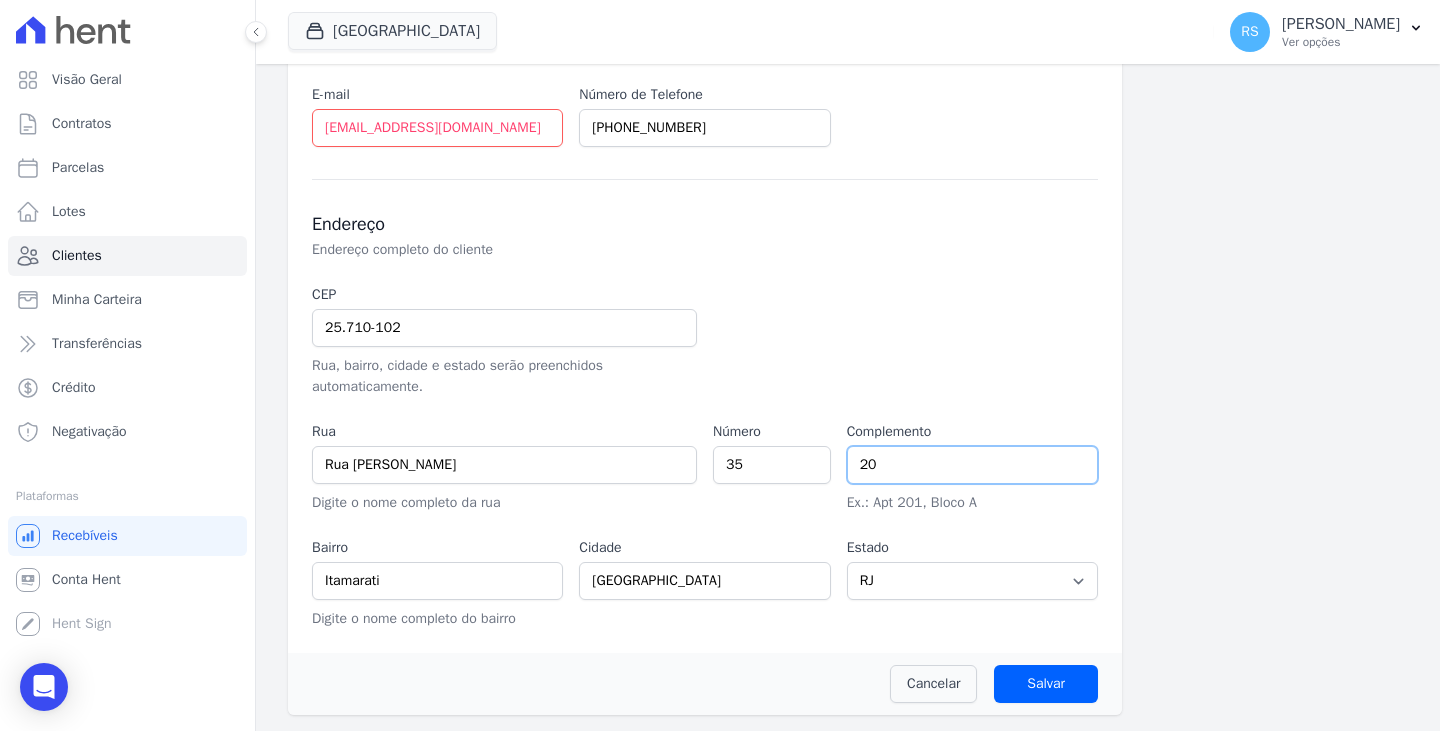 type on "2" 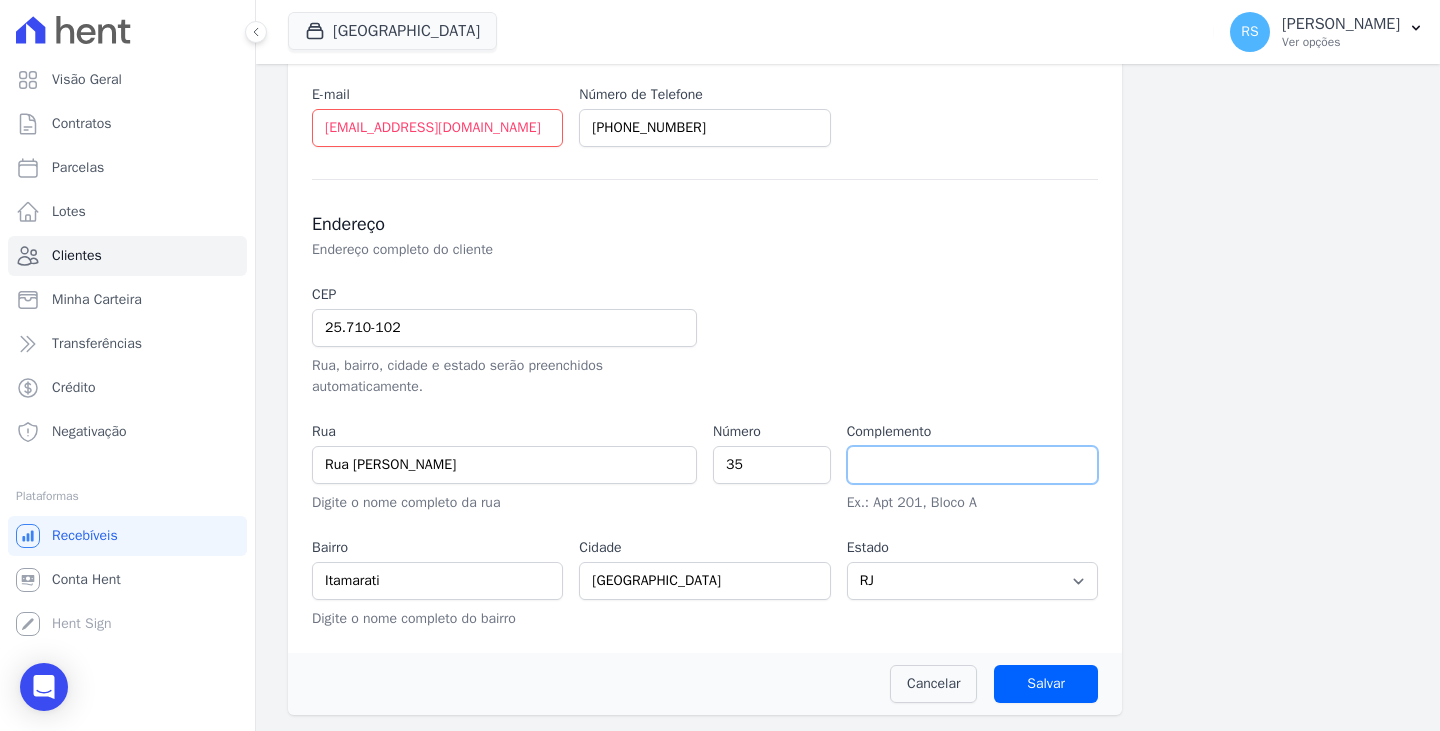 type 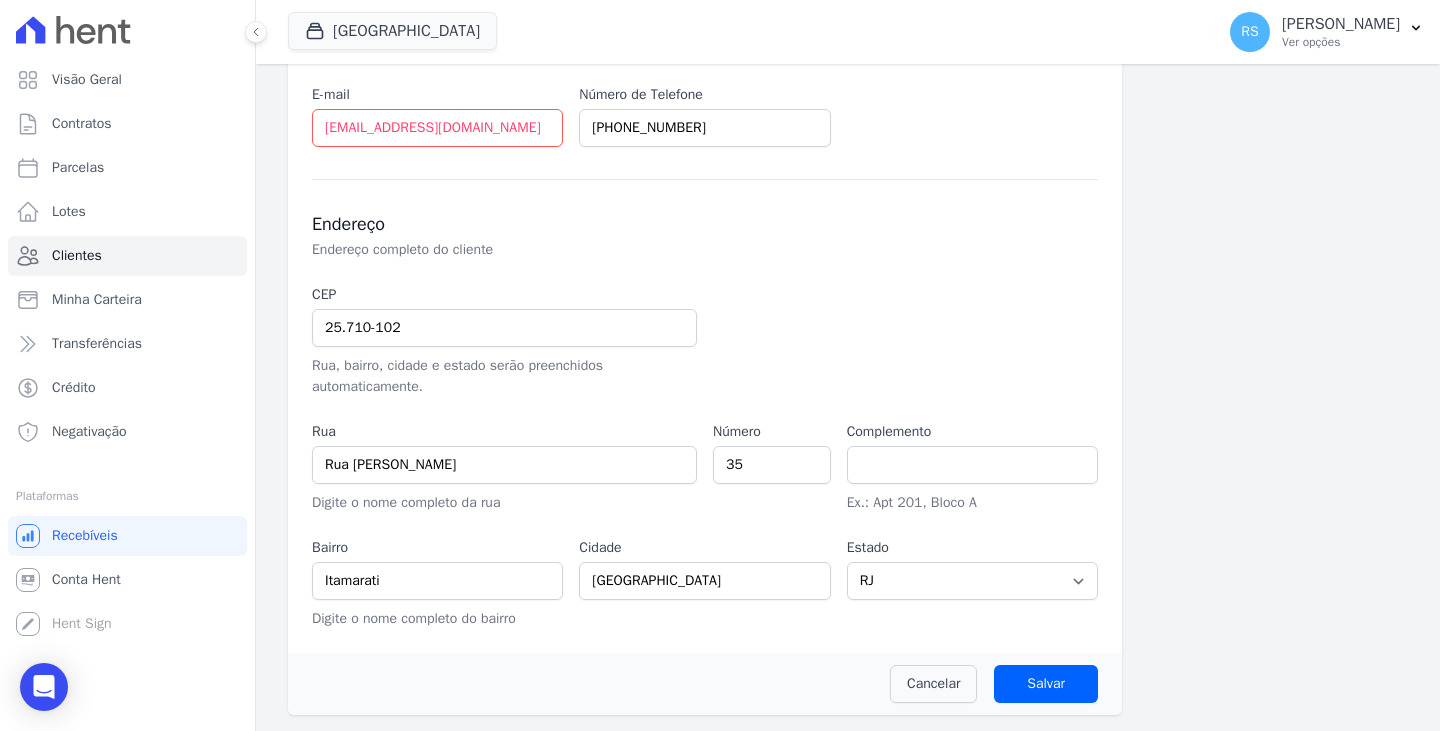 click on "Cidade" at bounding box center [704, 547] 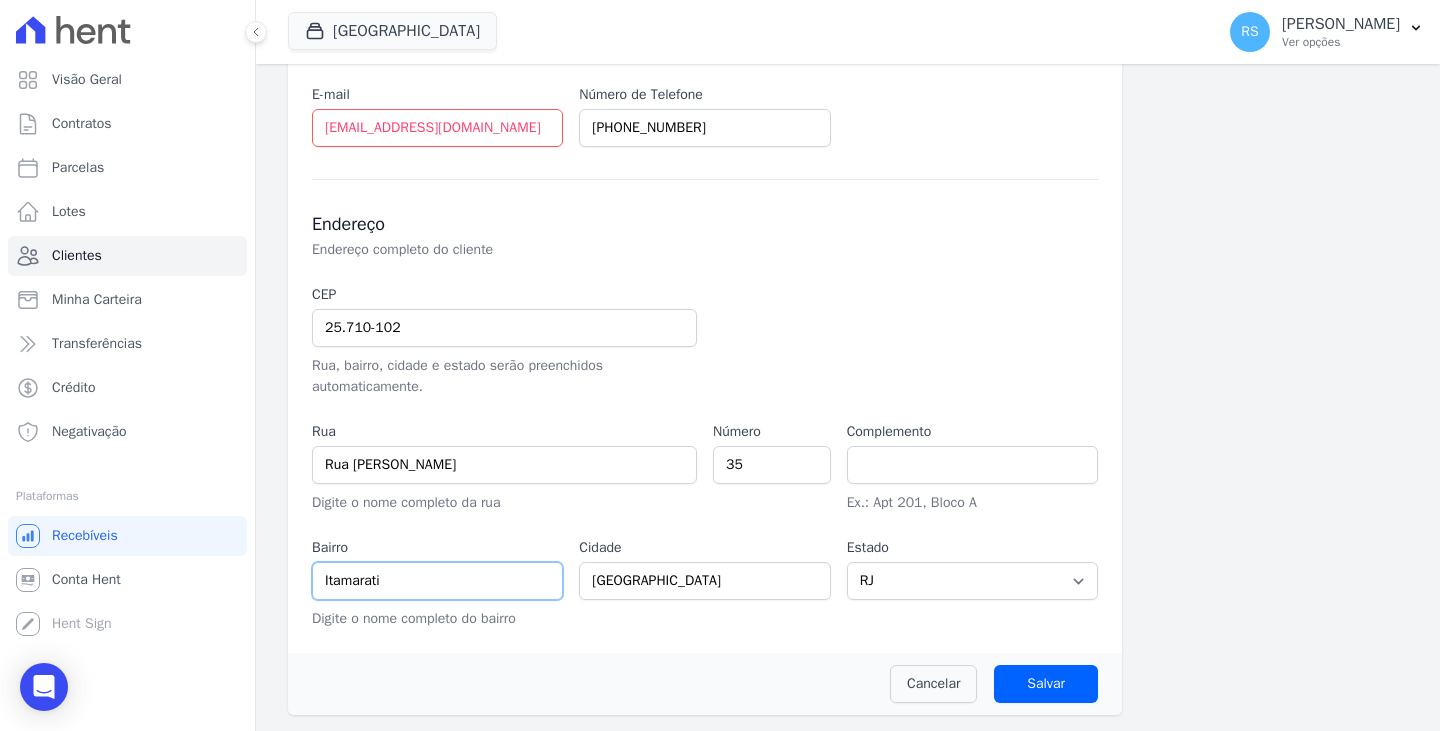 click on "Itamarati" at bounding box center (437, 581) 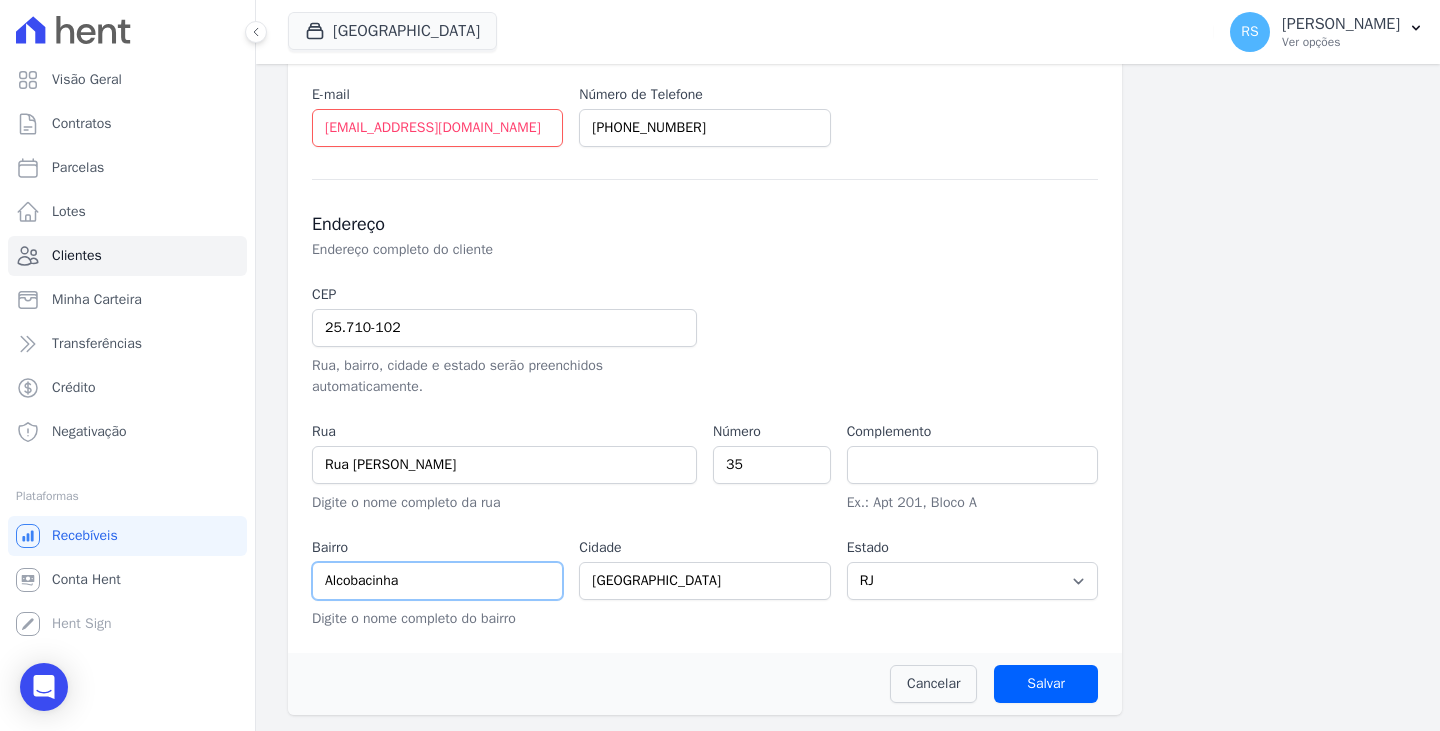 type on "Alcobacinha" 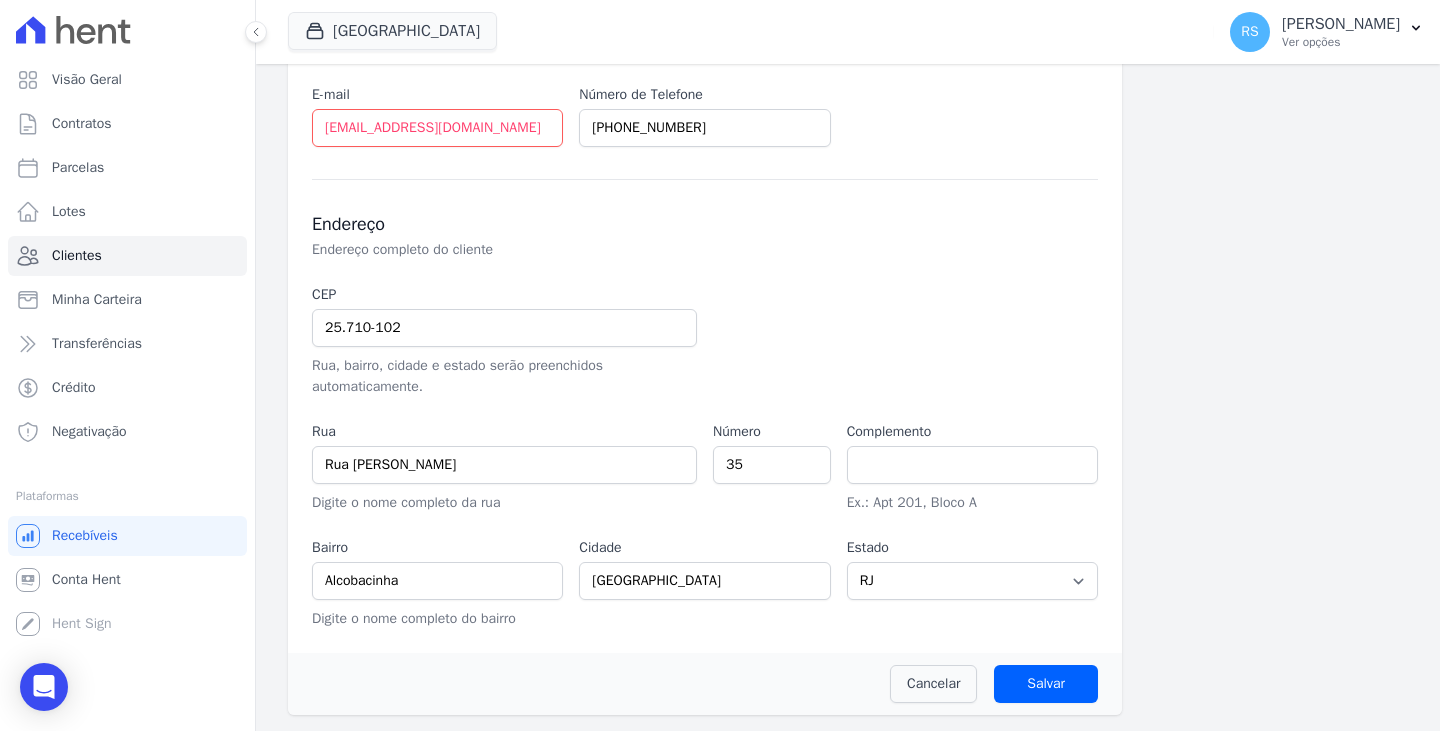 click on "CEP
25.710-102
Rua, bairro, cidade e estado serão preenchidos automaticamente.
Rua
Rua Maria da Conceição dos Santos
Digite o nome completo da rua
Número
35
Complemento
Ex.: Apt 201, Bloco A
Bairro
Alcobacinha
Digite o nome completo do bairro
Cidade
Petrópolis
Estado
Selecione um
AC
AL
AP
AM
BA
CE
DF
ES
GO
MA
MG
MT
MS
PA
PB
PR
PE
PI
RJ
RN" at bounding box center [705, 456] 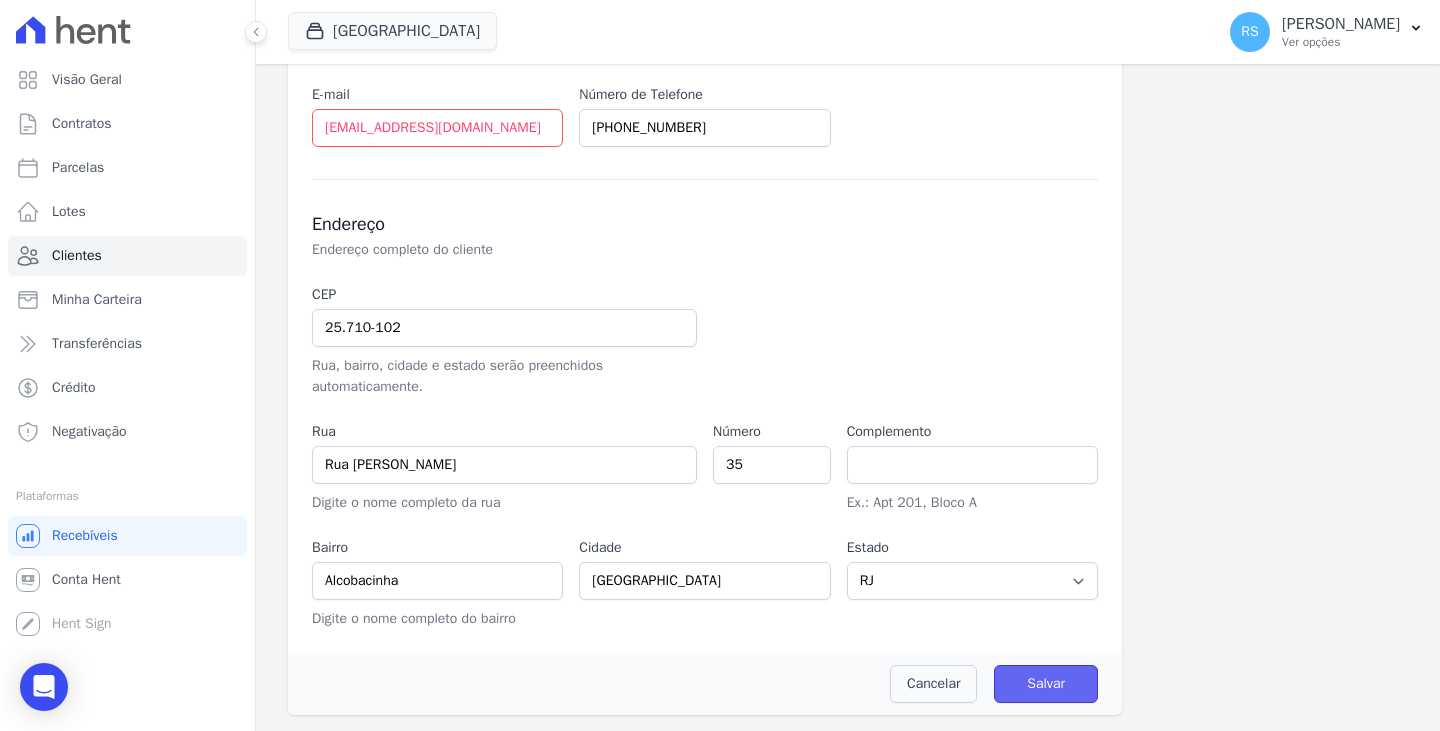 click on "Salvar" at bounding box center [1046, 684] 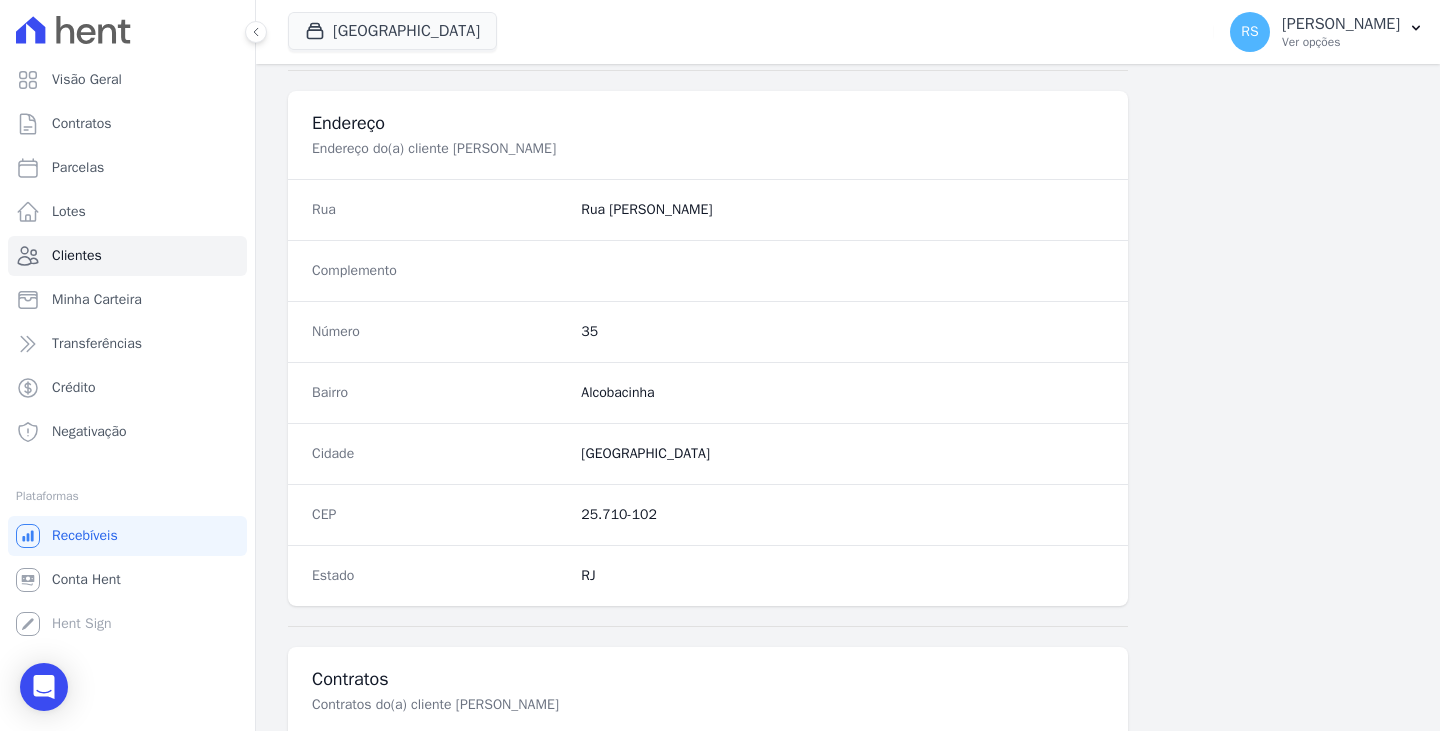 scroll, scrollTop: 832, scrollLeft: 0, axis: vertical 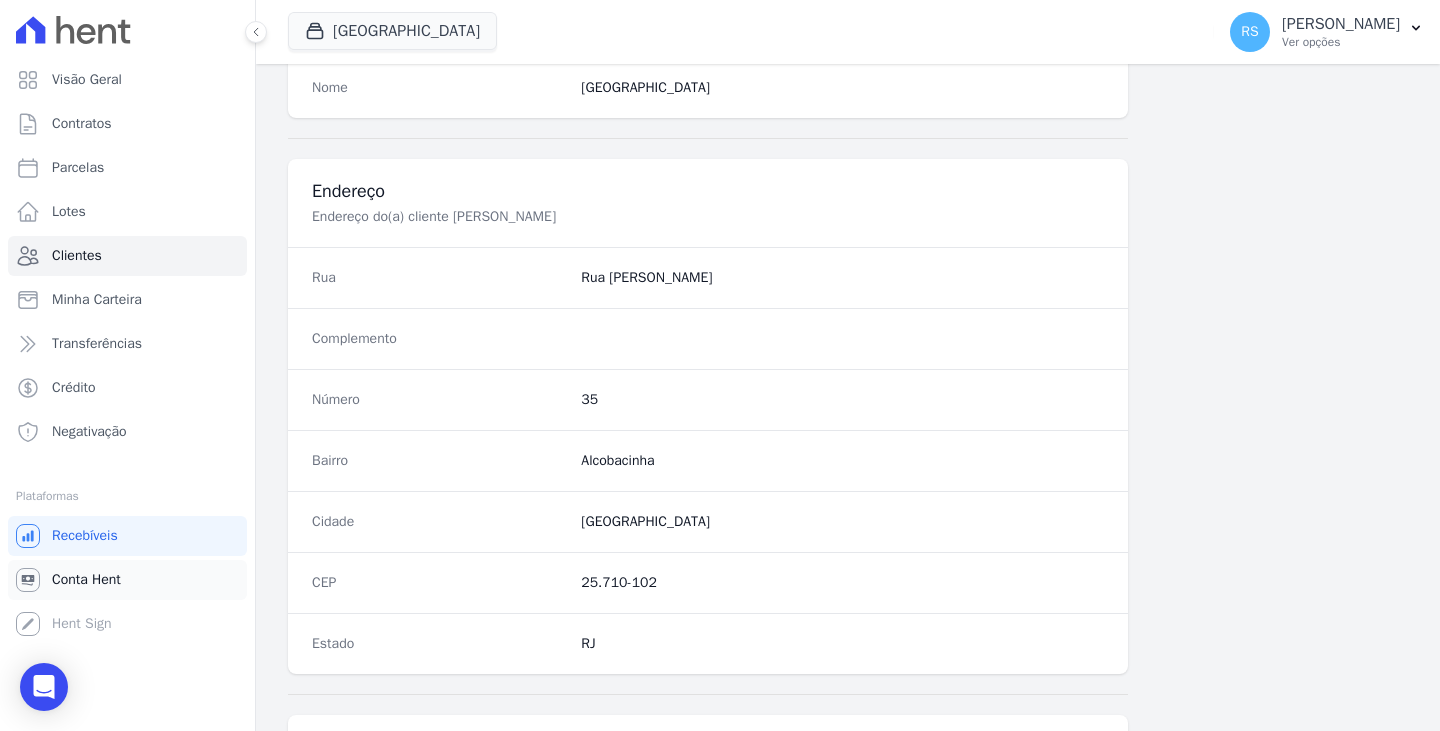 click on "Conta Hent" at bounding box center (86, 580) 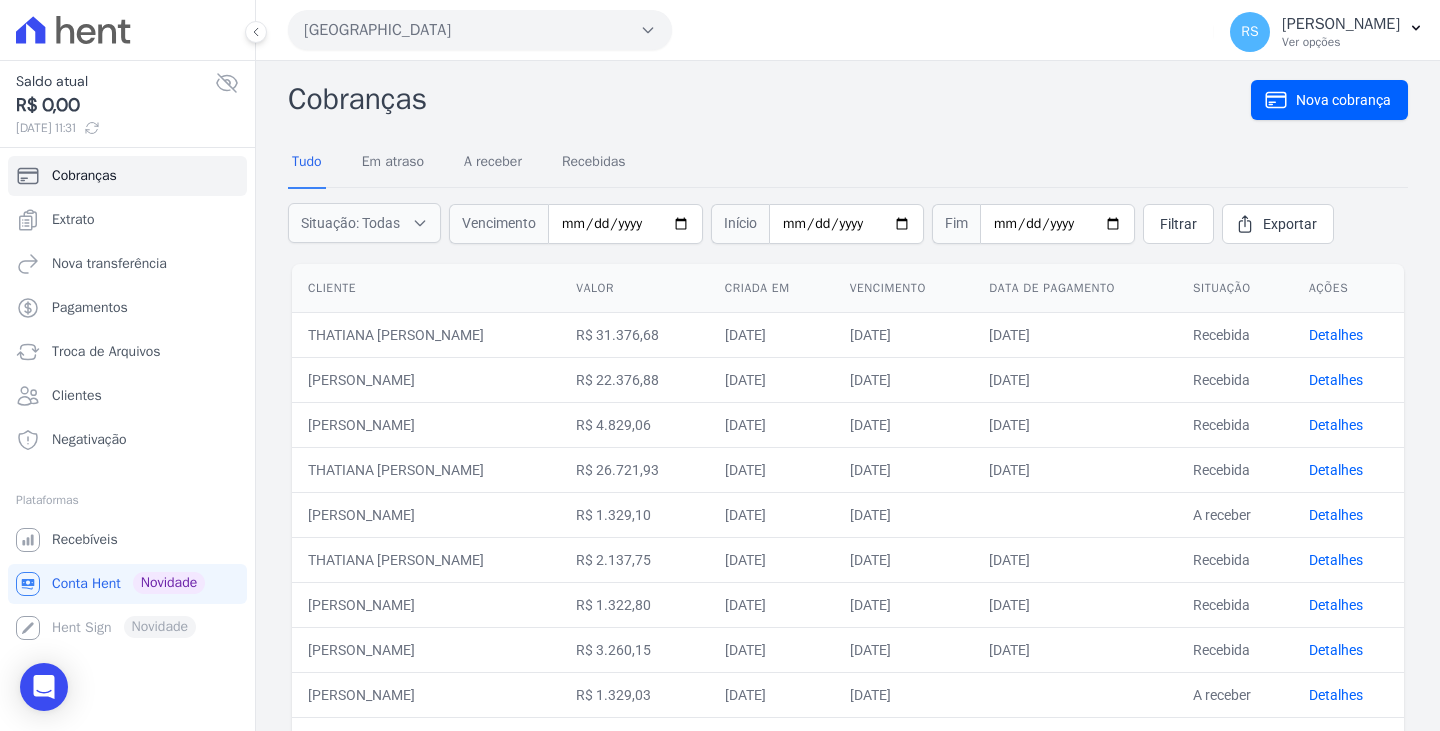 click on "[GEOGRAPHIC_DATA]" at bounding box center [480, 30] 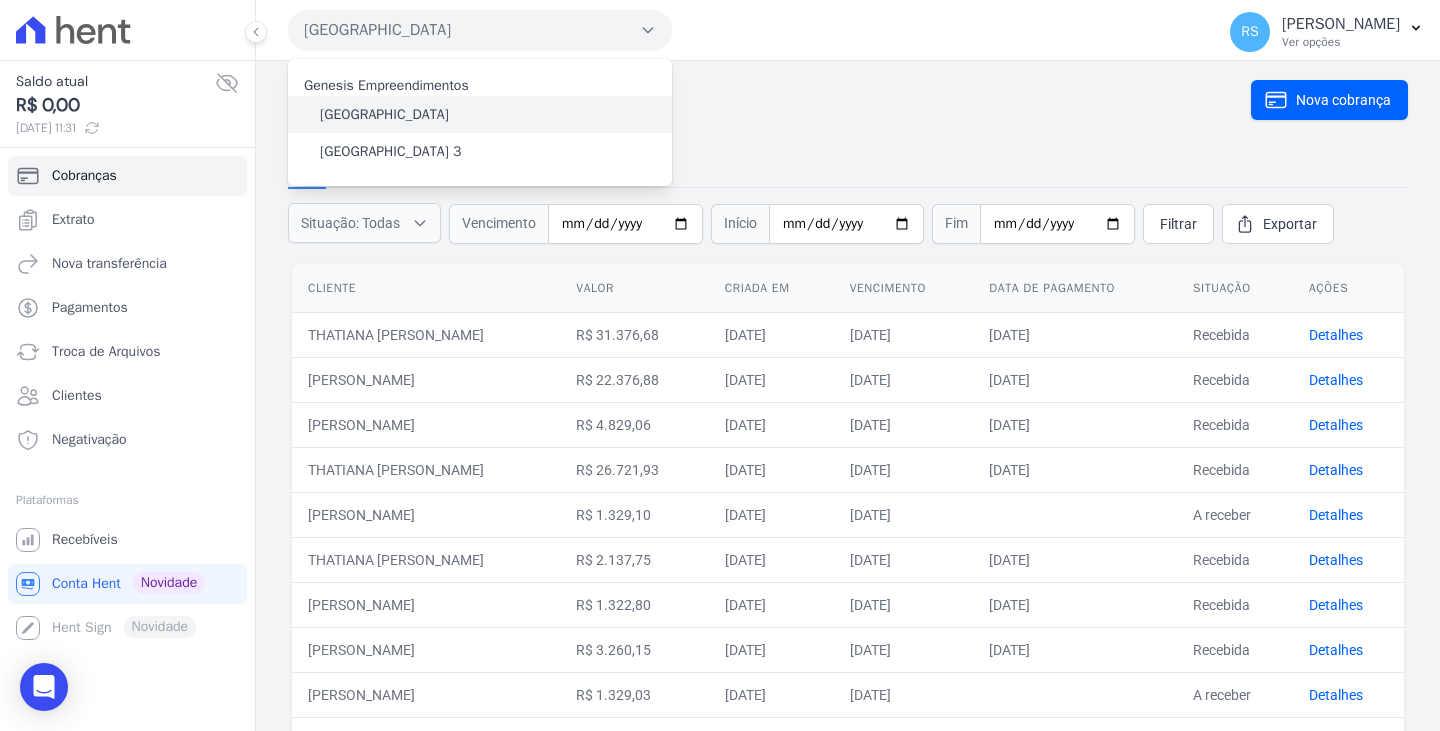 click on "[GEOGRAPHIC_DATA]" at bounding box center (384, 114) 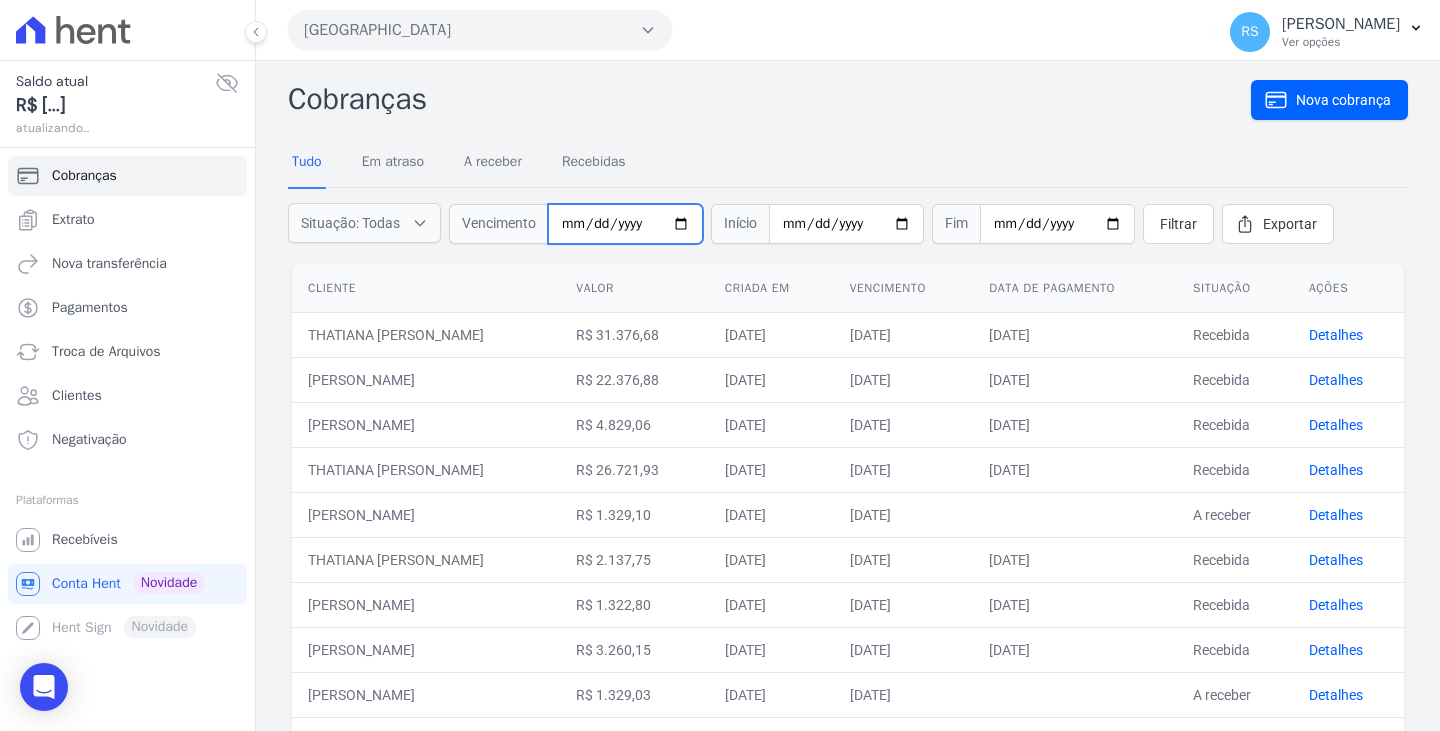 drag, startPoint x: 593, startPoint y: 219, endPoint x: 569, endPoint y: 225, distance: 24.738634 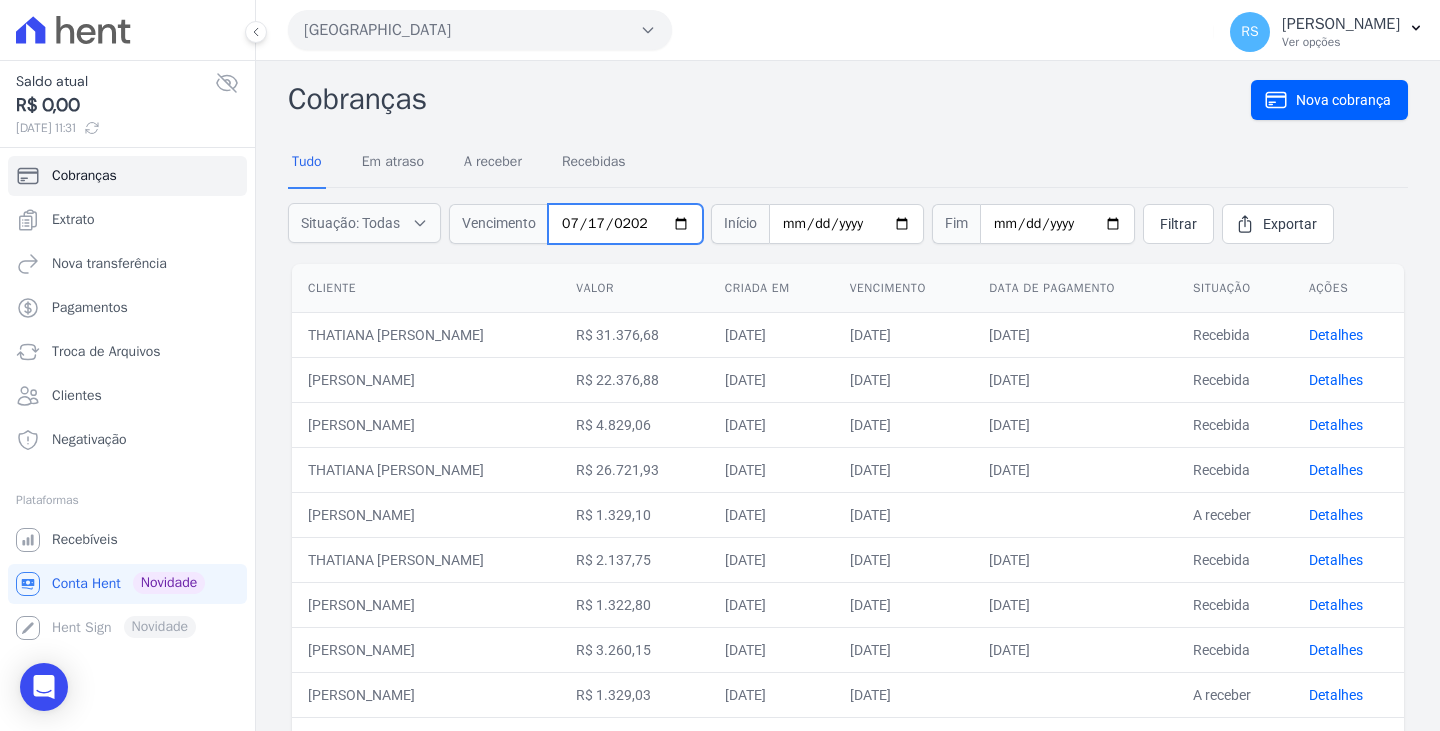 type on "[DATE]" 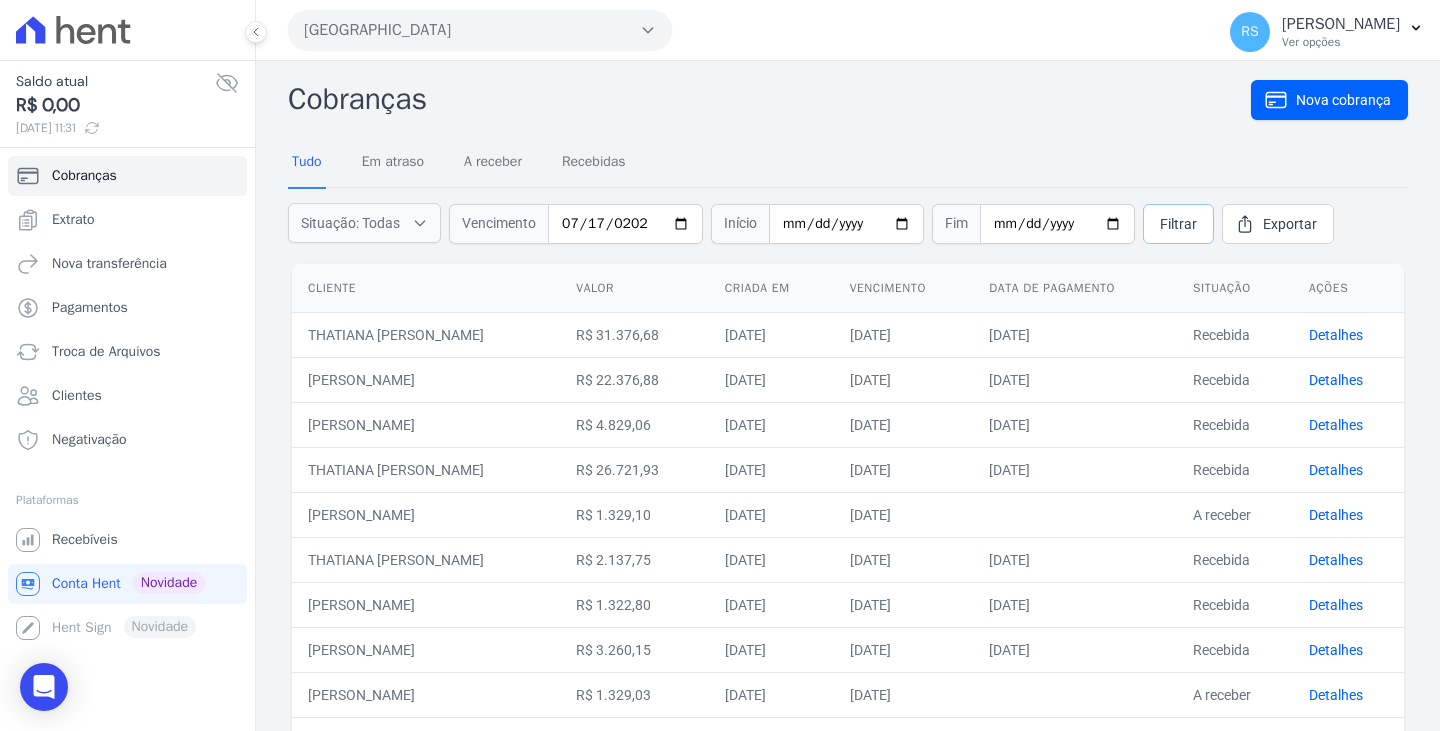 click on "Filtrar" at bounding box center [1178, 224] 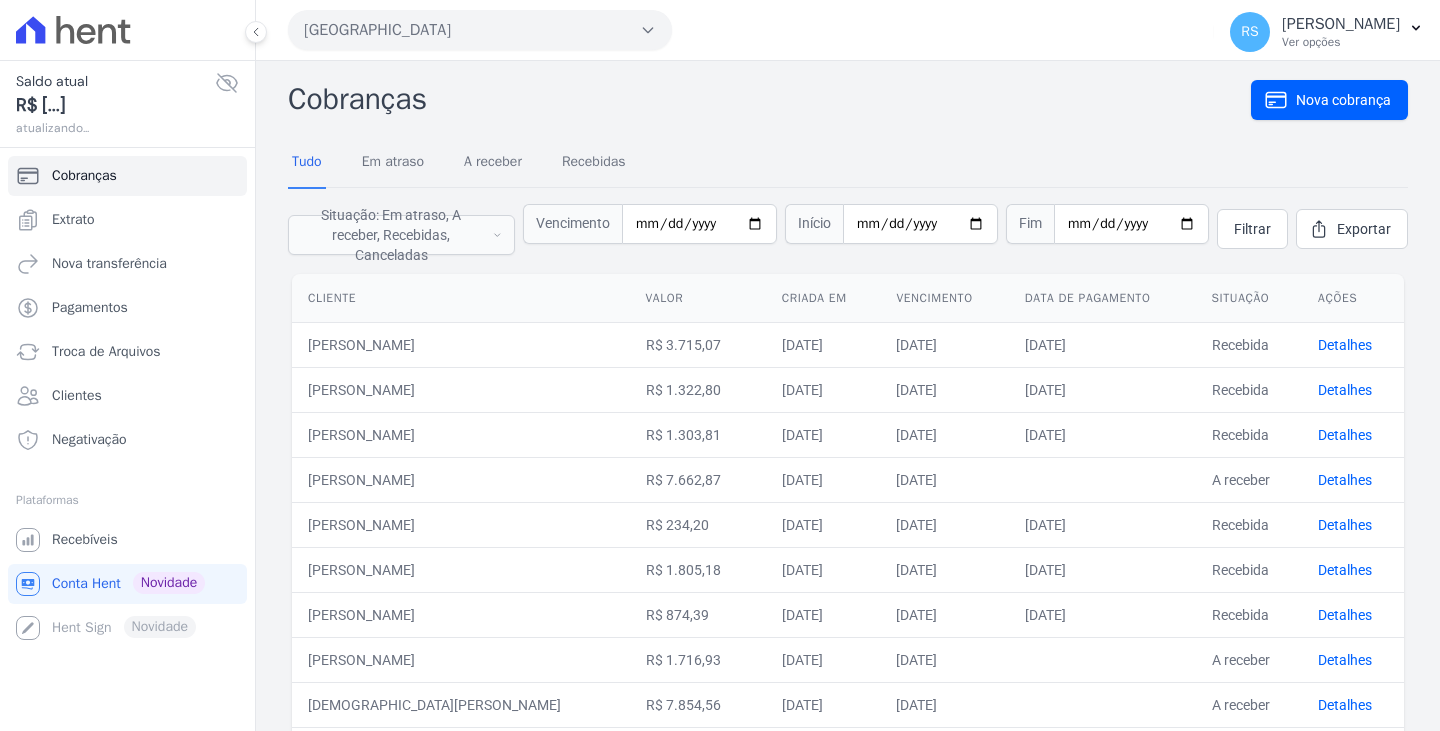 scroll, scrollTop: 0, scrollLeft: 0, axis: both 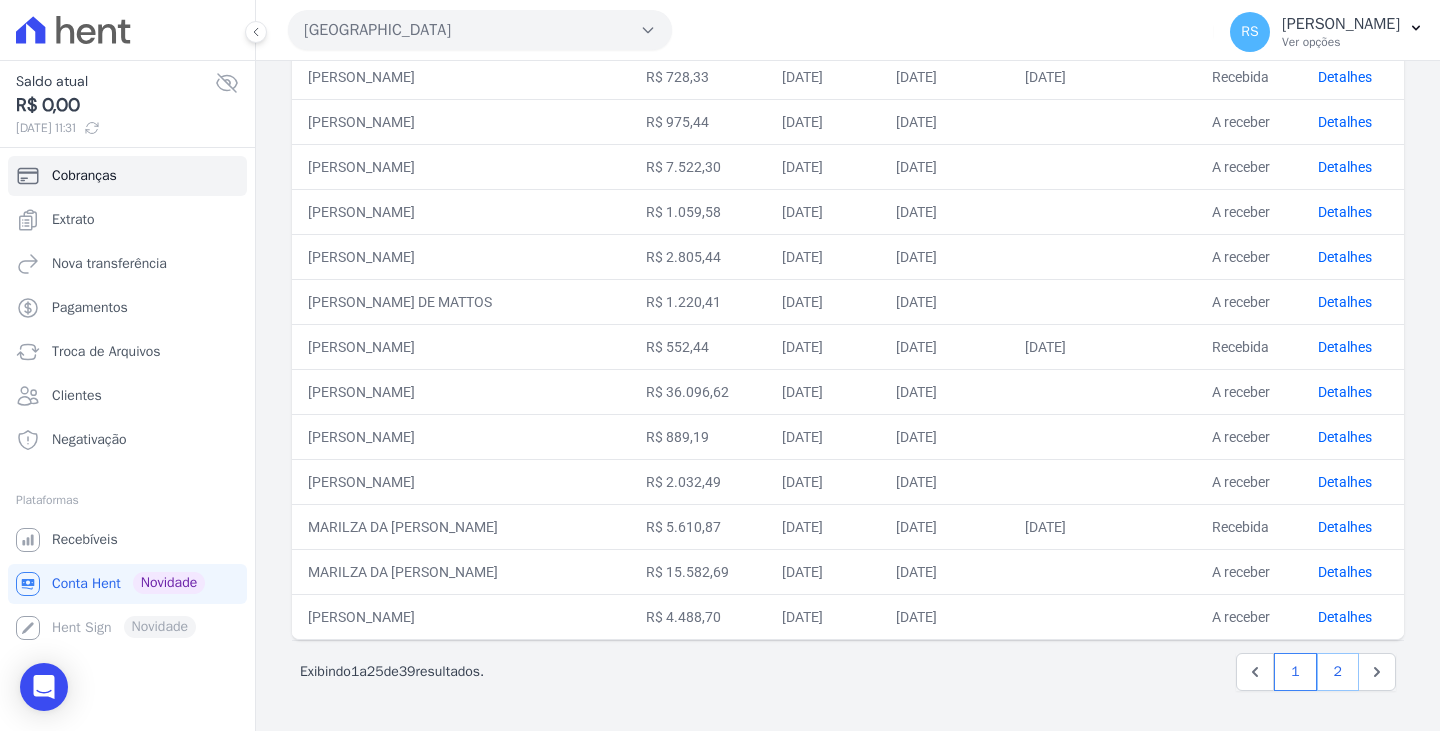 click on "2" at bounding box center [1338, 672] 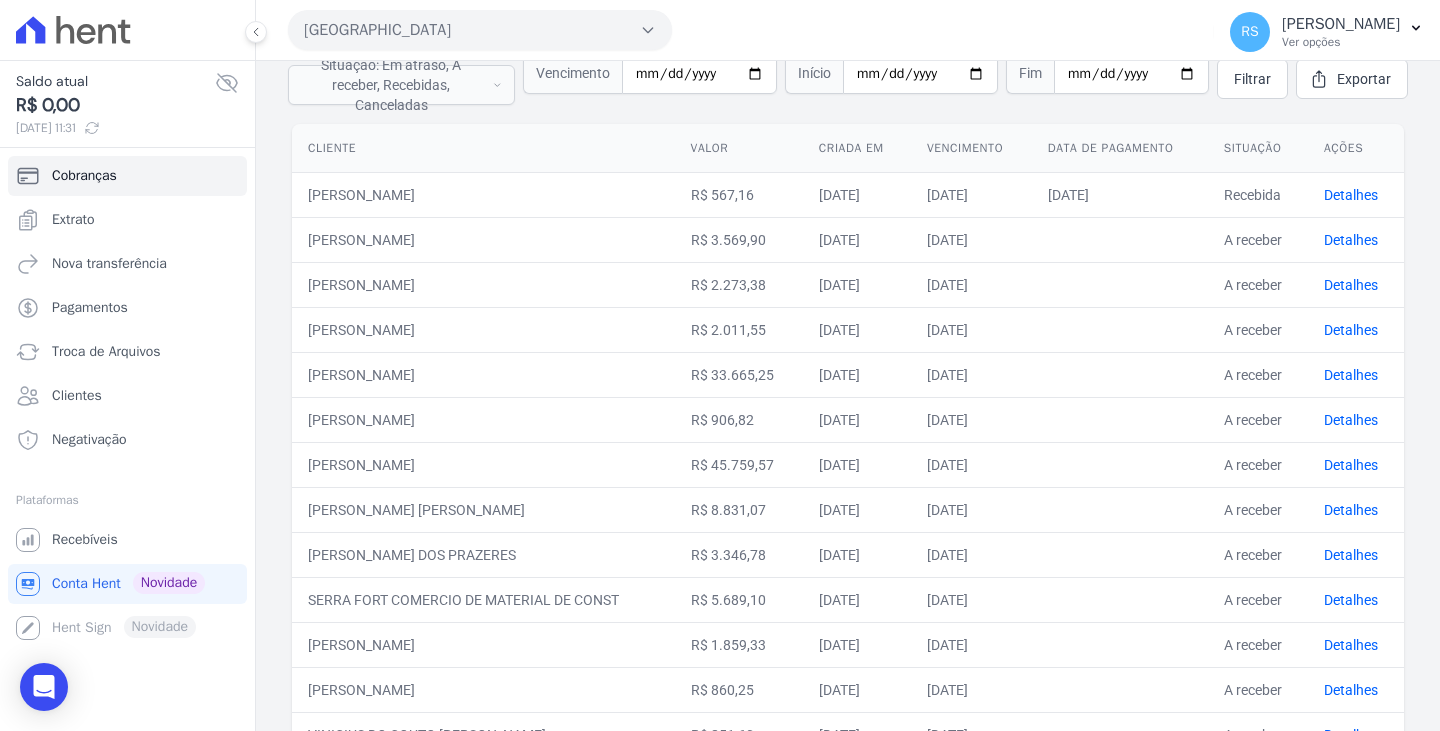 scroll, scrollTop: 115, scrollLeft: 0, axis: vertical 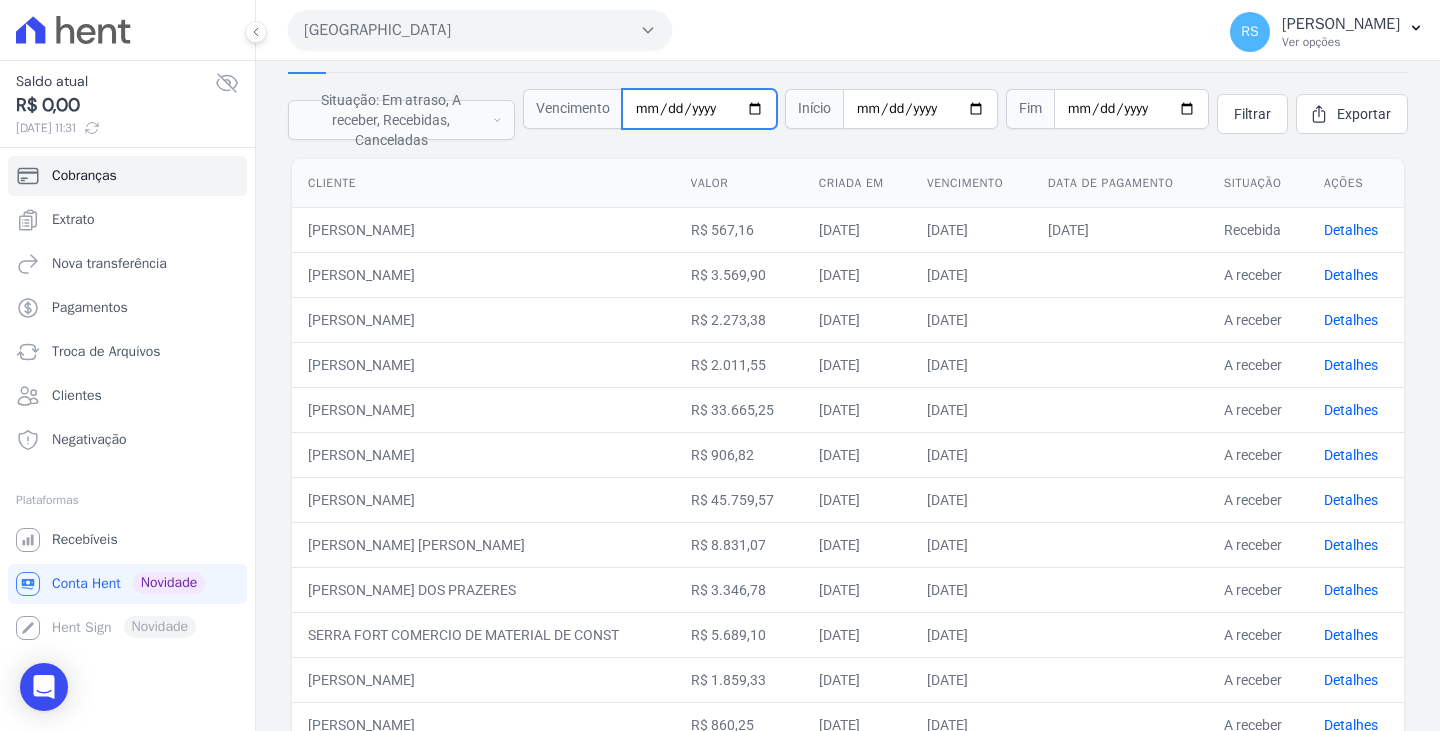 click on "[DATE]" at bounding box center [699, 109] 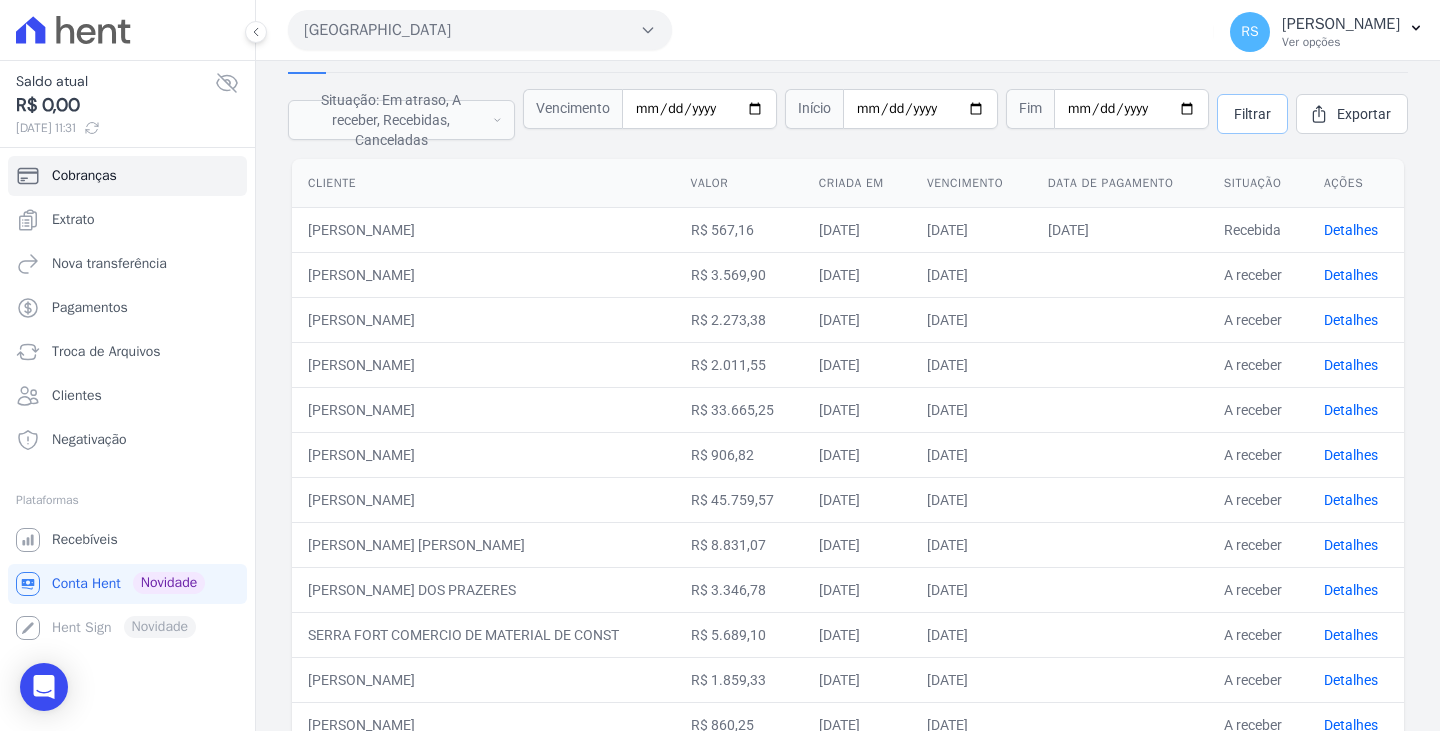 click on "Filtrar" at bounding box center (1252, 114) 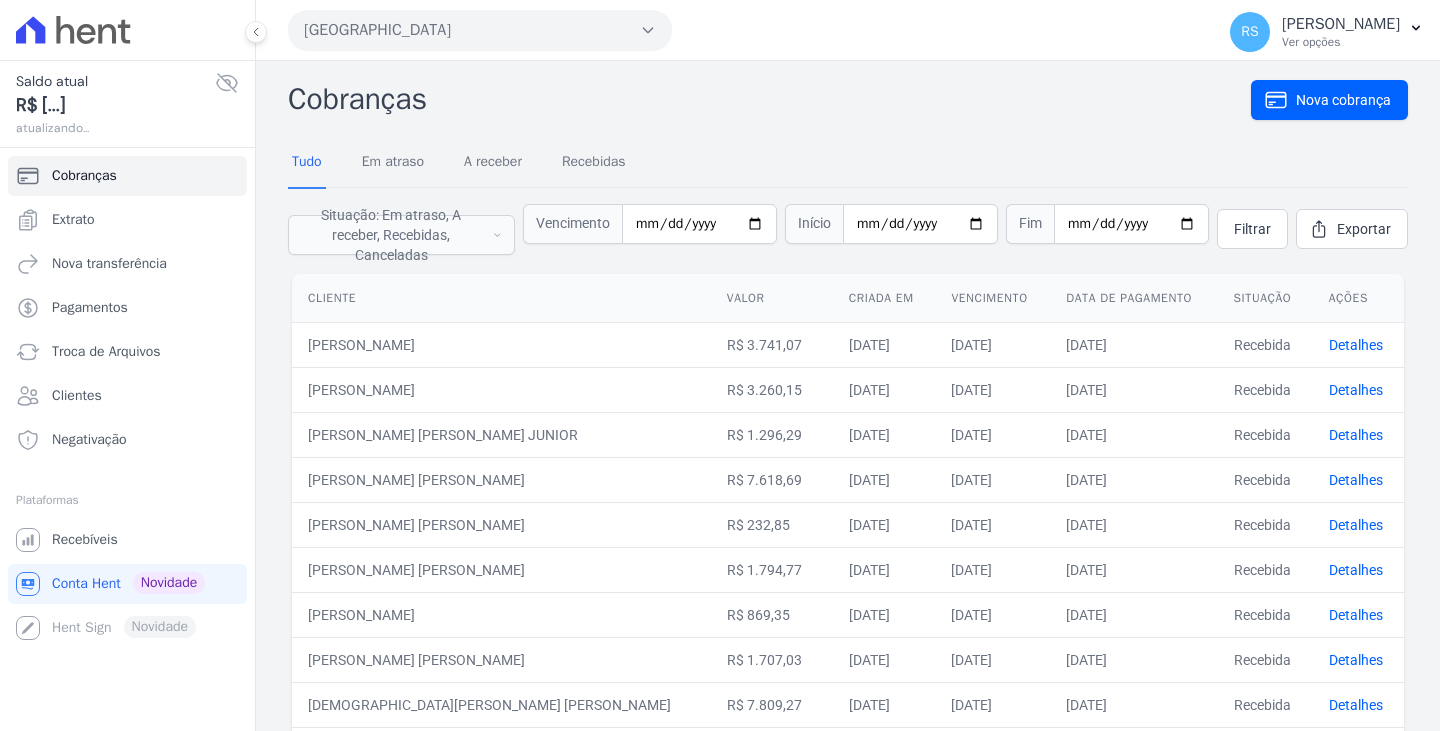 scroll, scrollTop: 0, scrollLeft: 0, axis: both 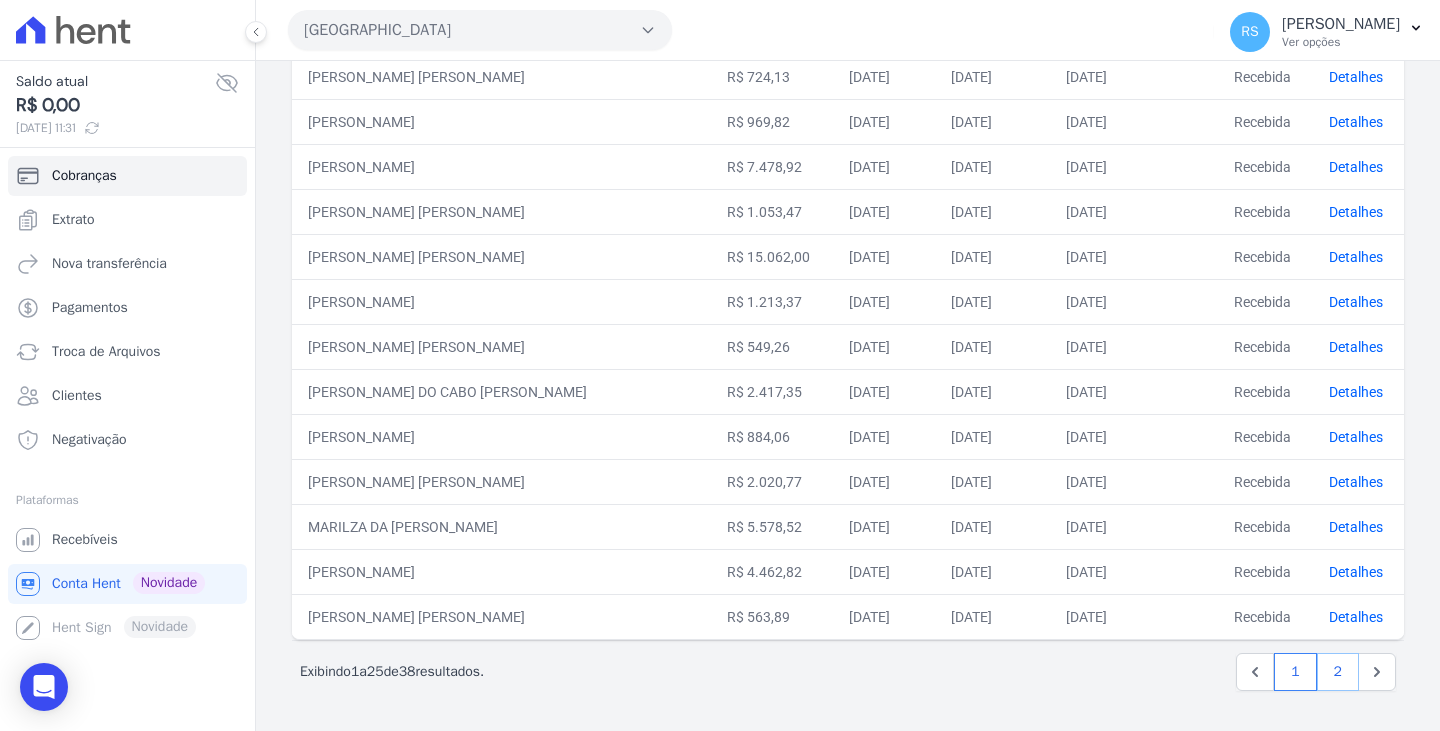click on "2" at bounding box center (1338, 672) 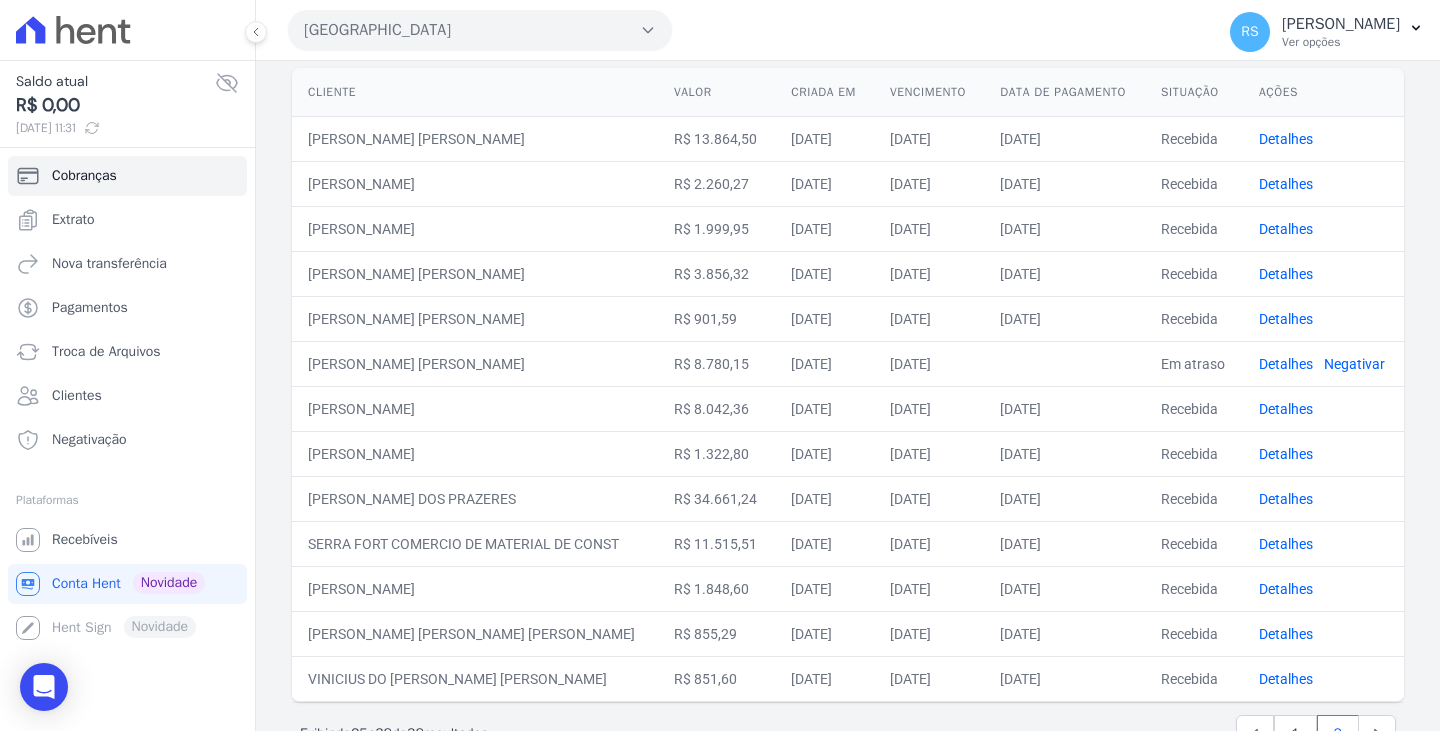 scroll, scrollTop: 286, scrollLeft: 0, axis: vertical 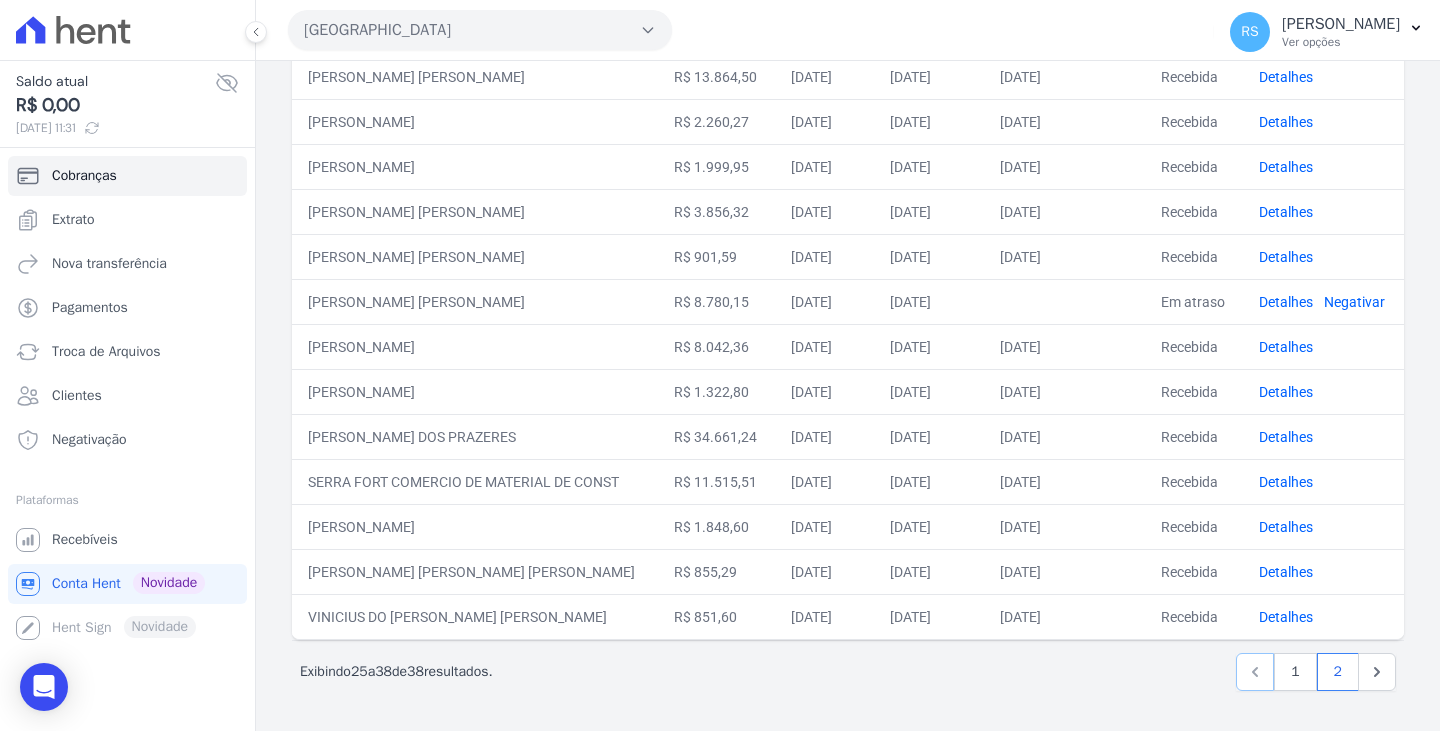 click at bounding box center (1255, 672) 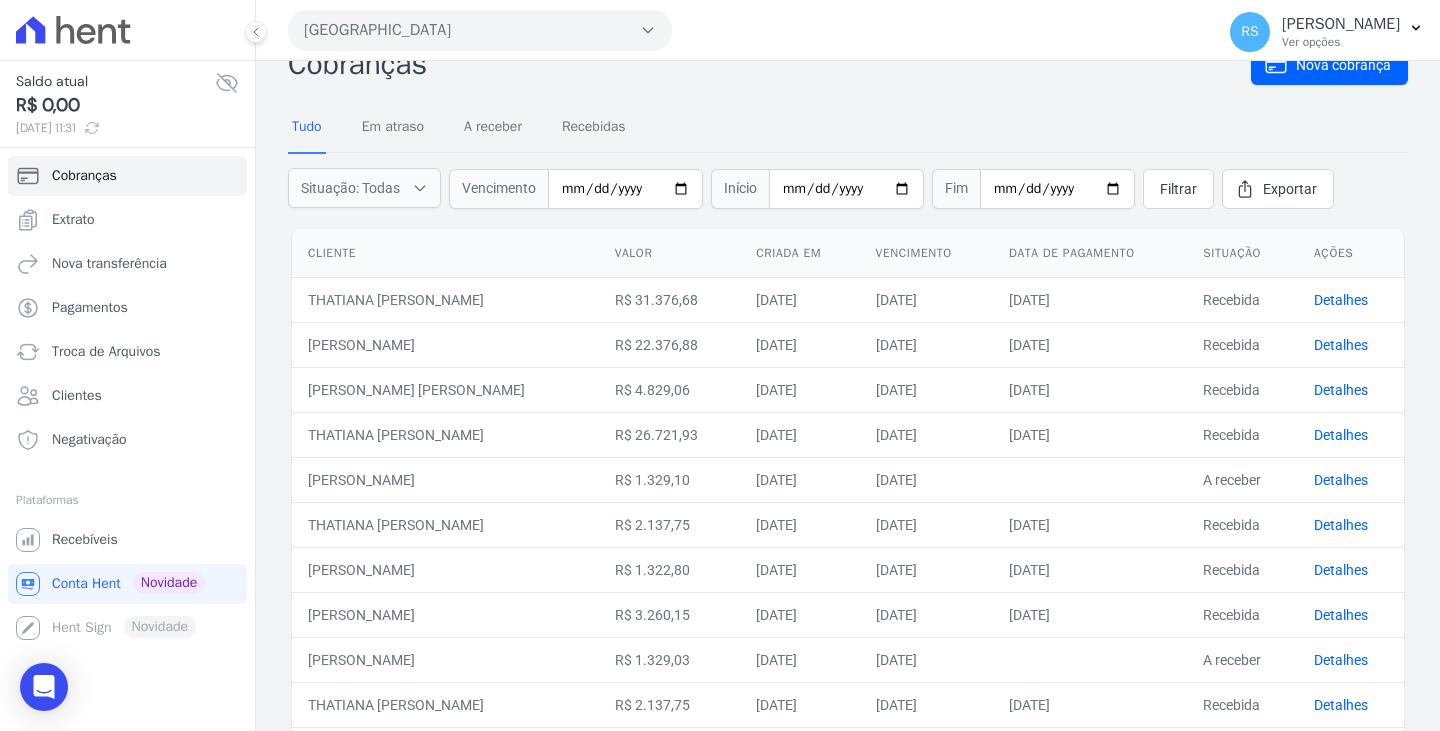 scroll, scrollTop: 0, scrollLeft: 0, axis: both 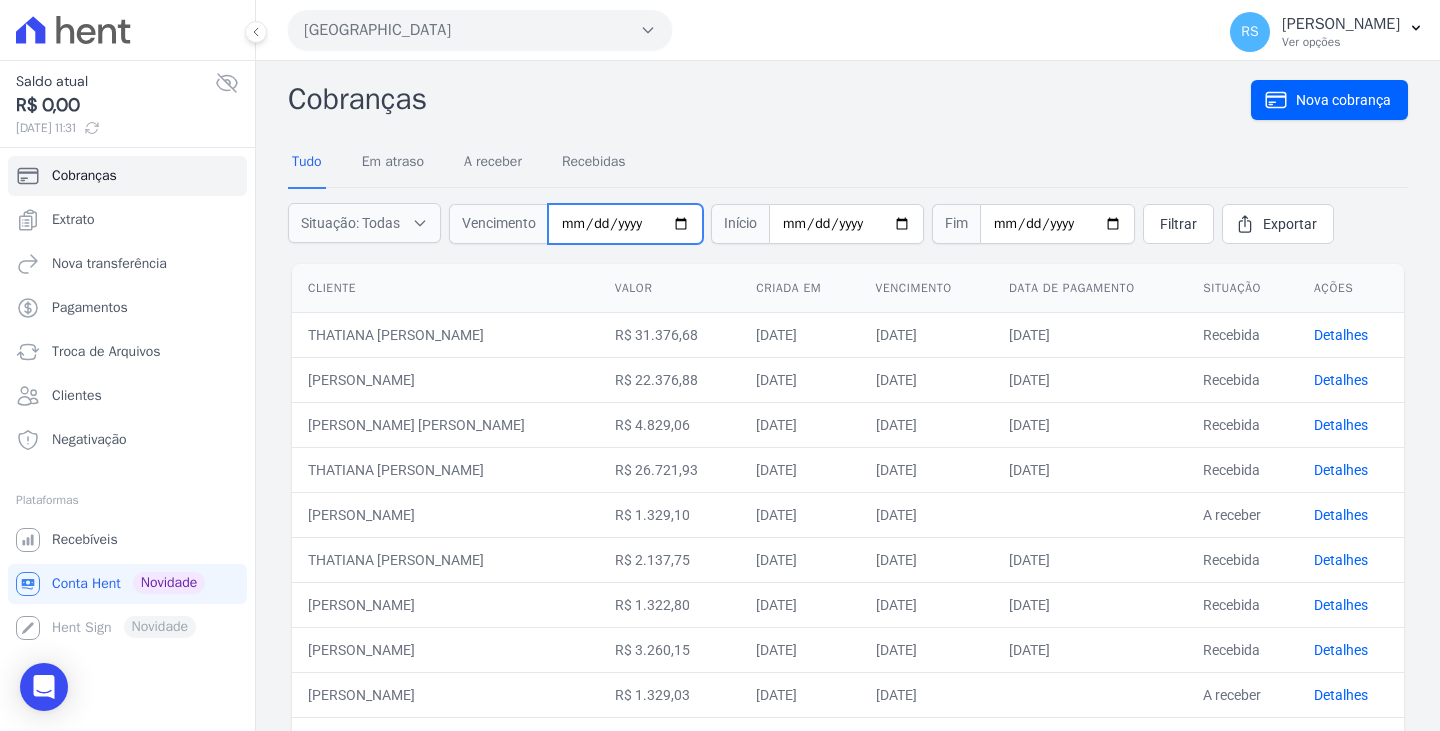 click at bounding box center [625, 224] 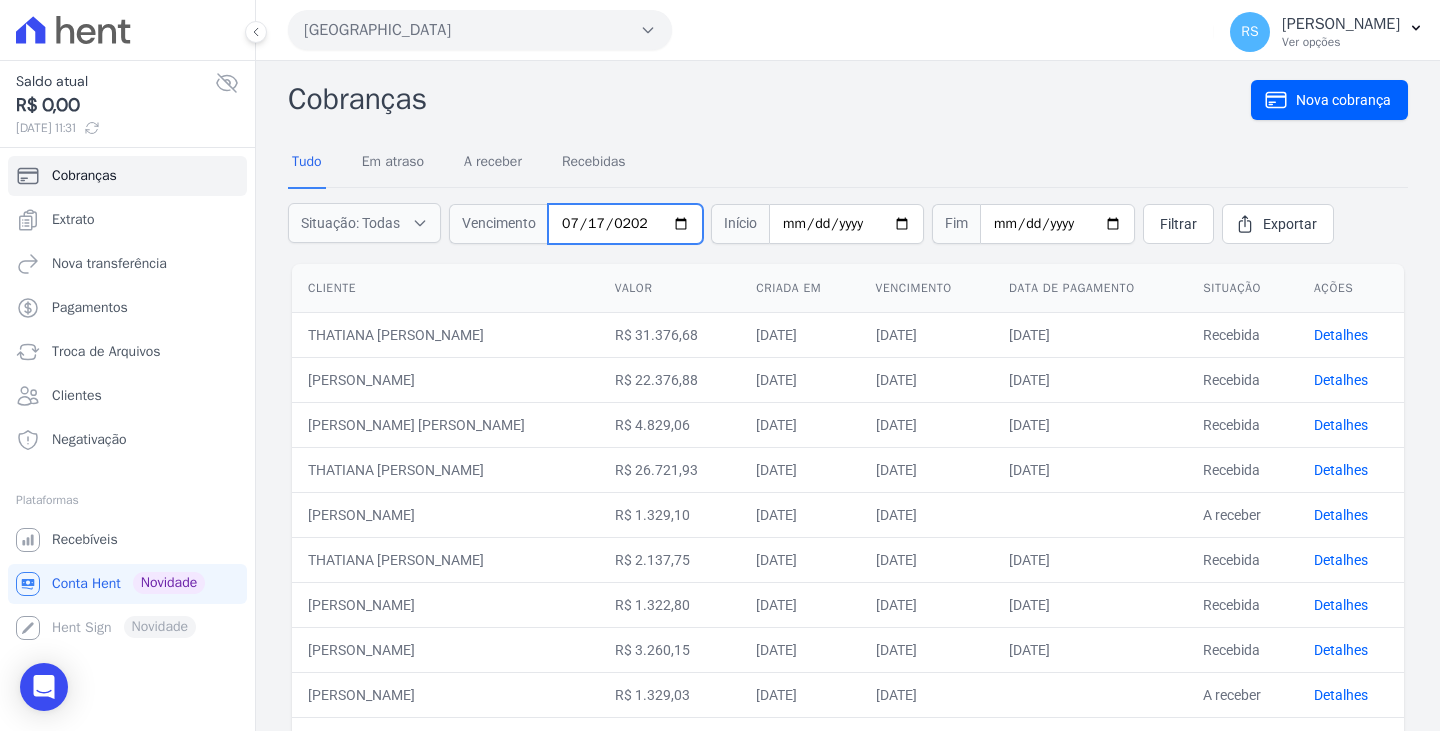 type on "[DATE]" 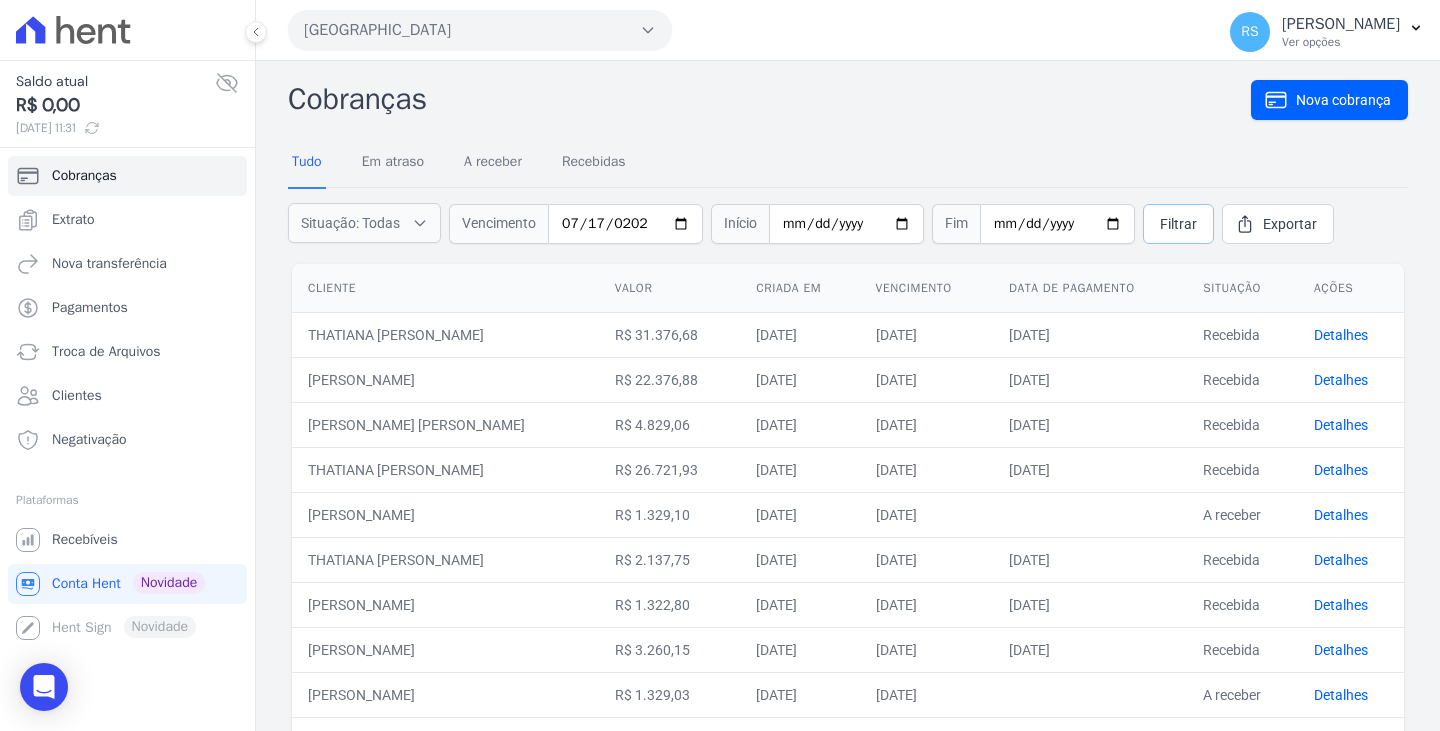 click on "Filtrar" at bounding box center [1178, 224] 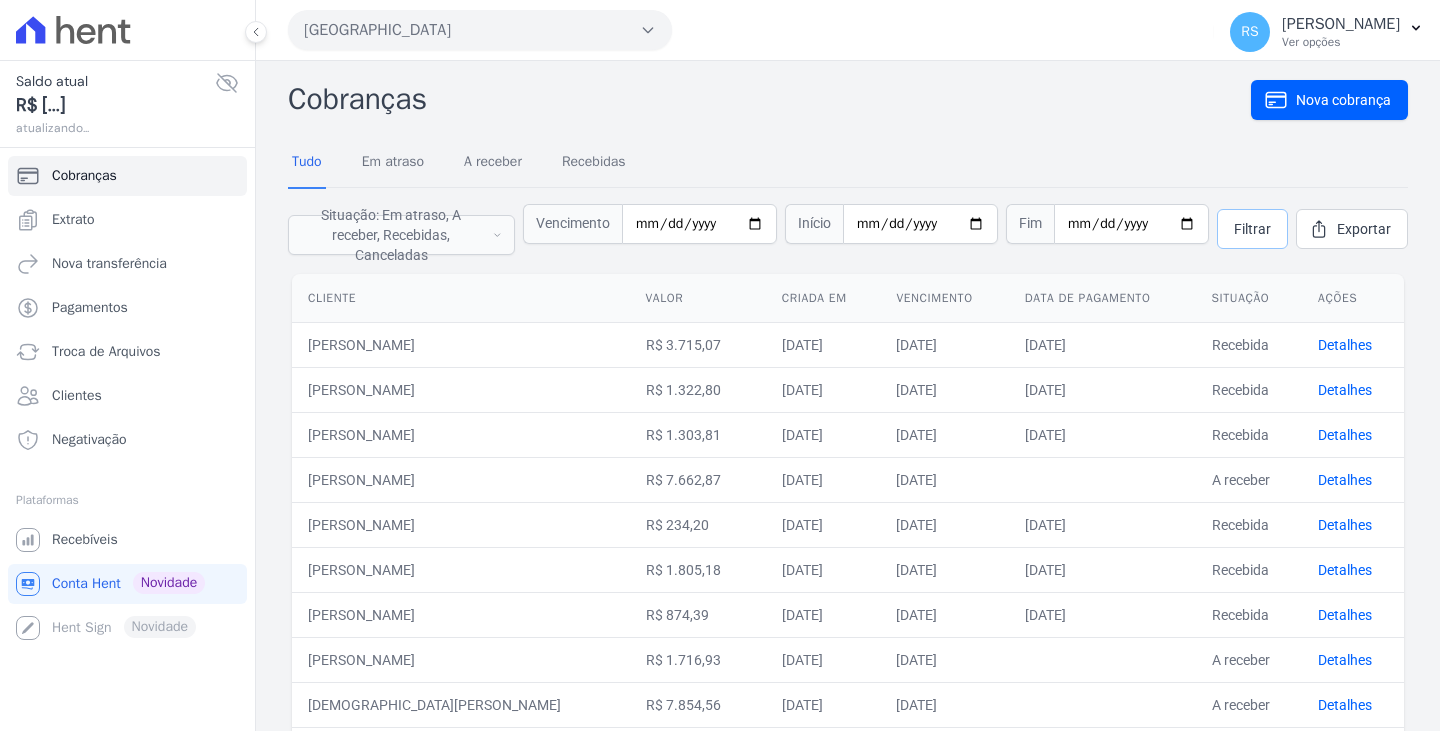 scroll, scrollTop: 0, scrollLeft: 0, axis: both 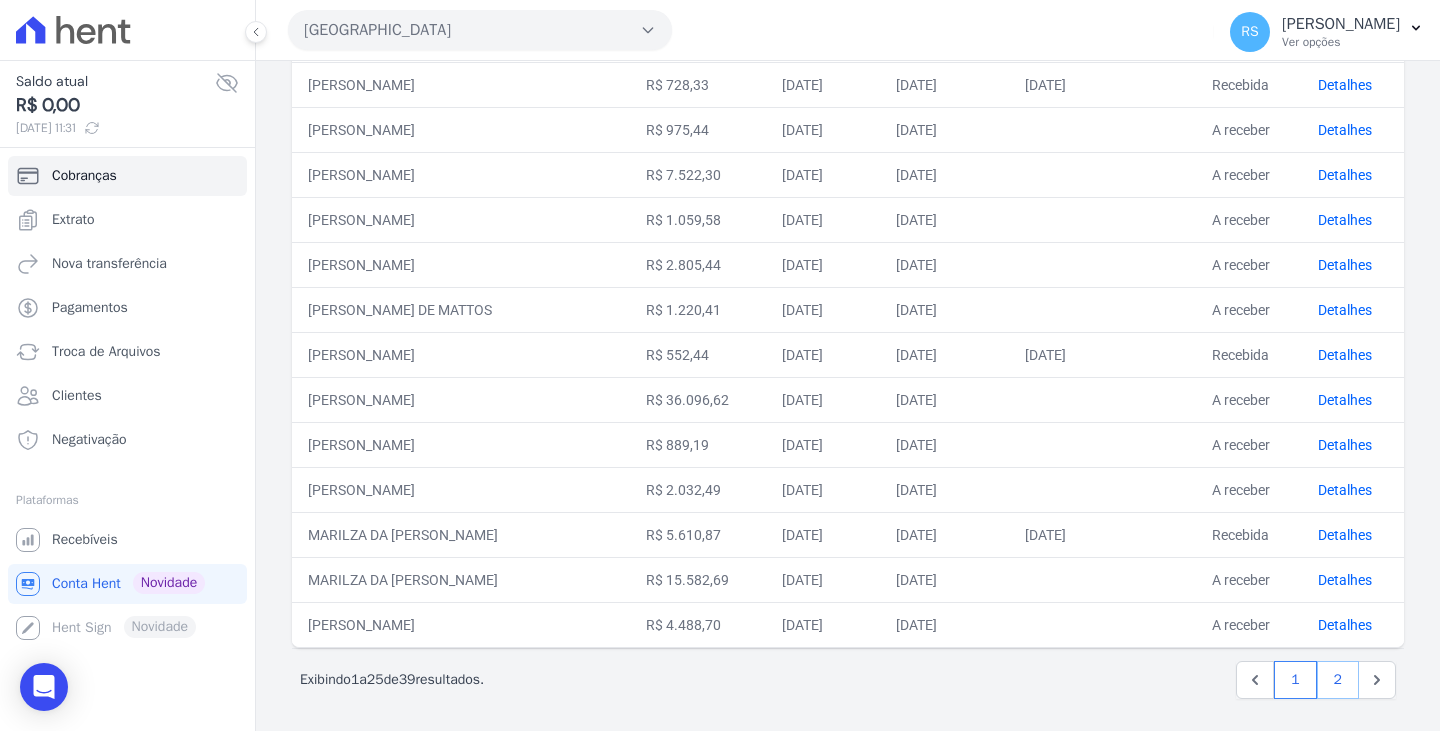 click on "2" at bounding box center (1338, 680) 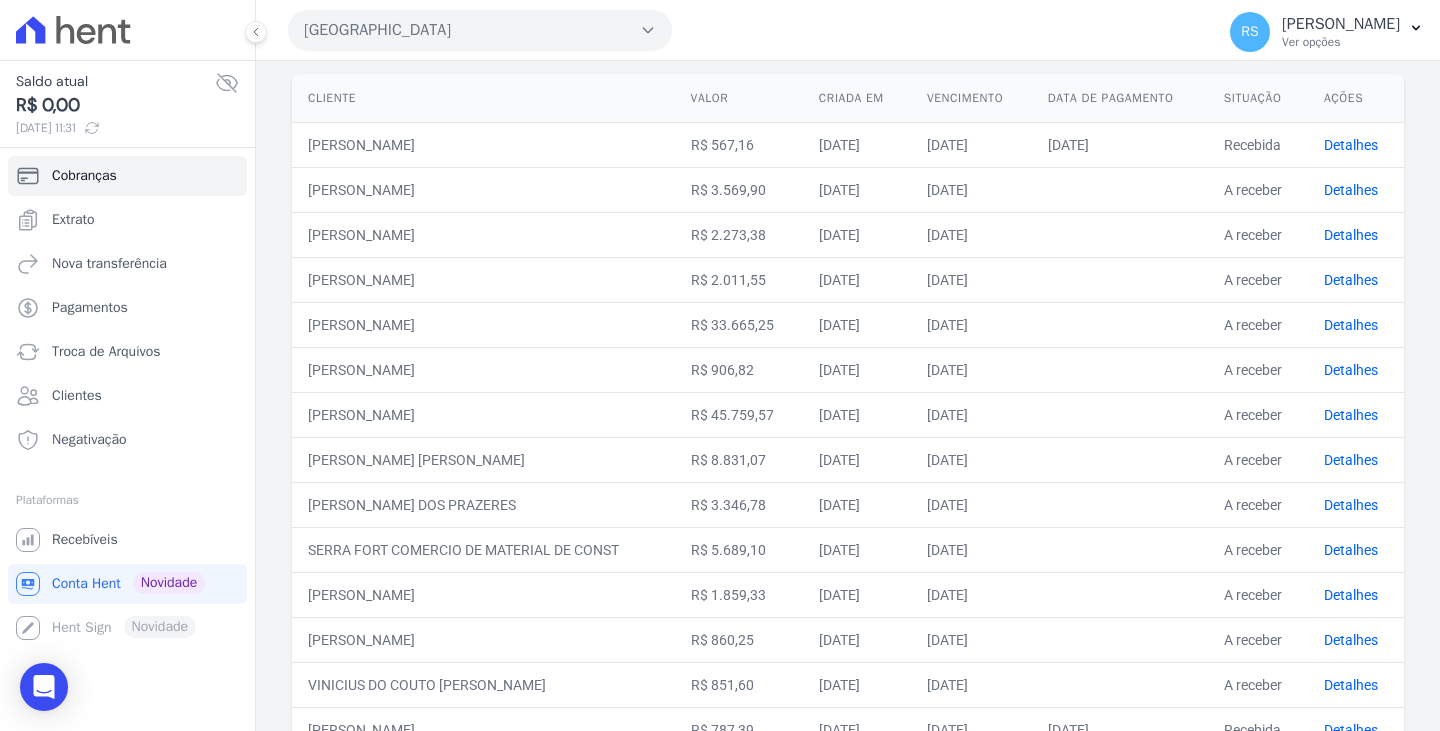 scroll, scrollTop: 300, scrollLeft: 0, axis: vertical 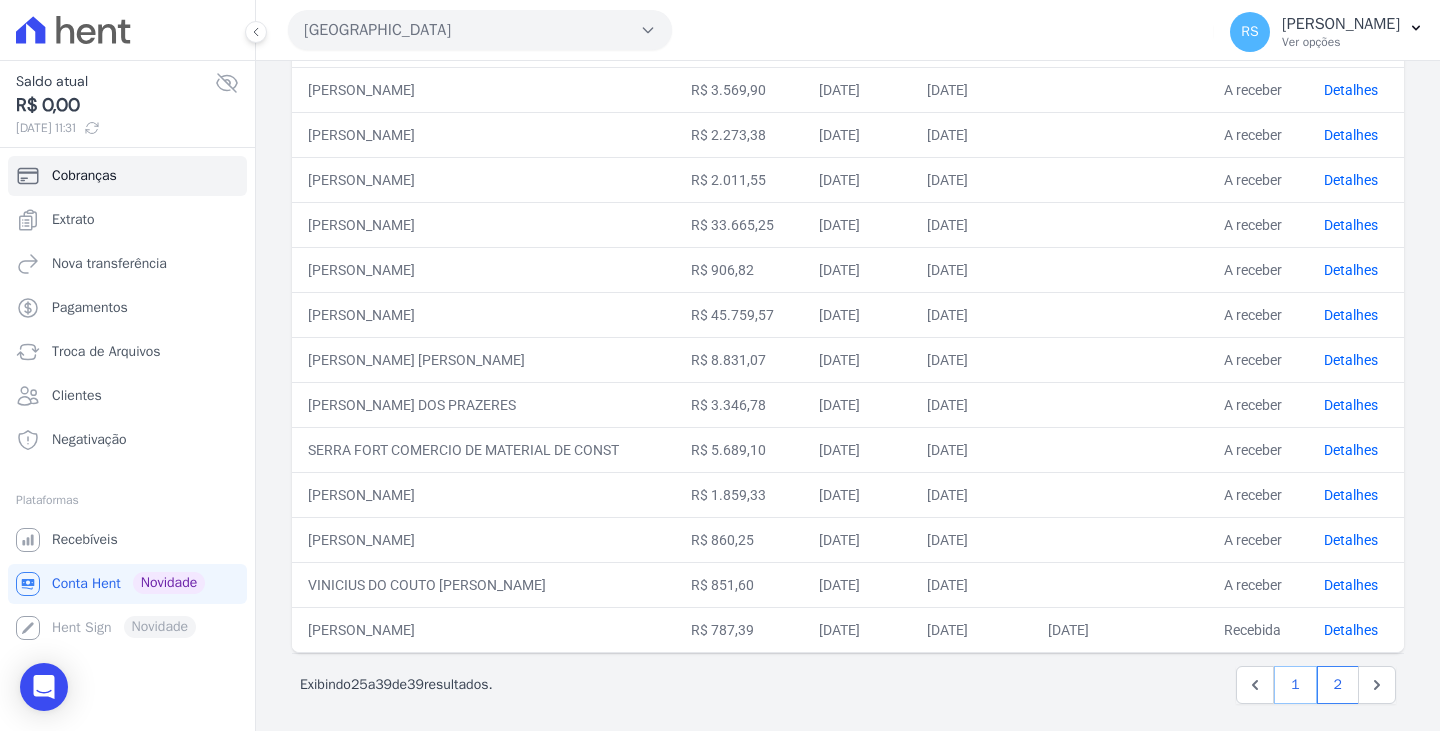 click on "1" at bounding box center [1295, 685] 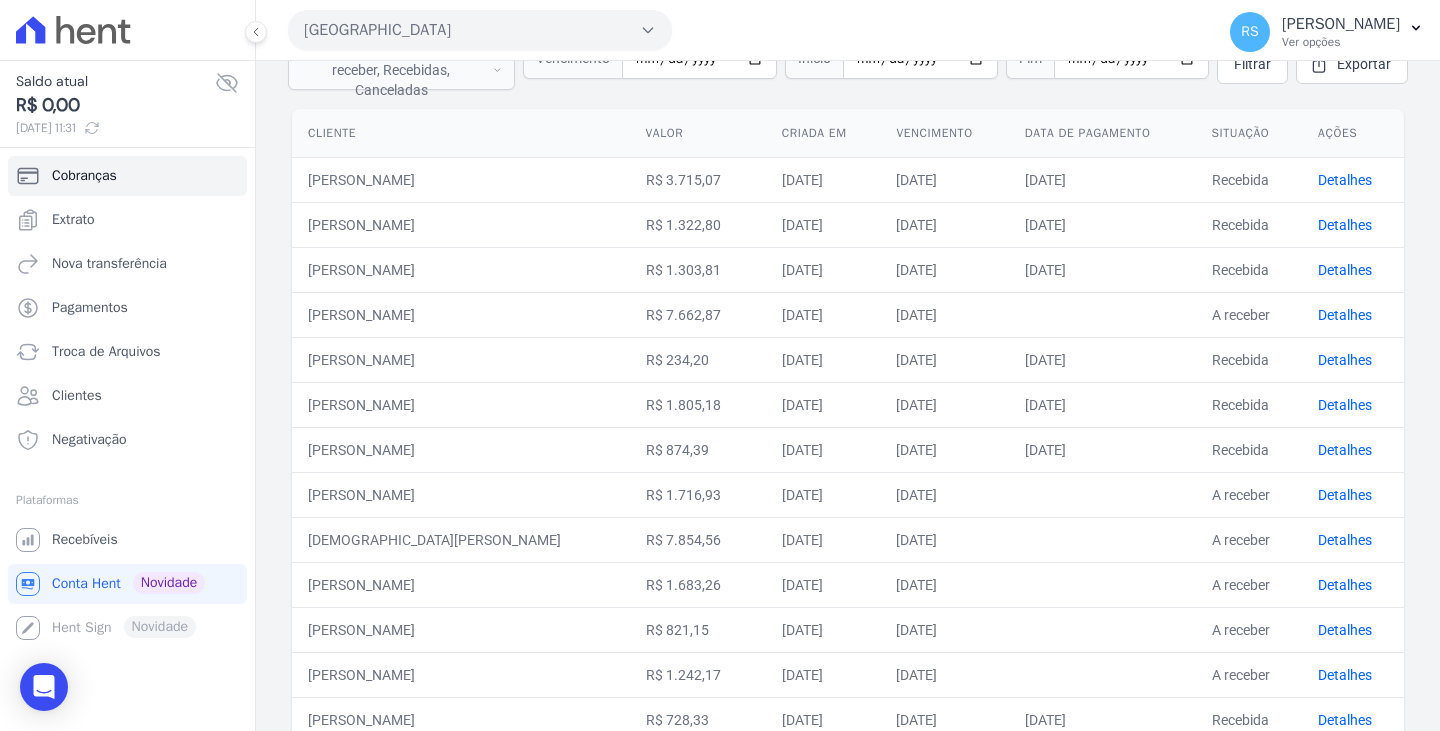 scroll, scrollTop: 300, scrollLeft: 0, axis: vertical 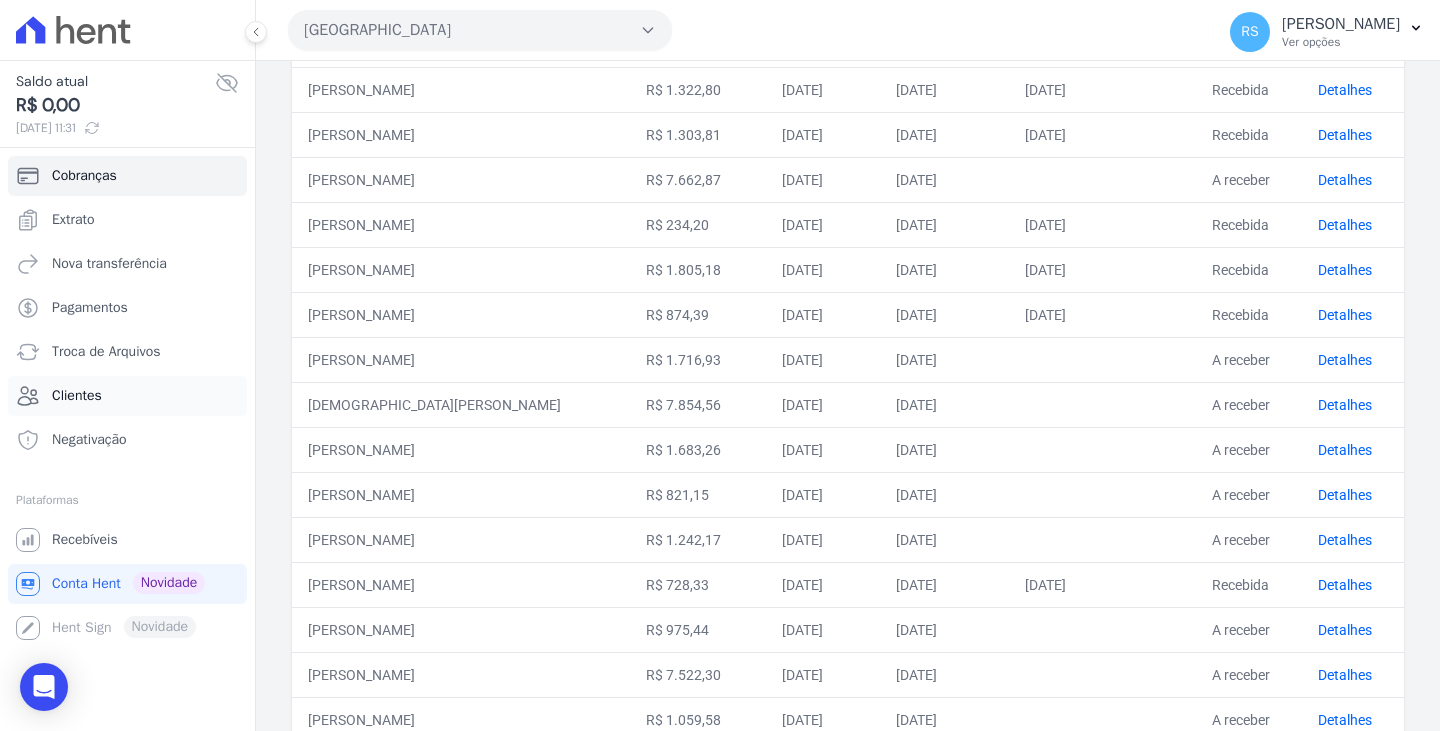 click on "Clientes" at bounding box center [77, 396] 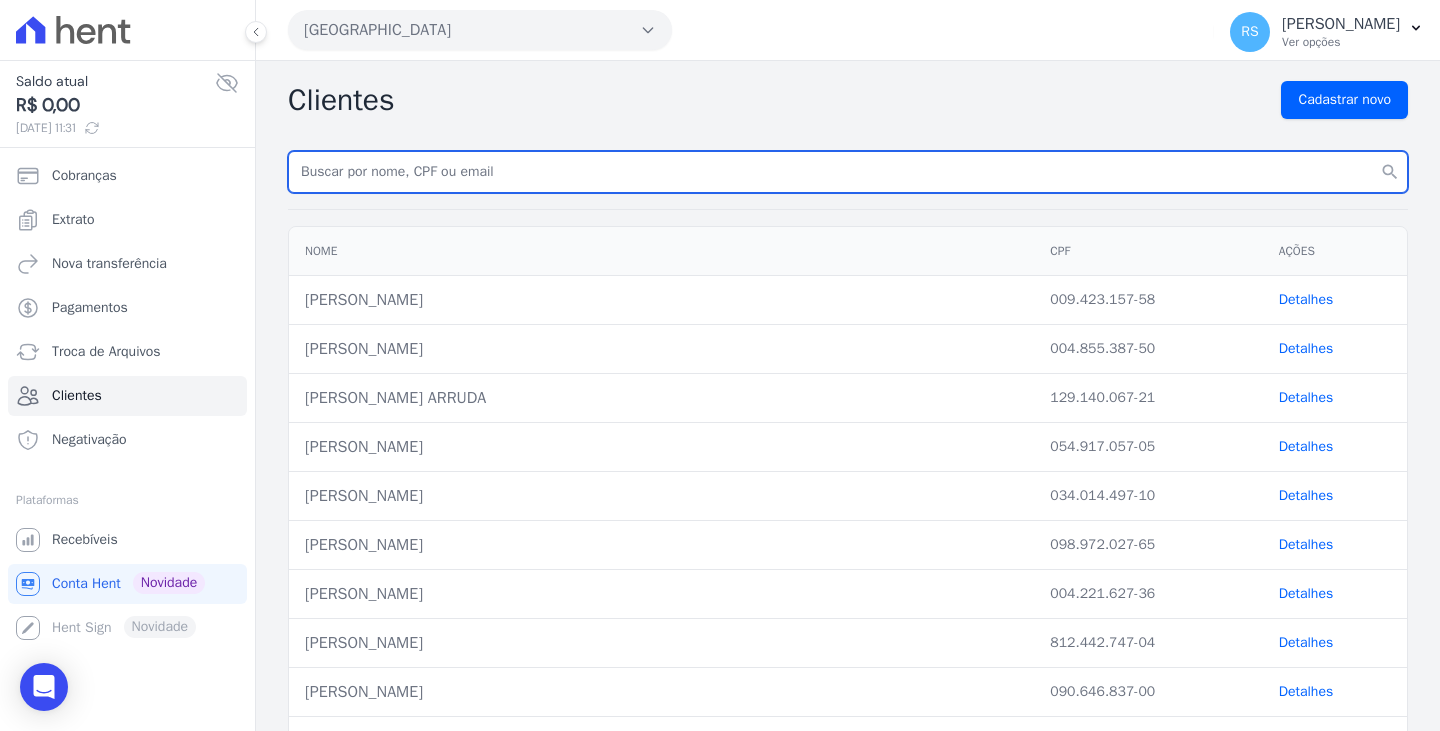click at bounding box center [848, 172] 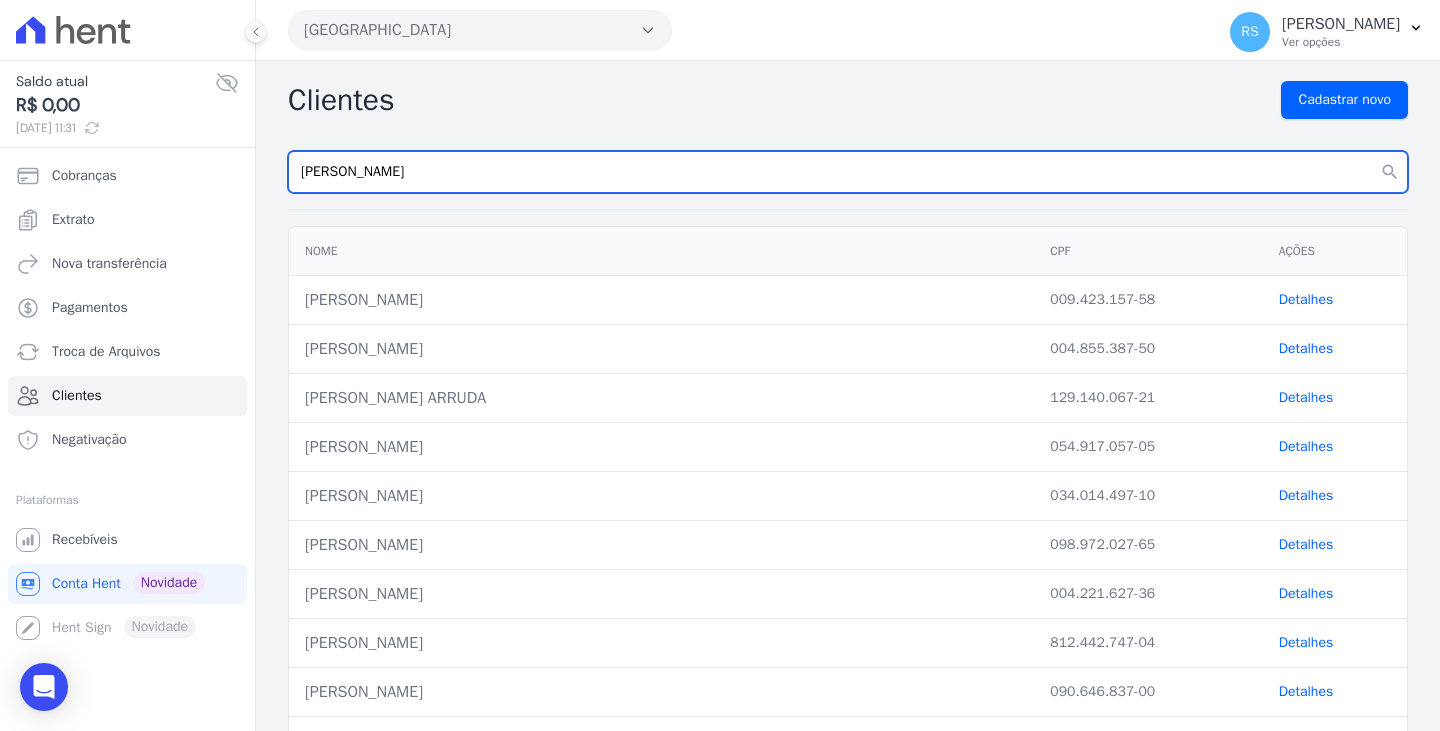 type on "[PERSON_NAME]" 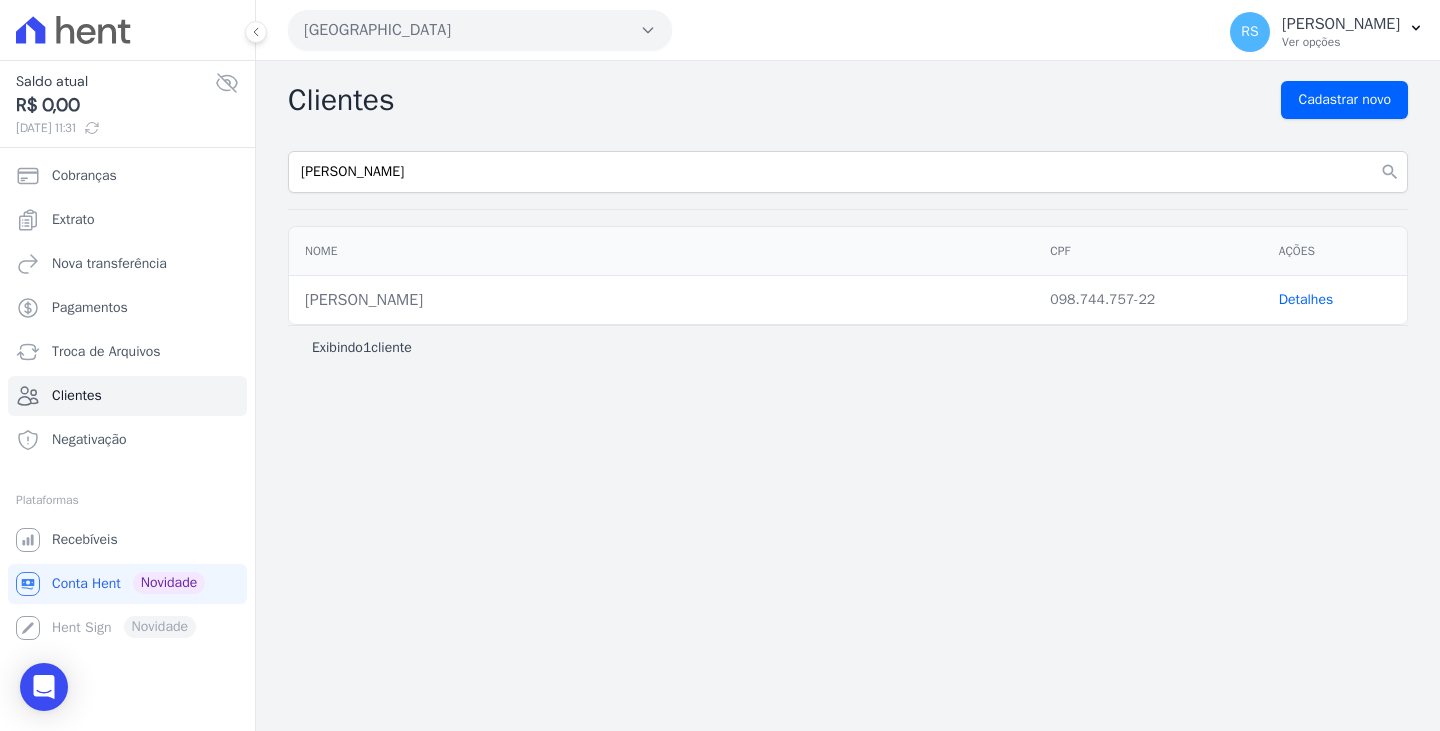 click on "Detalhes" at bounding box center (1306, 299) 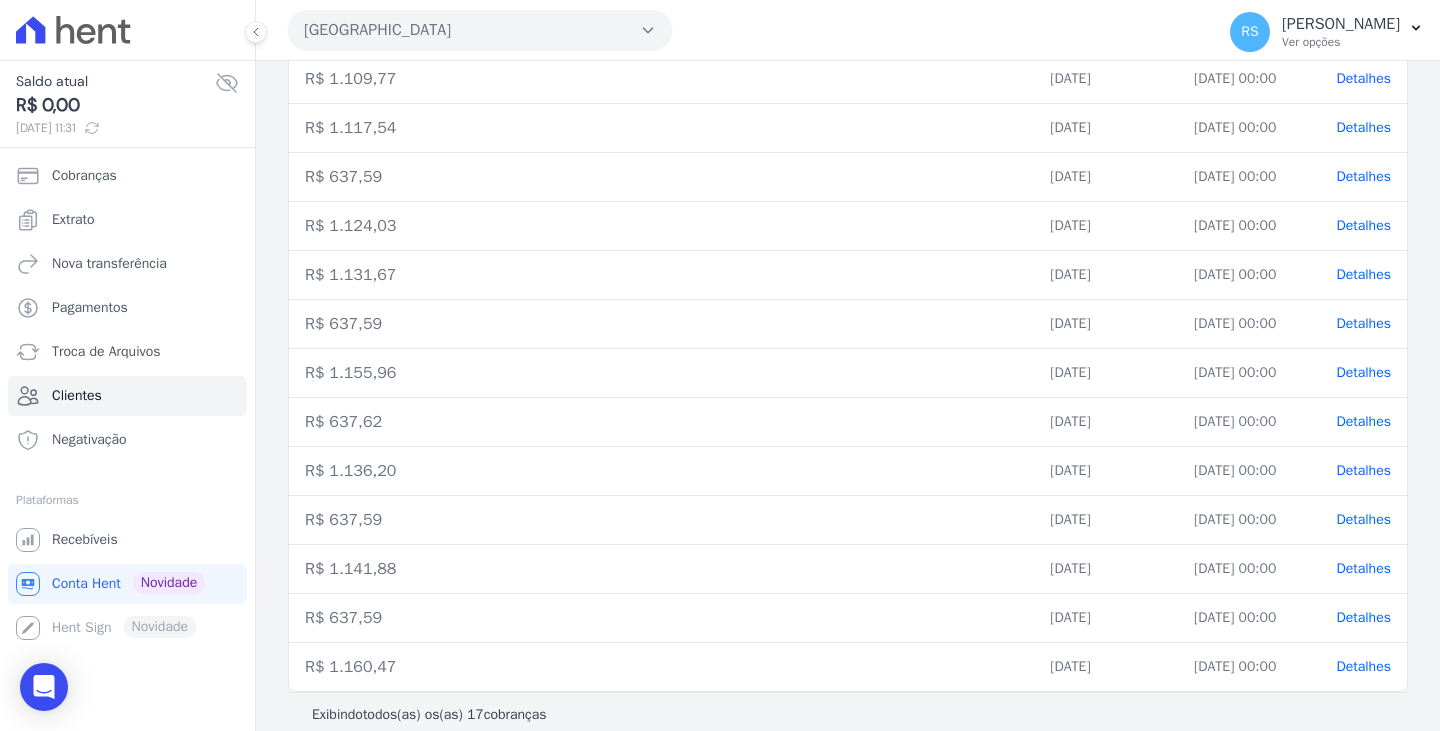 scroll, scrollTop: 573, scrollLeft: 0, axis: vertical 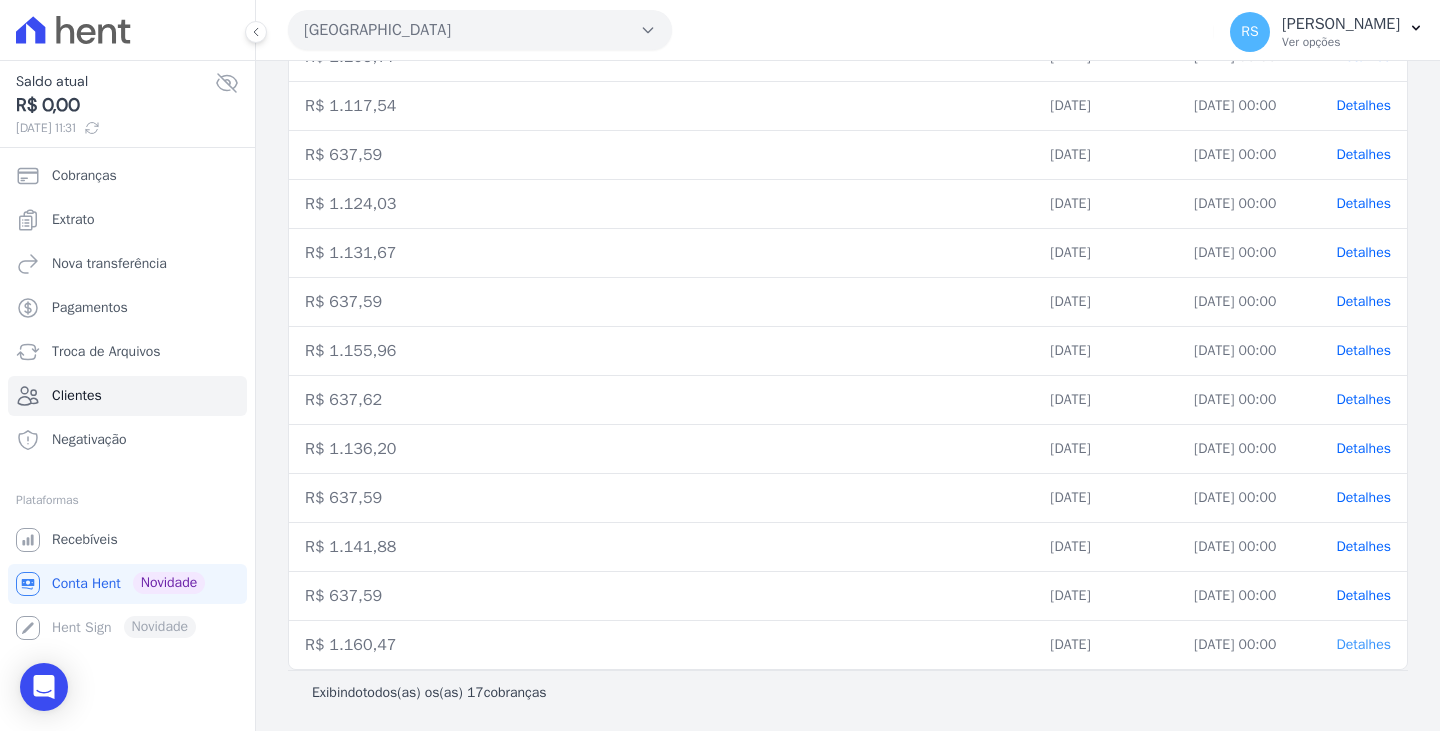 click on "Detalhes" at bounding box center [1363, 644] 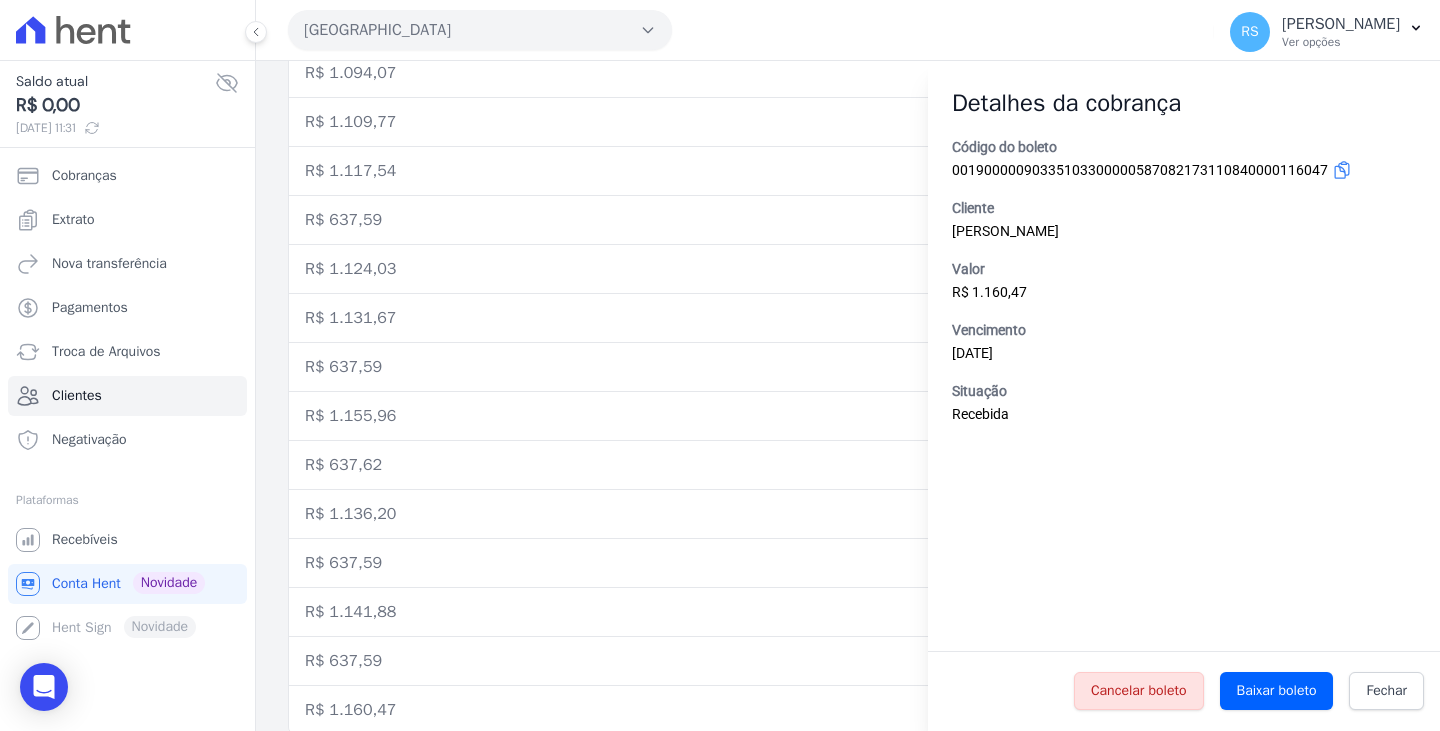 scroll, scrollTop: 473, scrollLeft: 0, axis: vertical 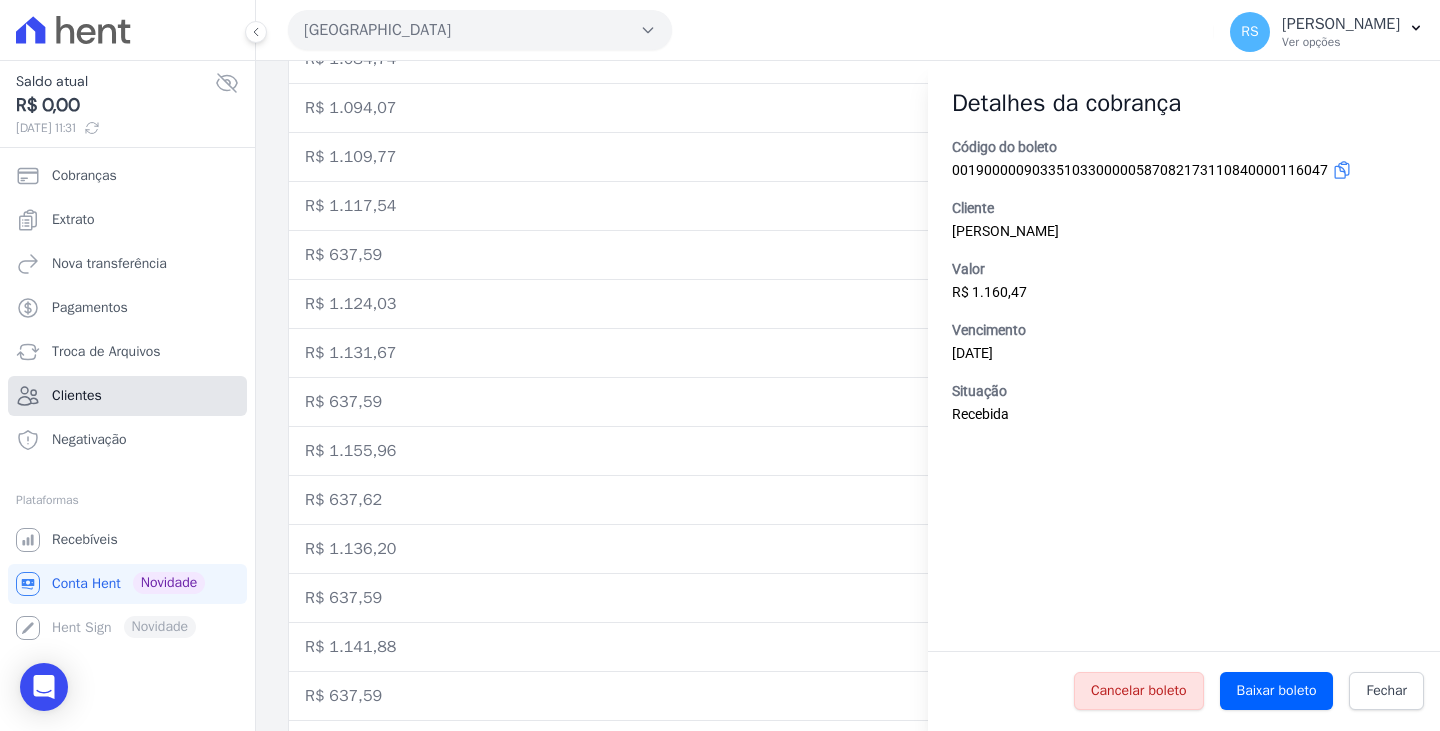 click on "Clientes" at bounding box center (127, 396) 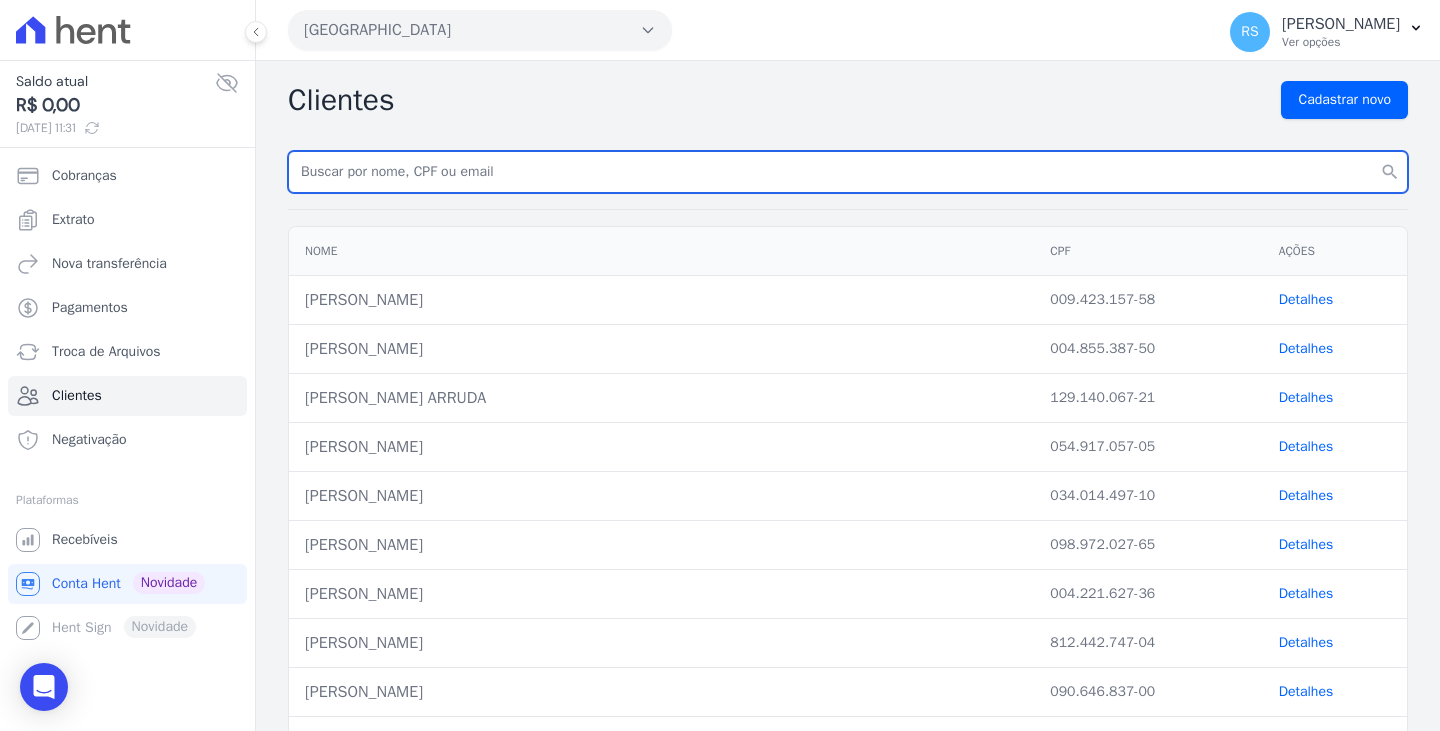 click at bounding box center (848, 172) 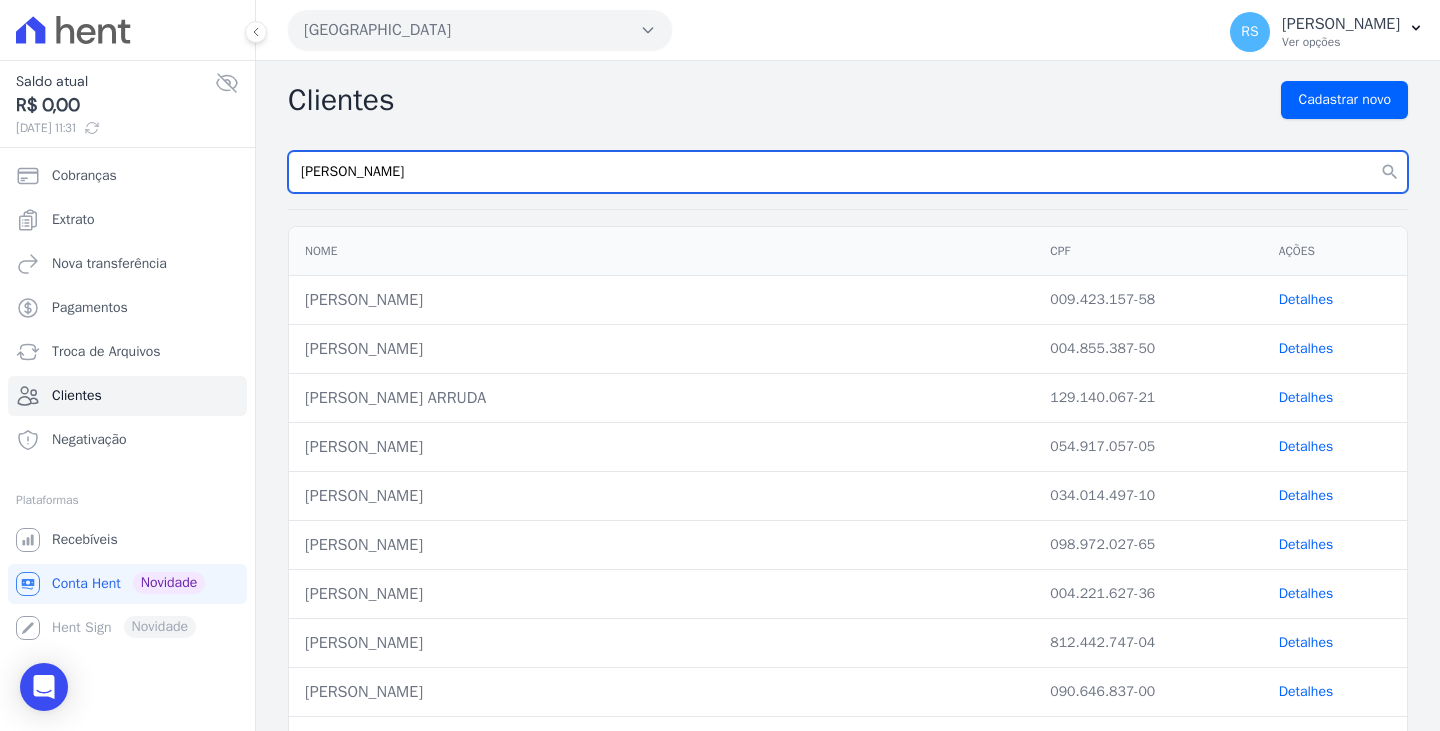 type on "[PERSON_NAME]" 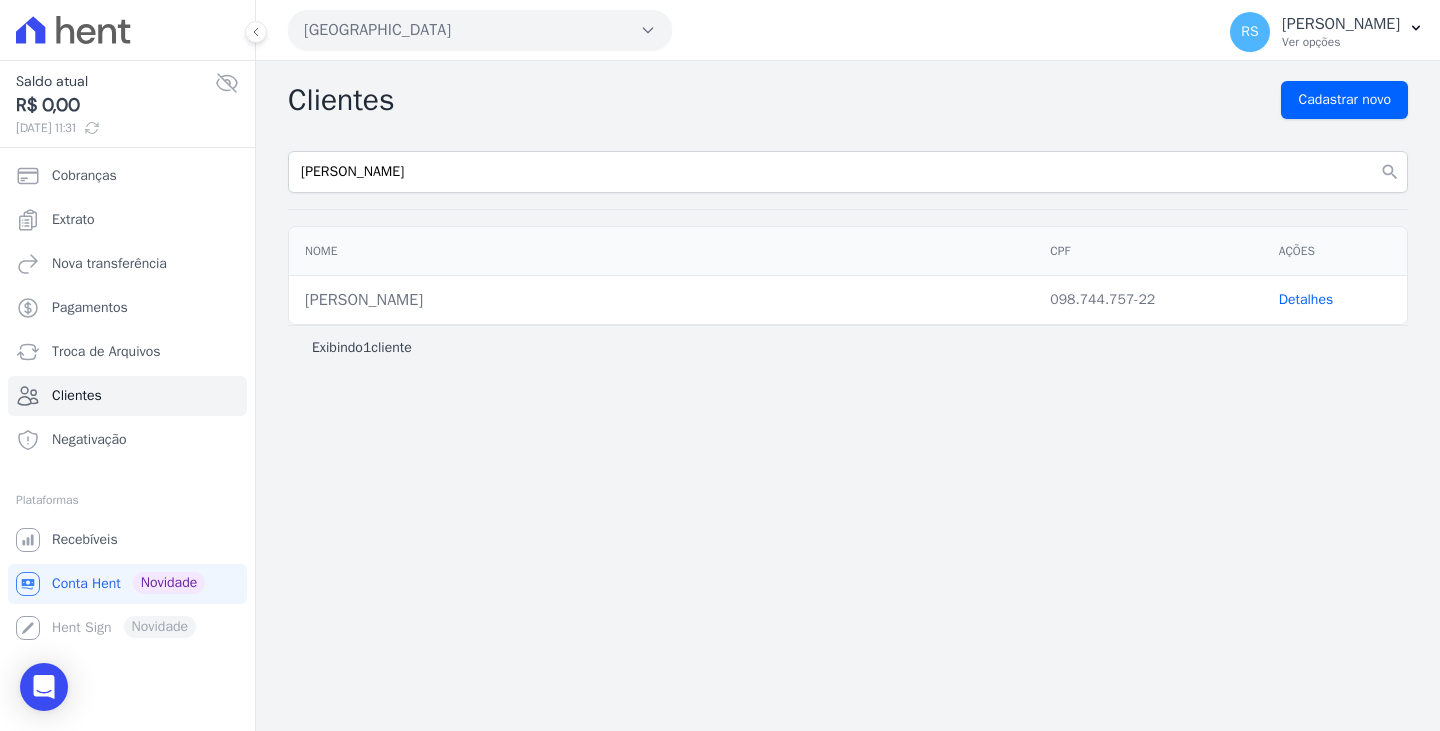click on "[PERSON_NAME]" at bounding box center (661, 300) 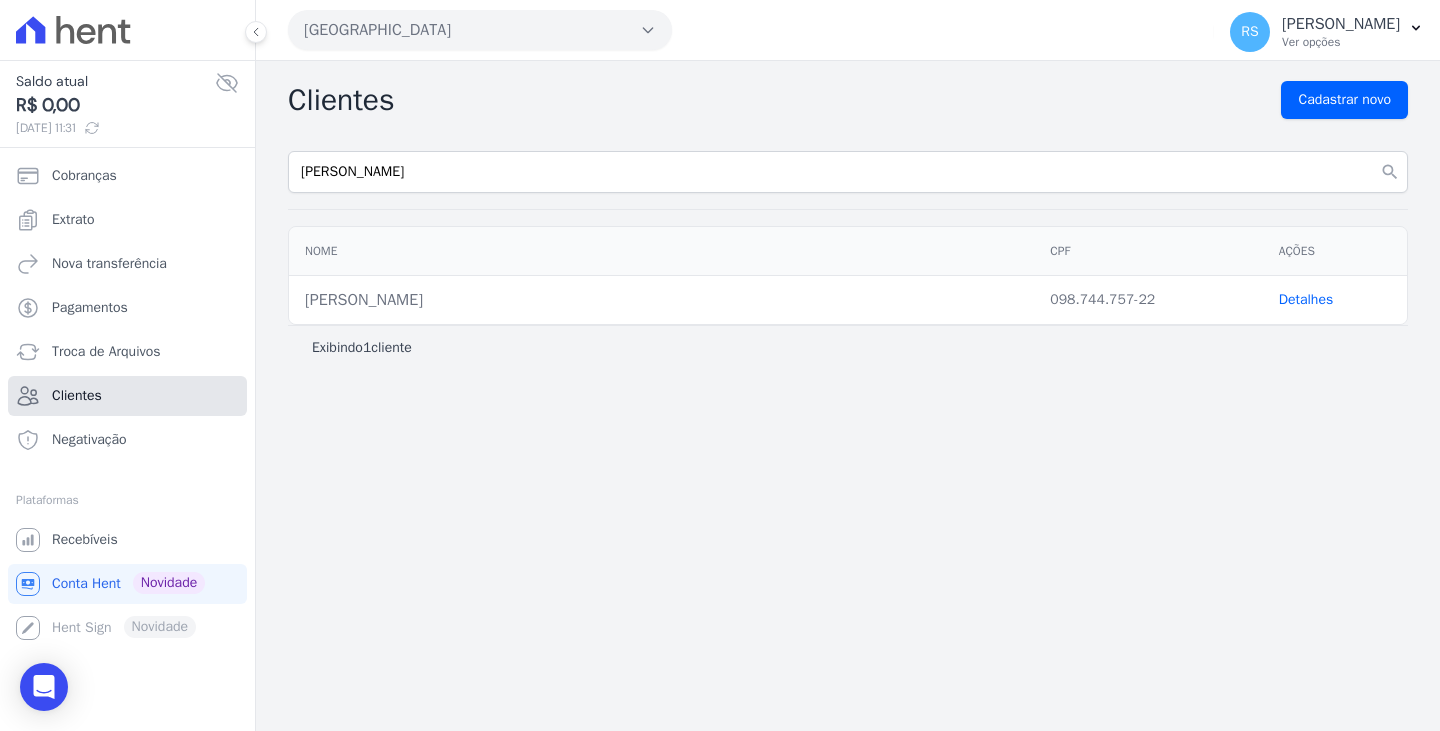 click on "Clientes" at bounding box center (77, 396) 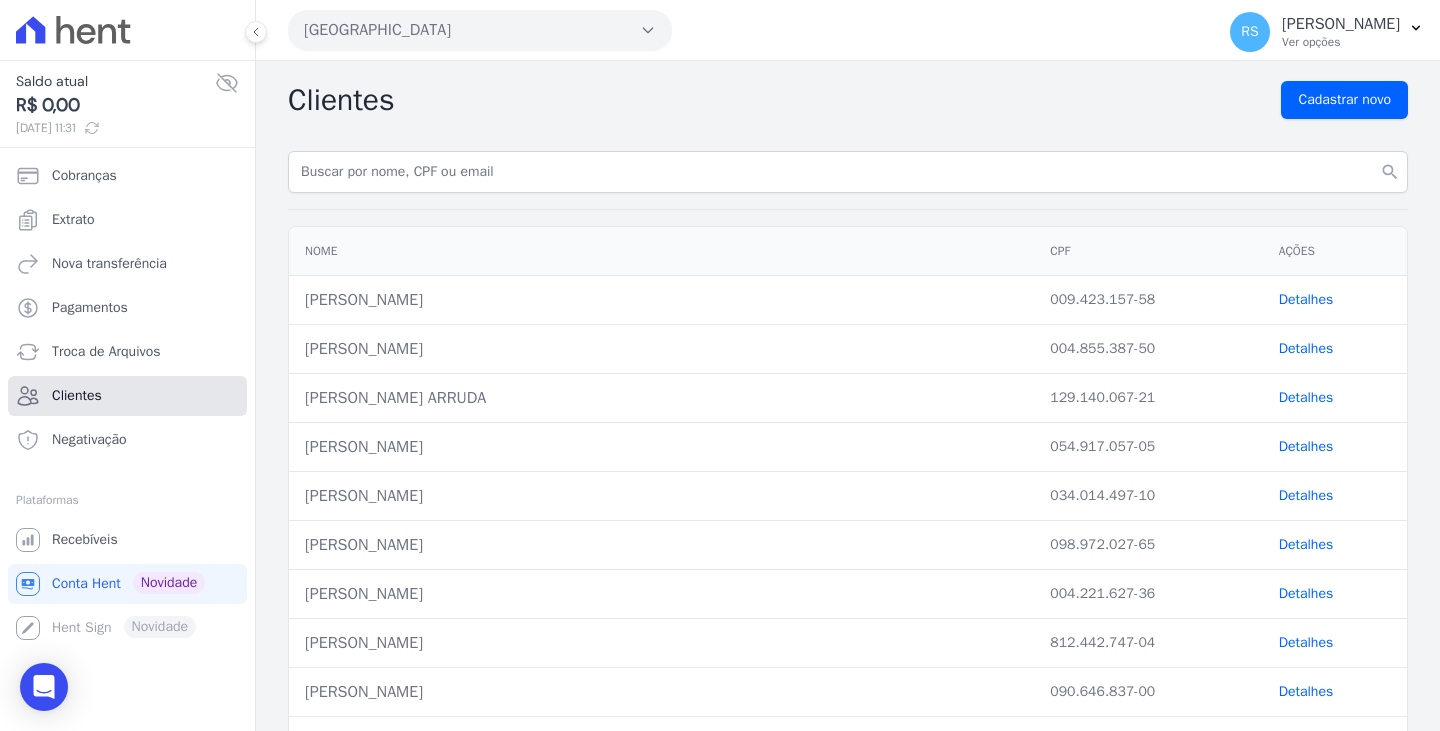 click on "Clientes" at bounding box center [77, 396] 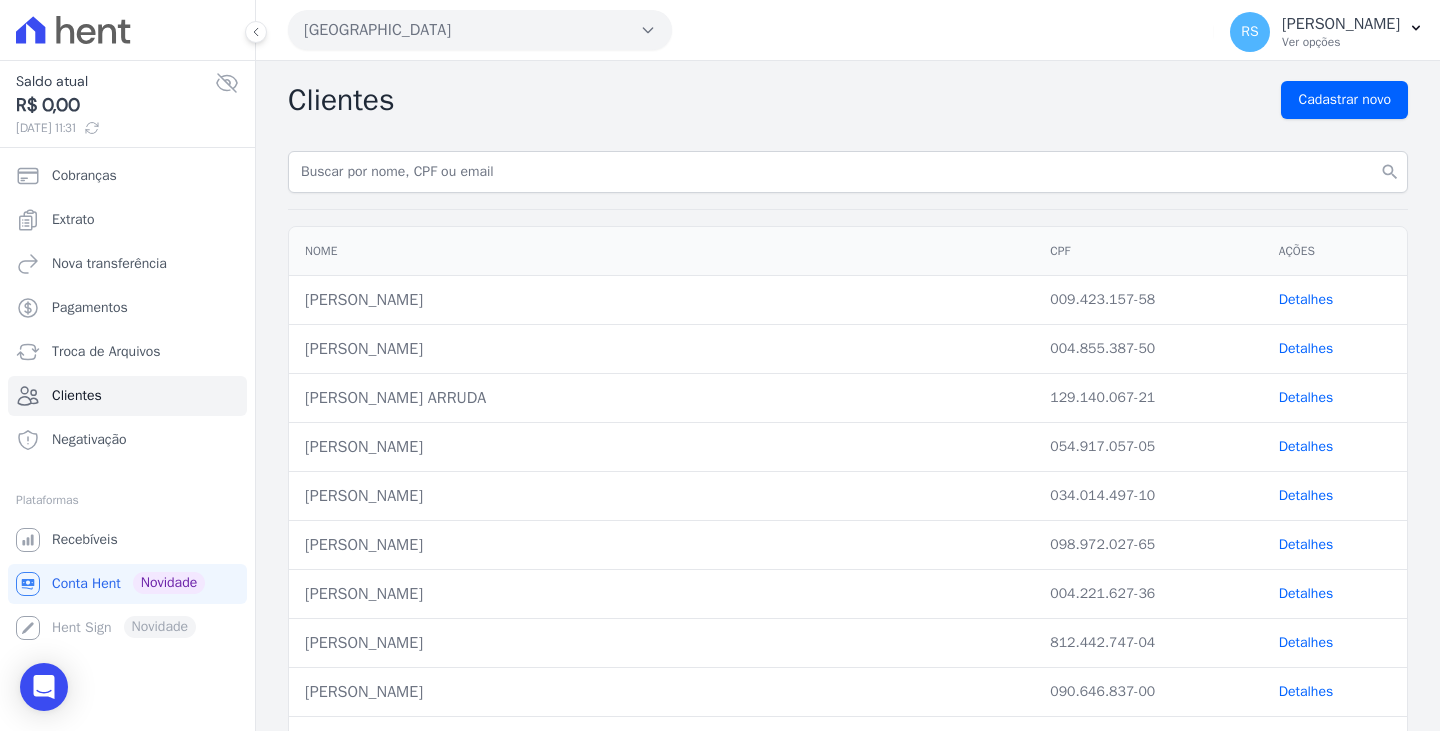 click 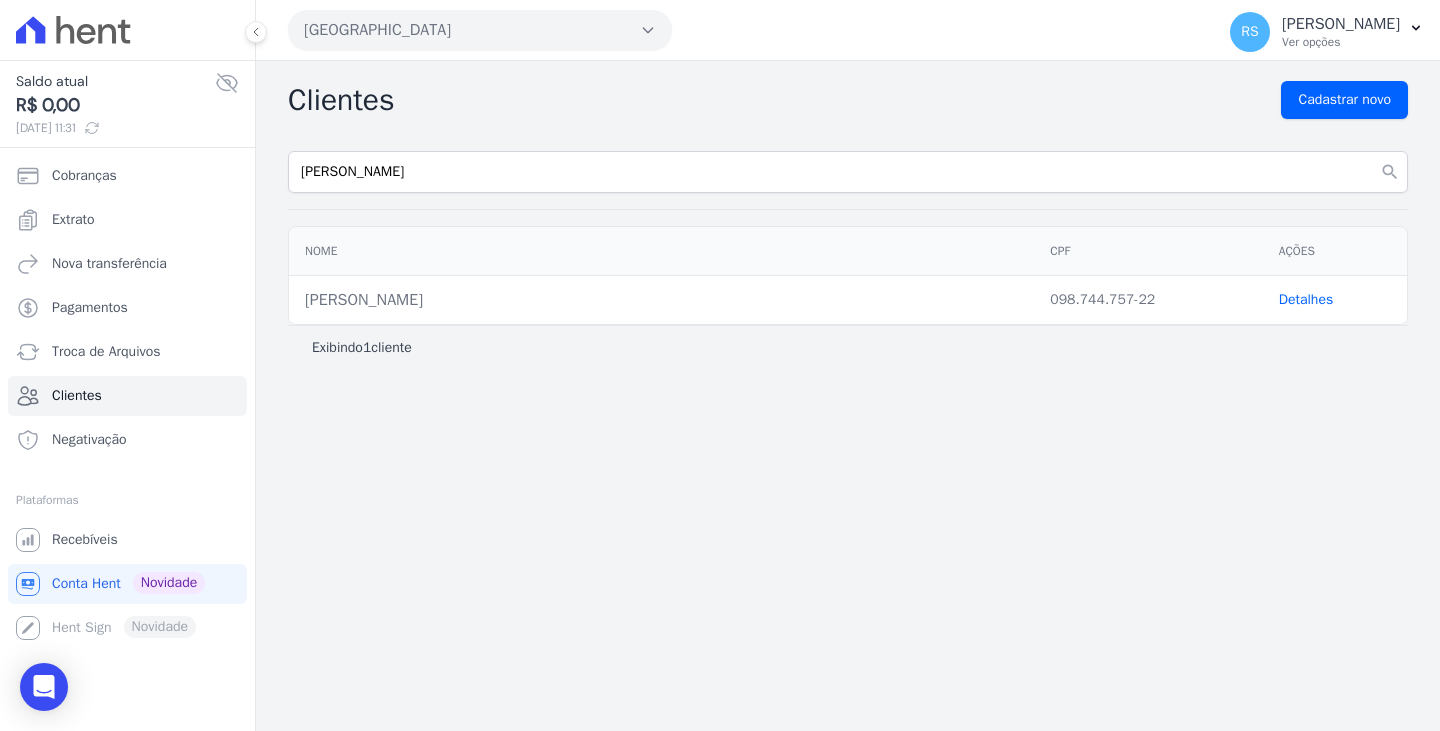 drag, startPoint x: 67, startPoint y: 79, endPoint x: 85, endPoint y: 28, distance: 54.08327 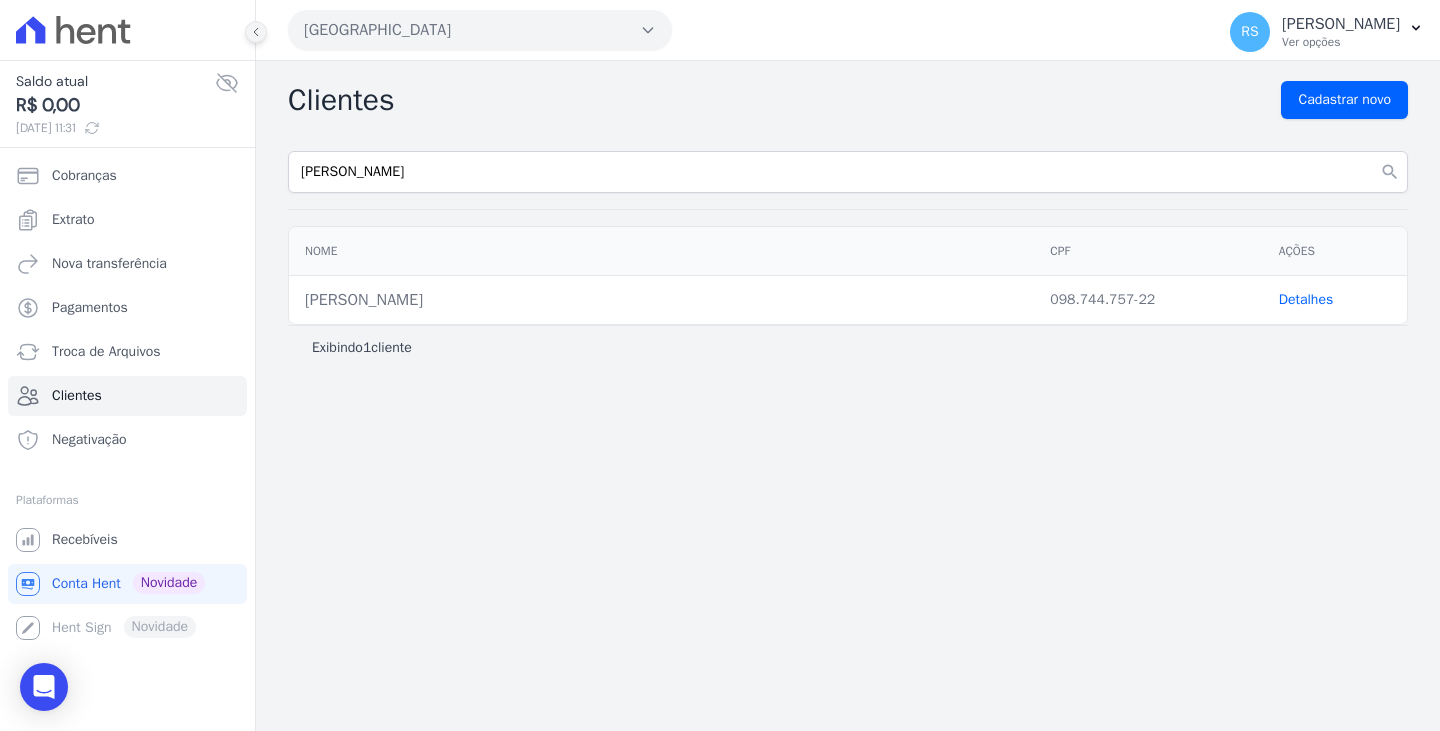 click 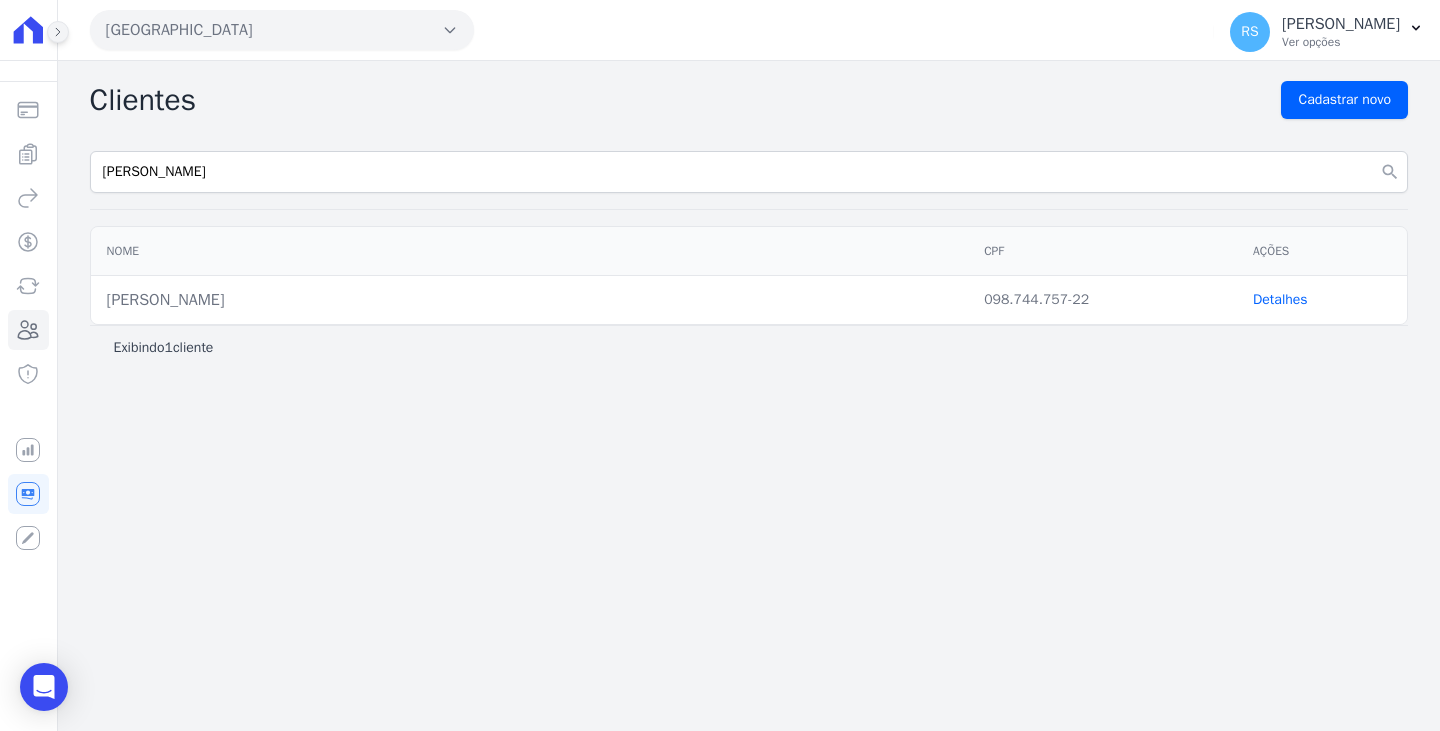 click 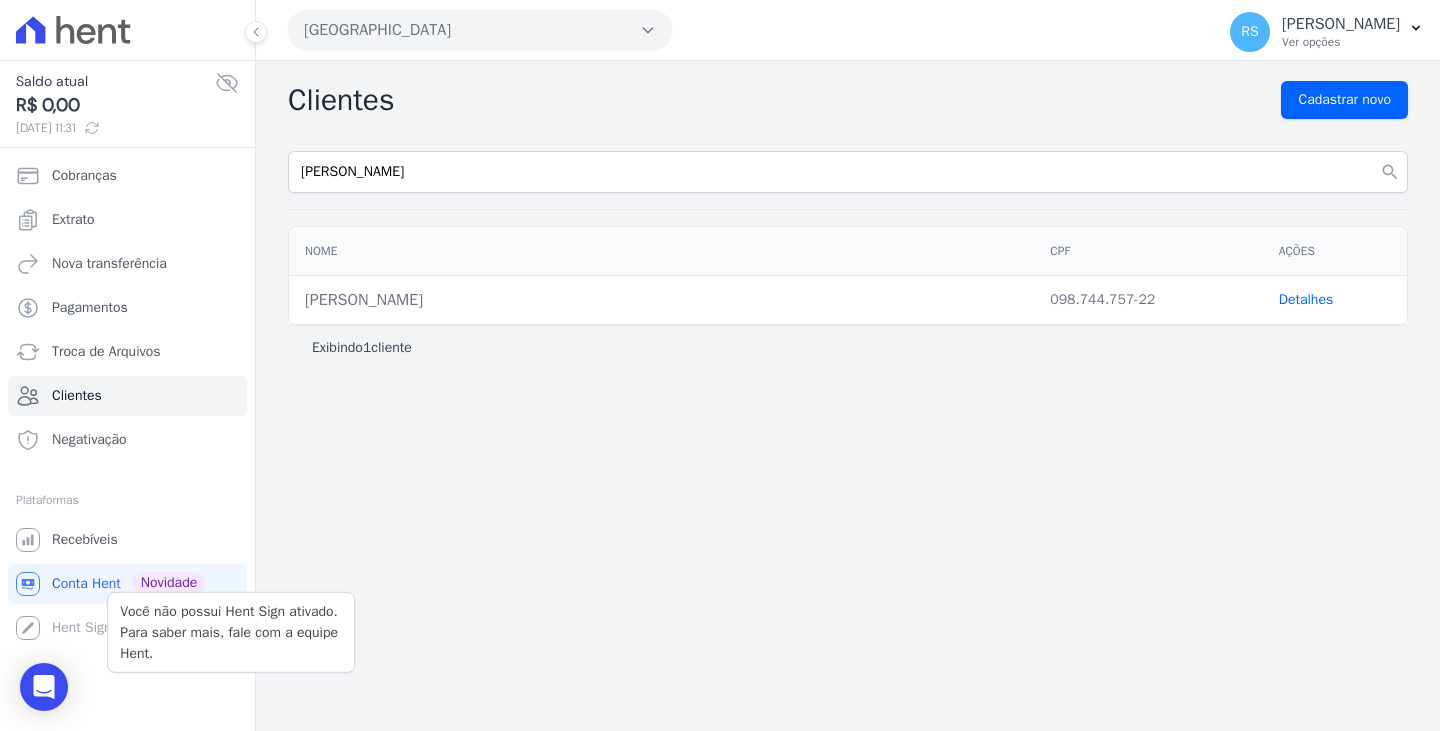 click on "Você não possui Hent Sign ativado. Para saber mais, fale com a equipe Hent.
Hent Sign
Novidade" at bounding box center [127, 628] 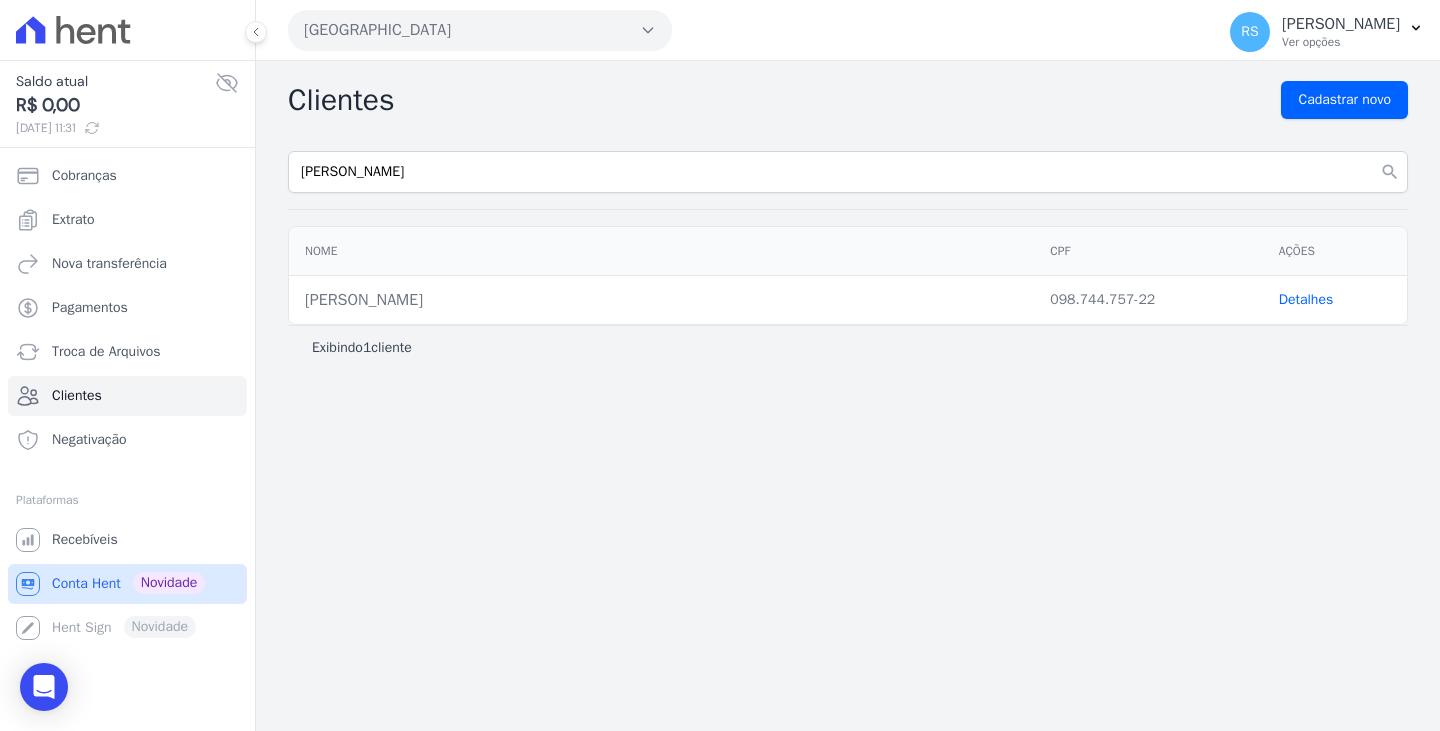 click on "Conta Hent
Novidade" at bounding box center (127, 584) 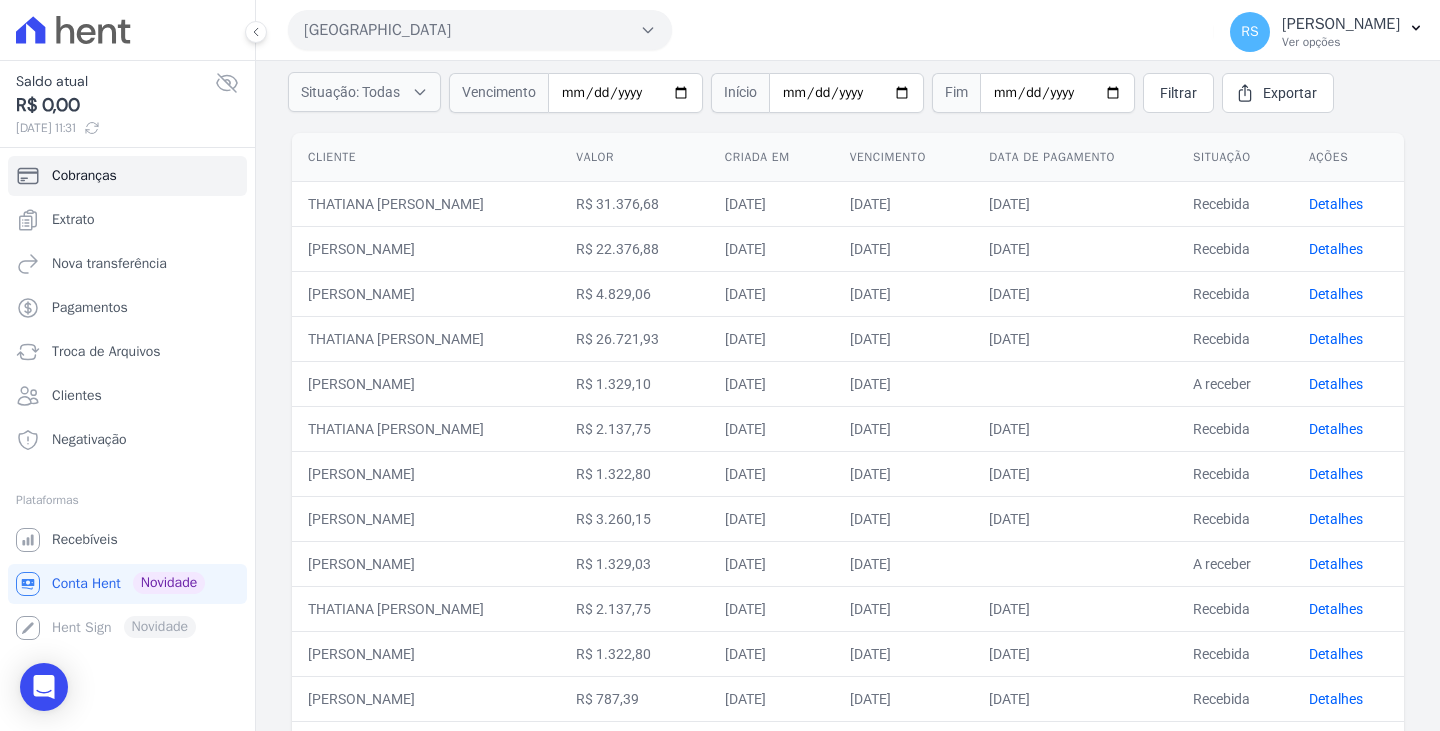 scroll, scrollTop: 0, scrollLeft: 0, axis: both 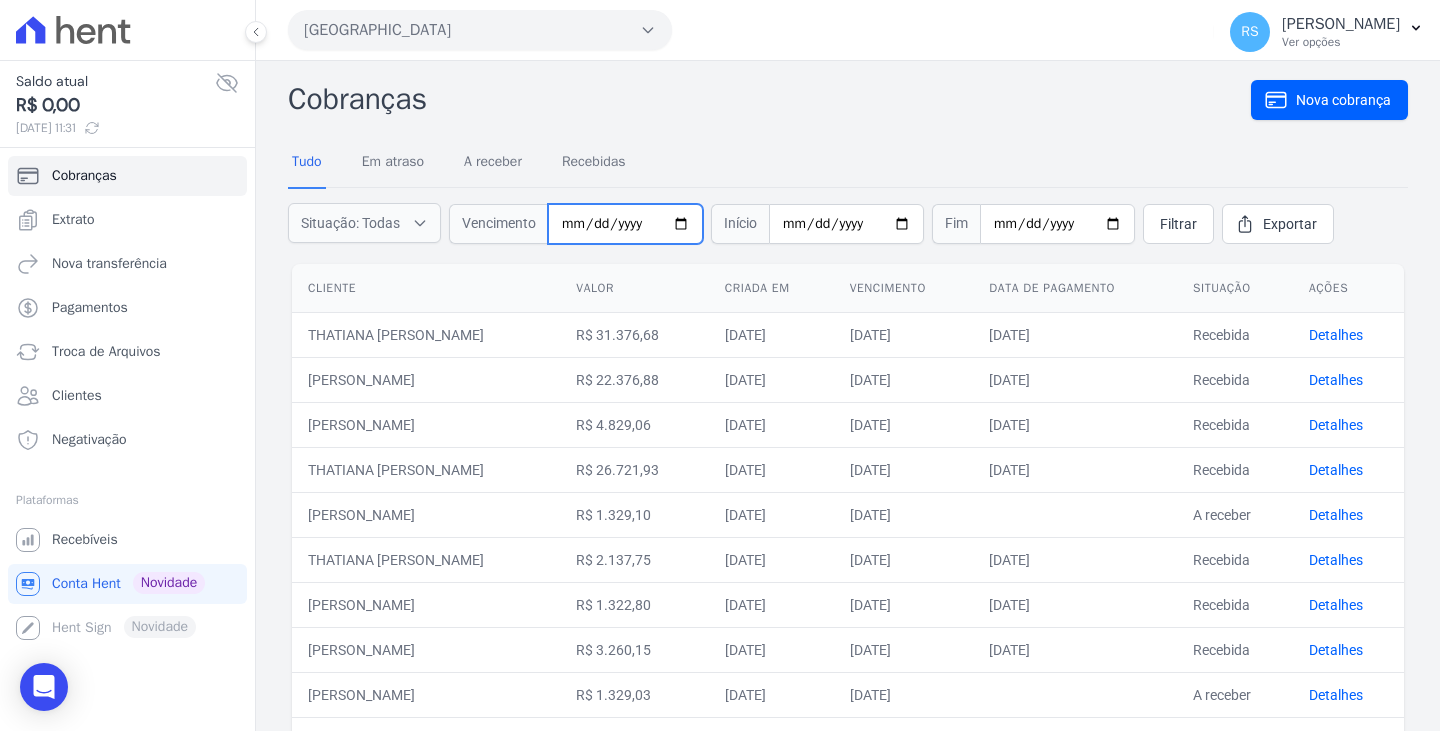 click at bounding box center [625, 224] 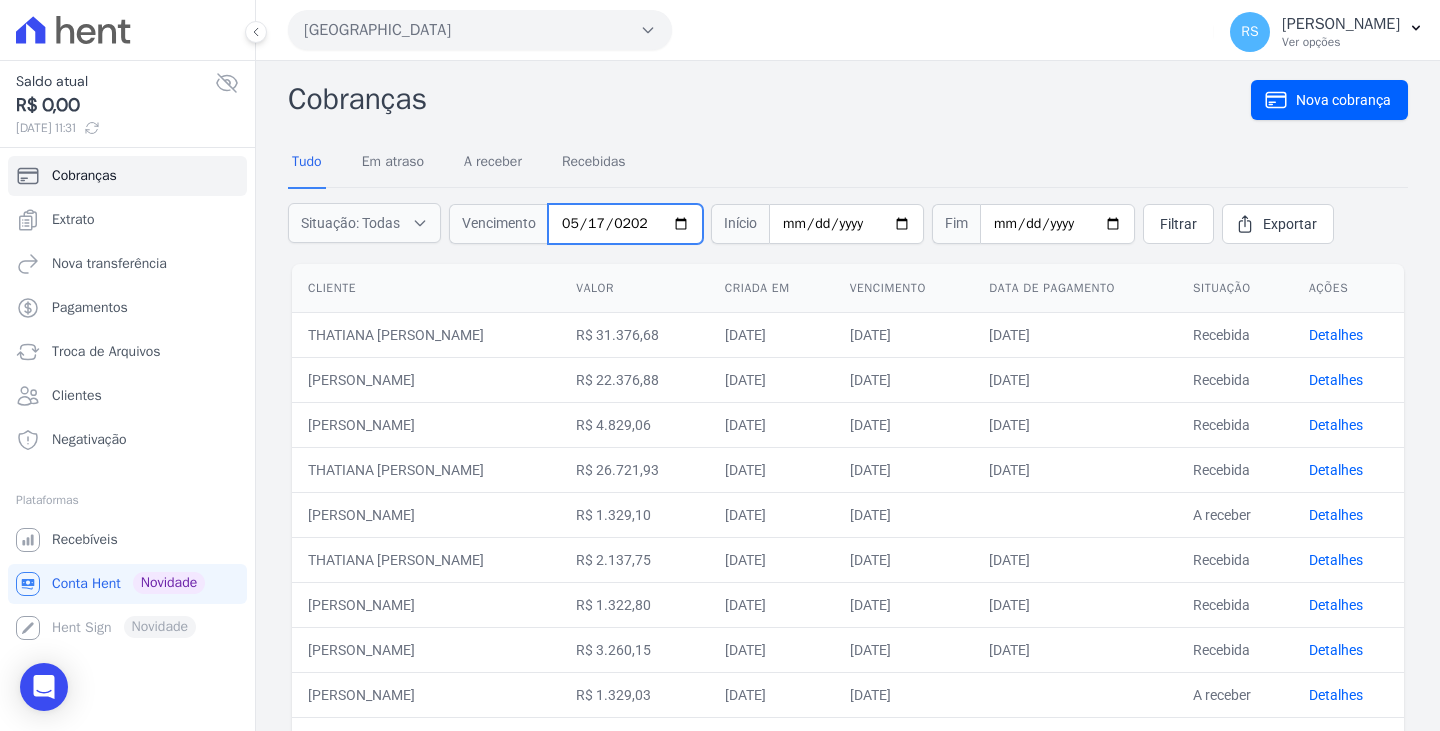 type on "2025-05-17" 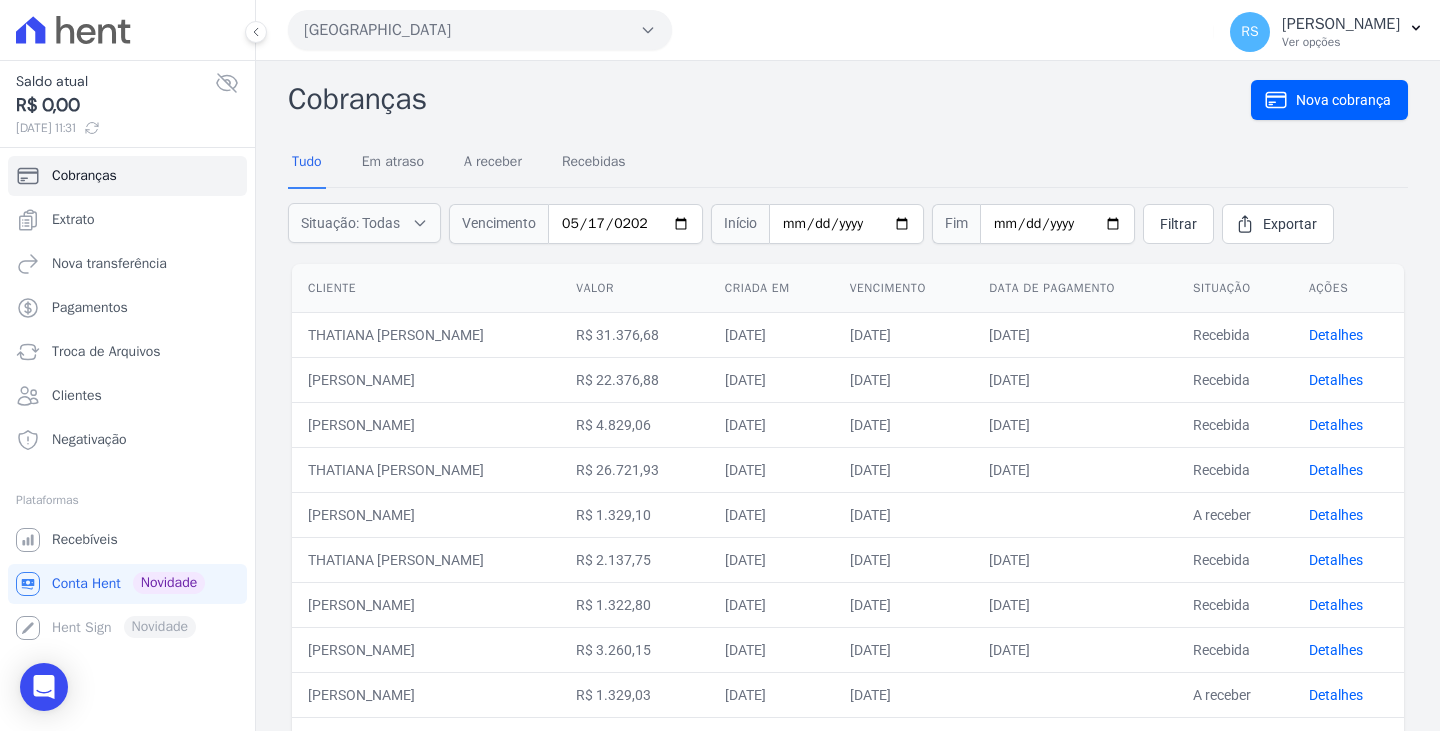 click on "Data de pagamento" at bounding box center [1075, 288] 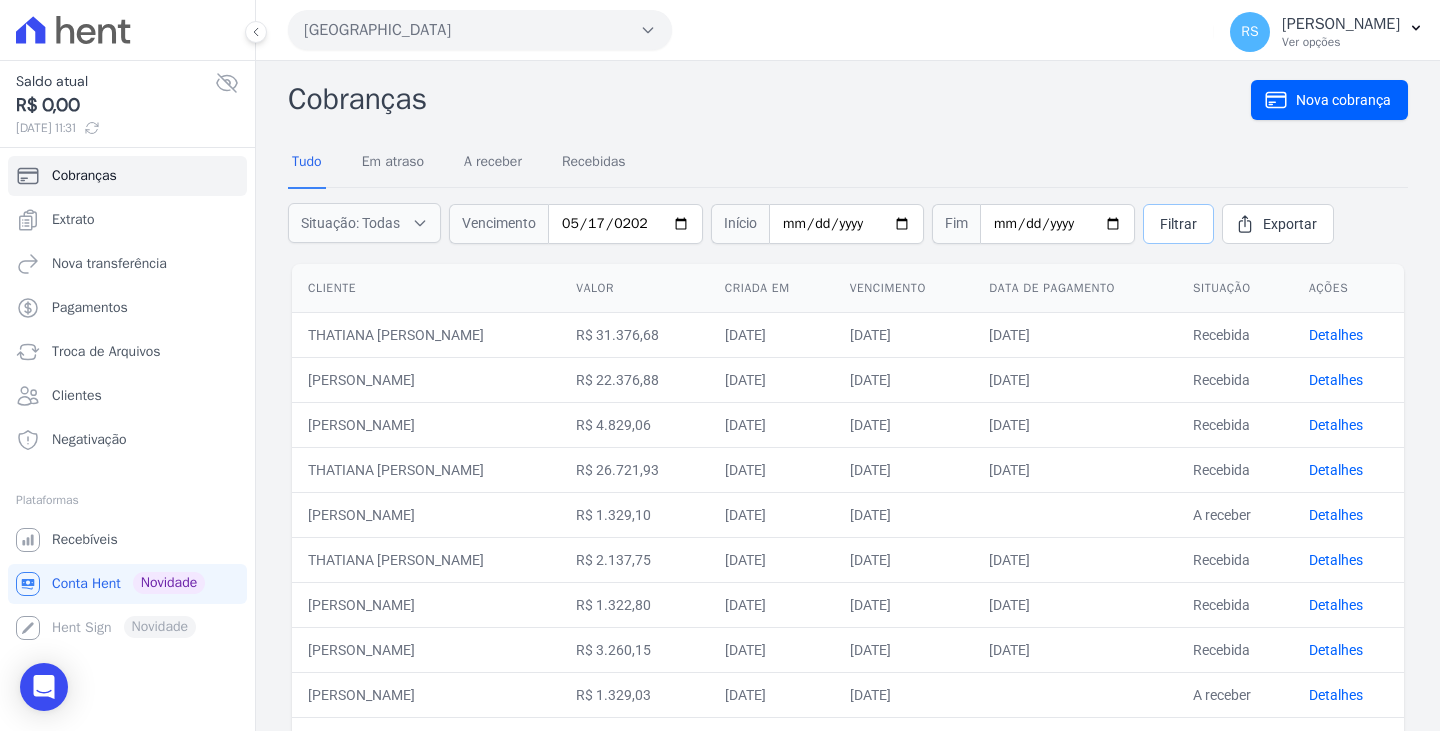 click on "Filtrar" at bounding box center (1178, 224) 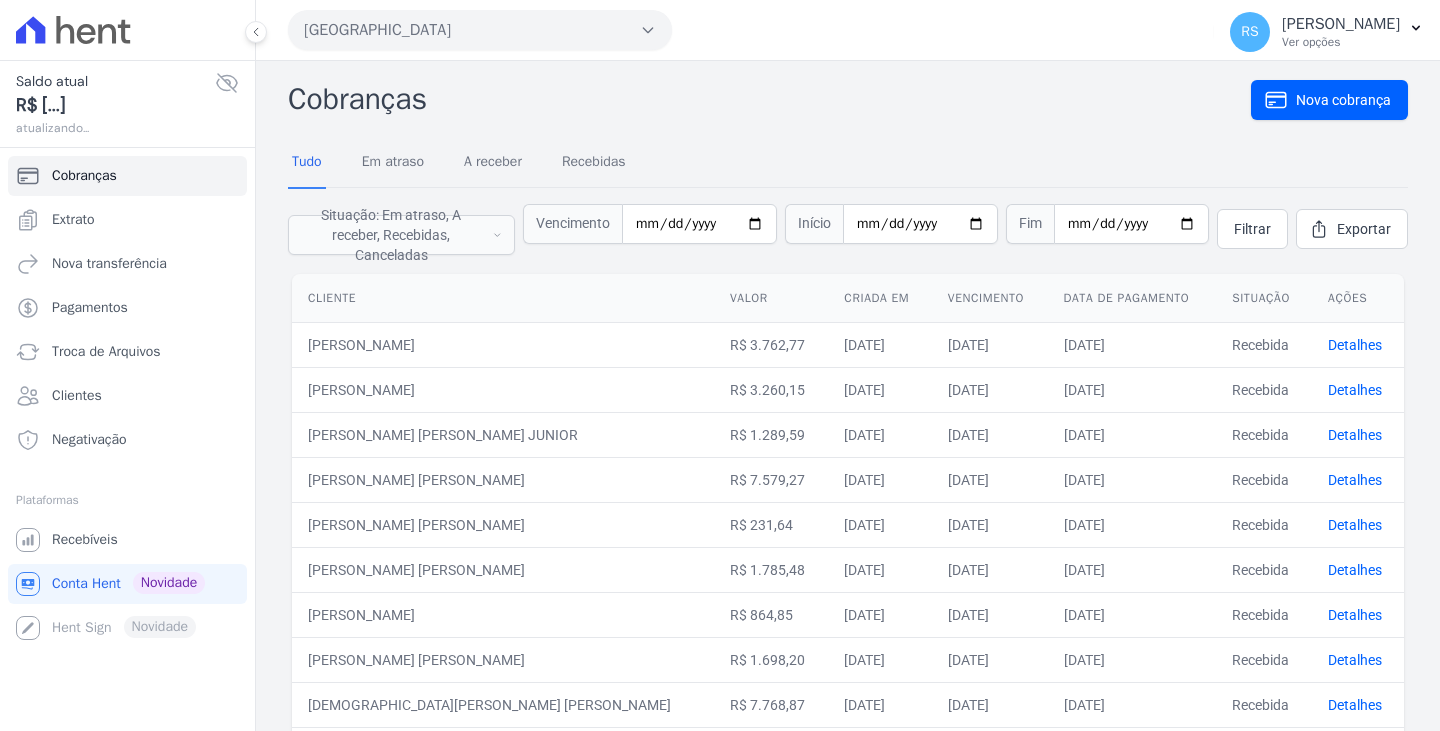 scroll, scrollTop: 0, scrollLeft: 0, axis: both 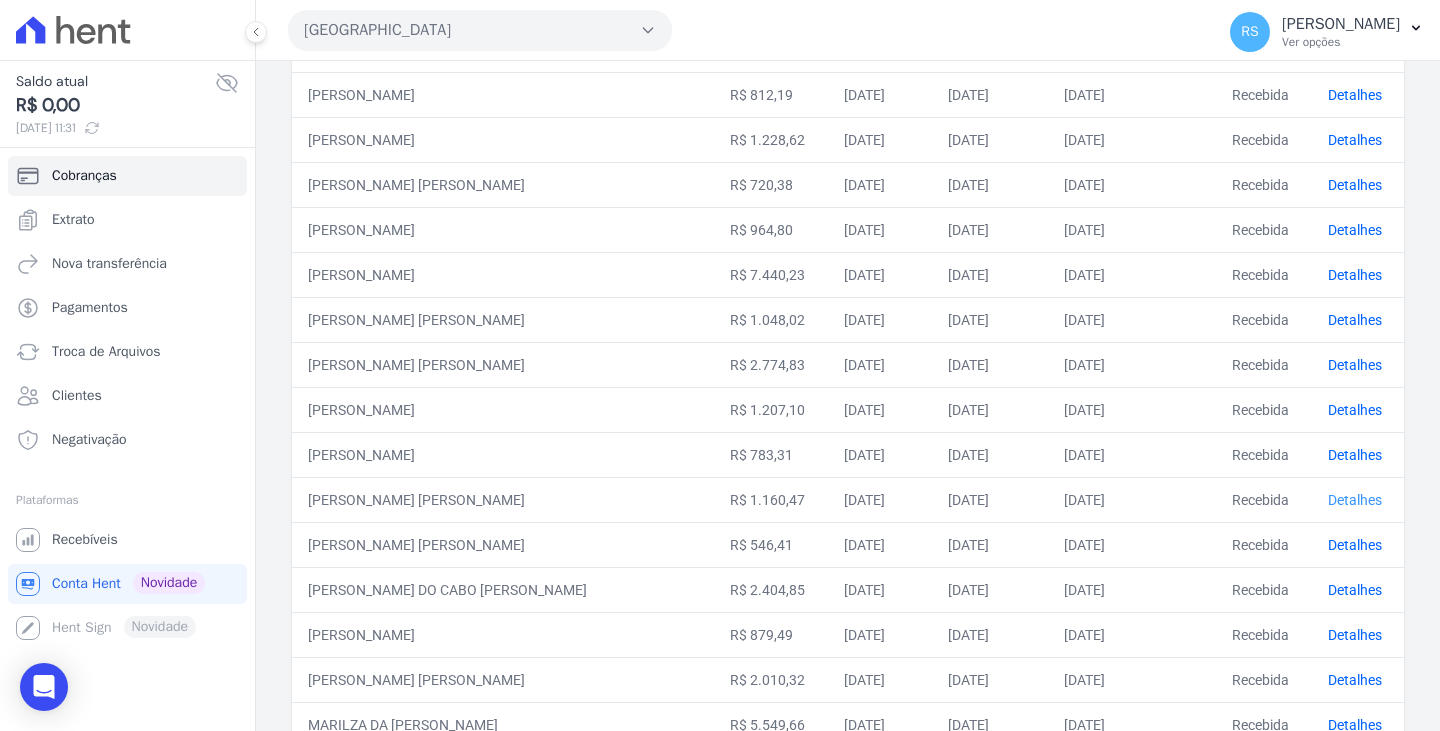 click on "Detalhes" at bounding box center [1355, 500] 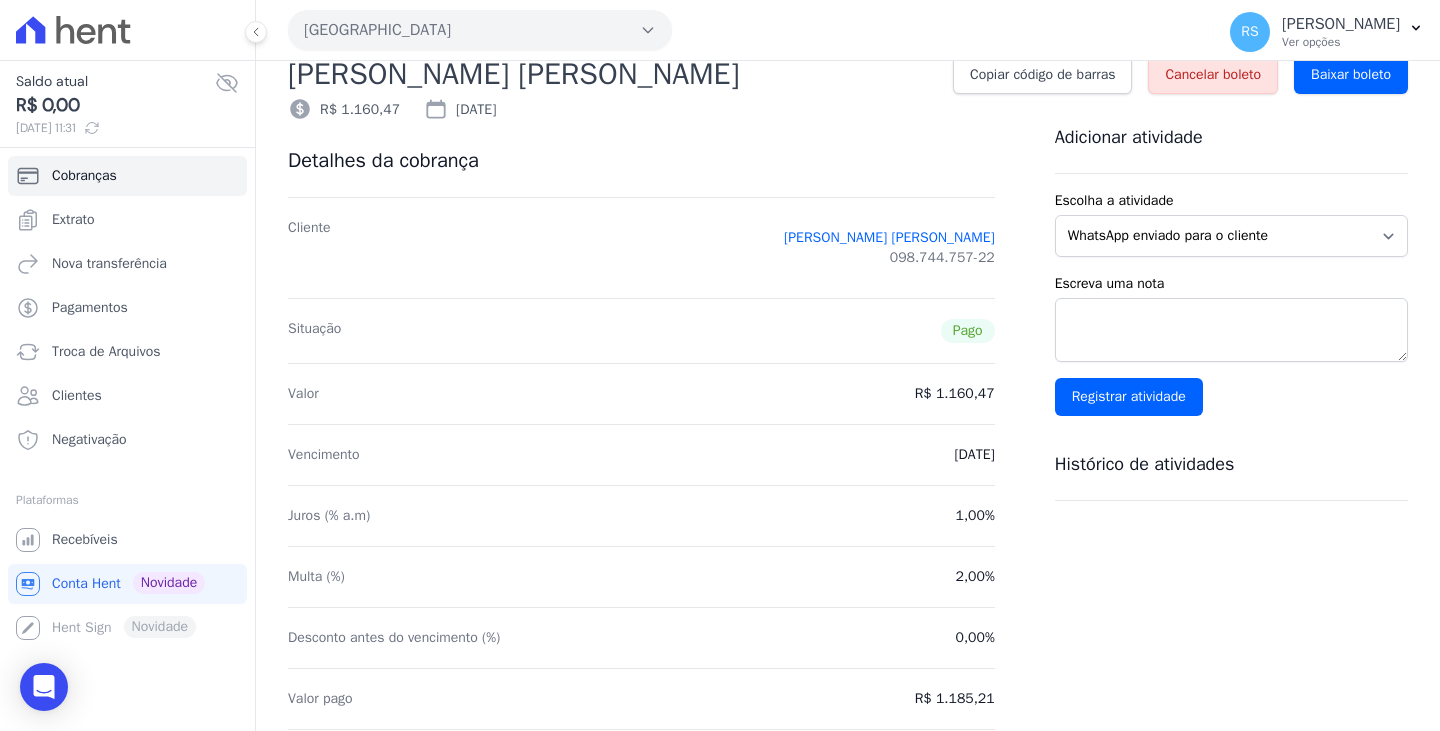 scroll, scrollTop: 0, scrollLeft: 0, axis: both 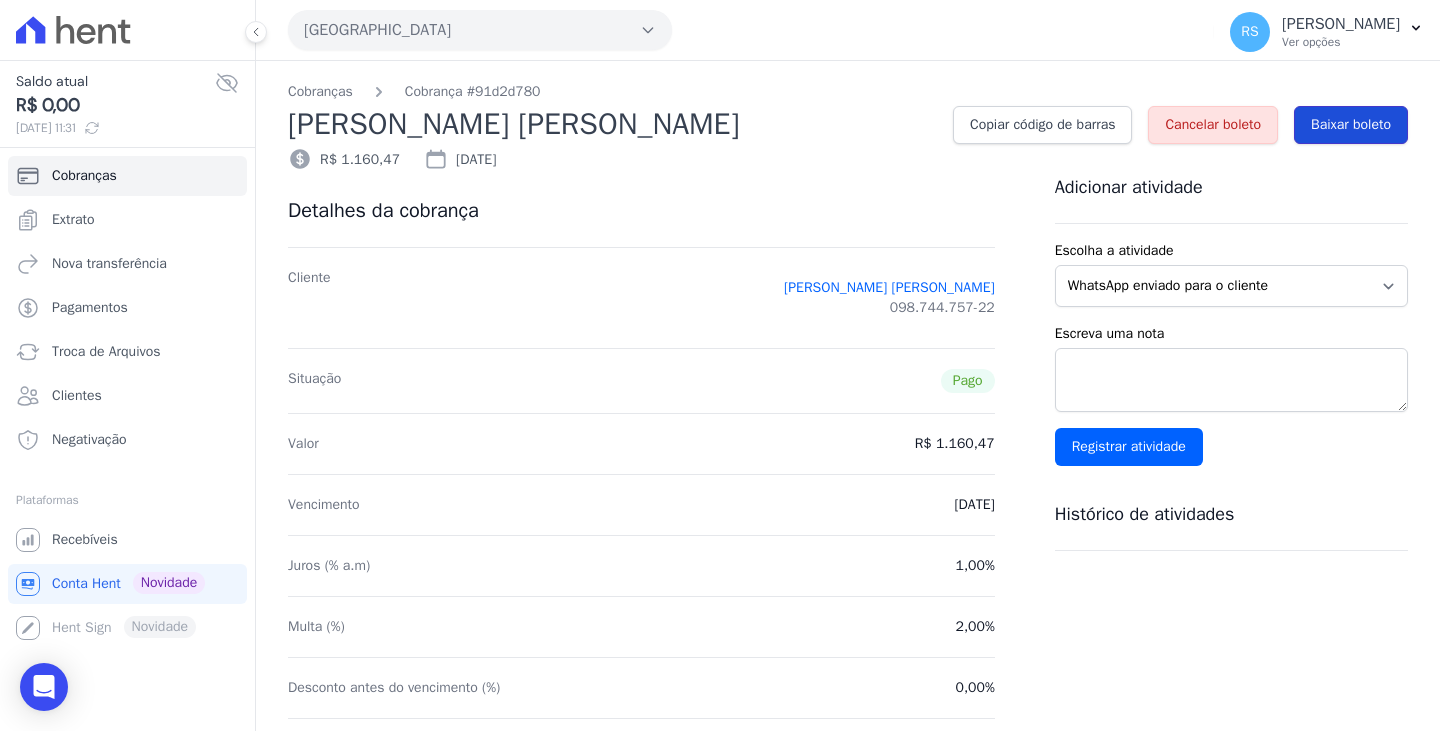 click on "Baixar boleto" at bounding box center (1351, 125) 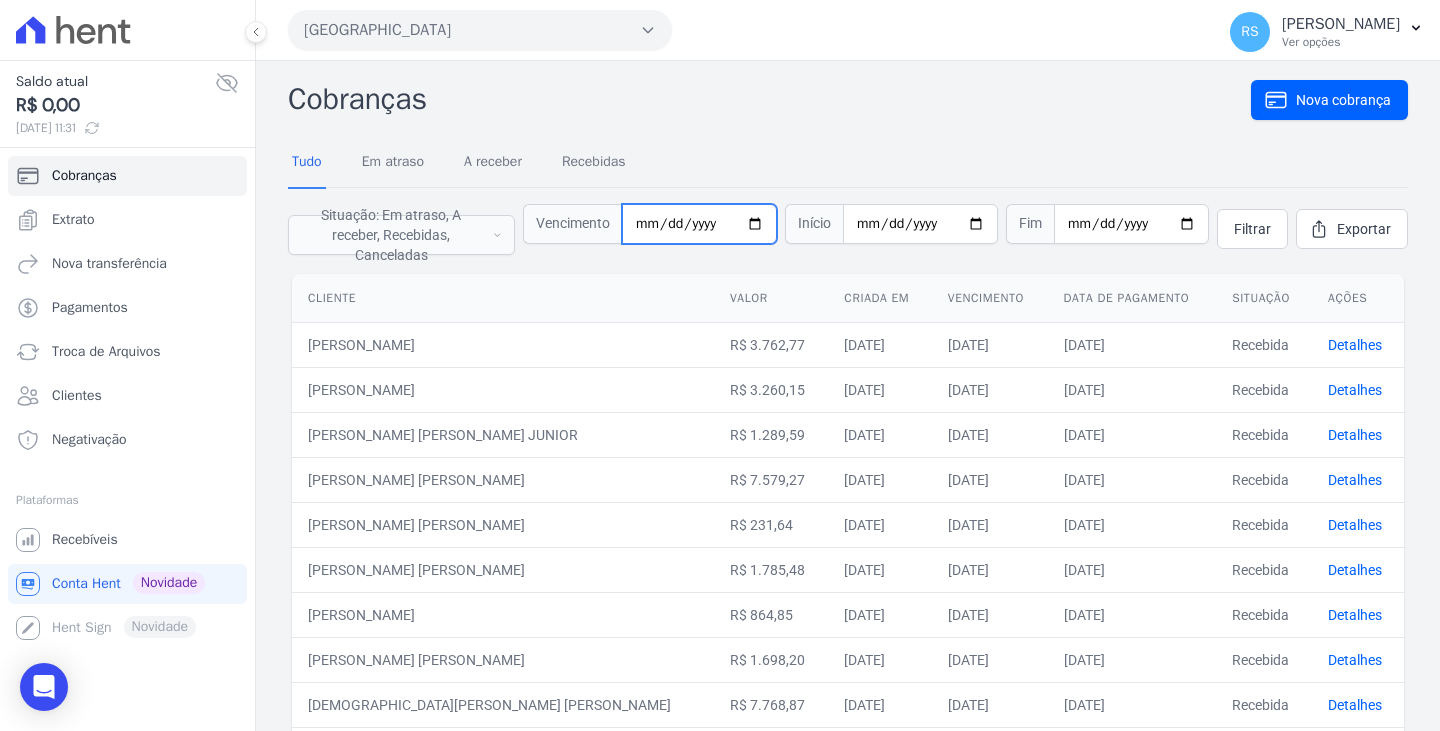 click on "2025-05-17" at bounding box center (699, 224) 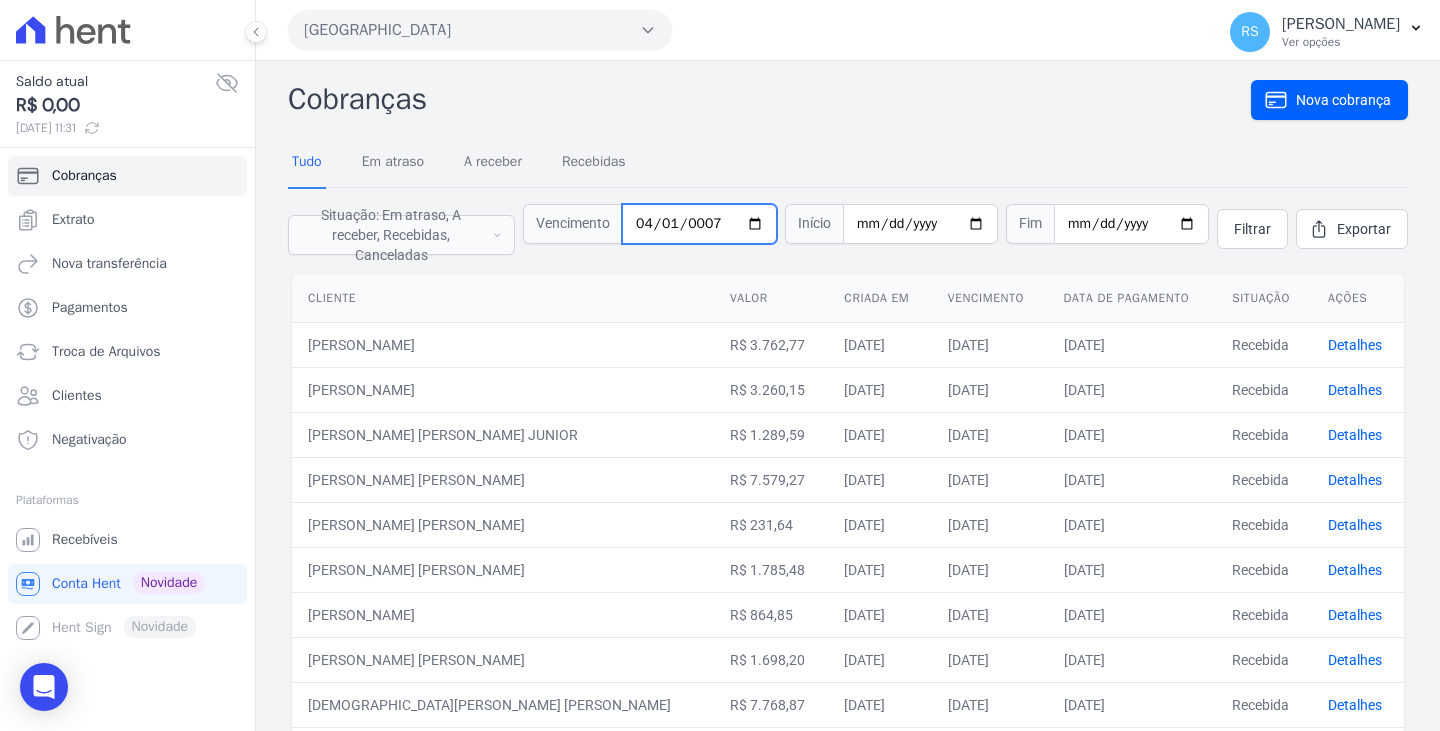 type on "0007-04-17" 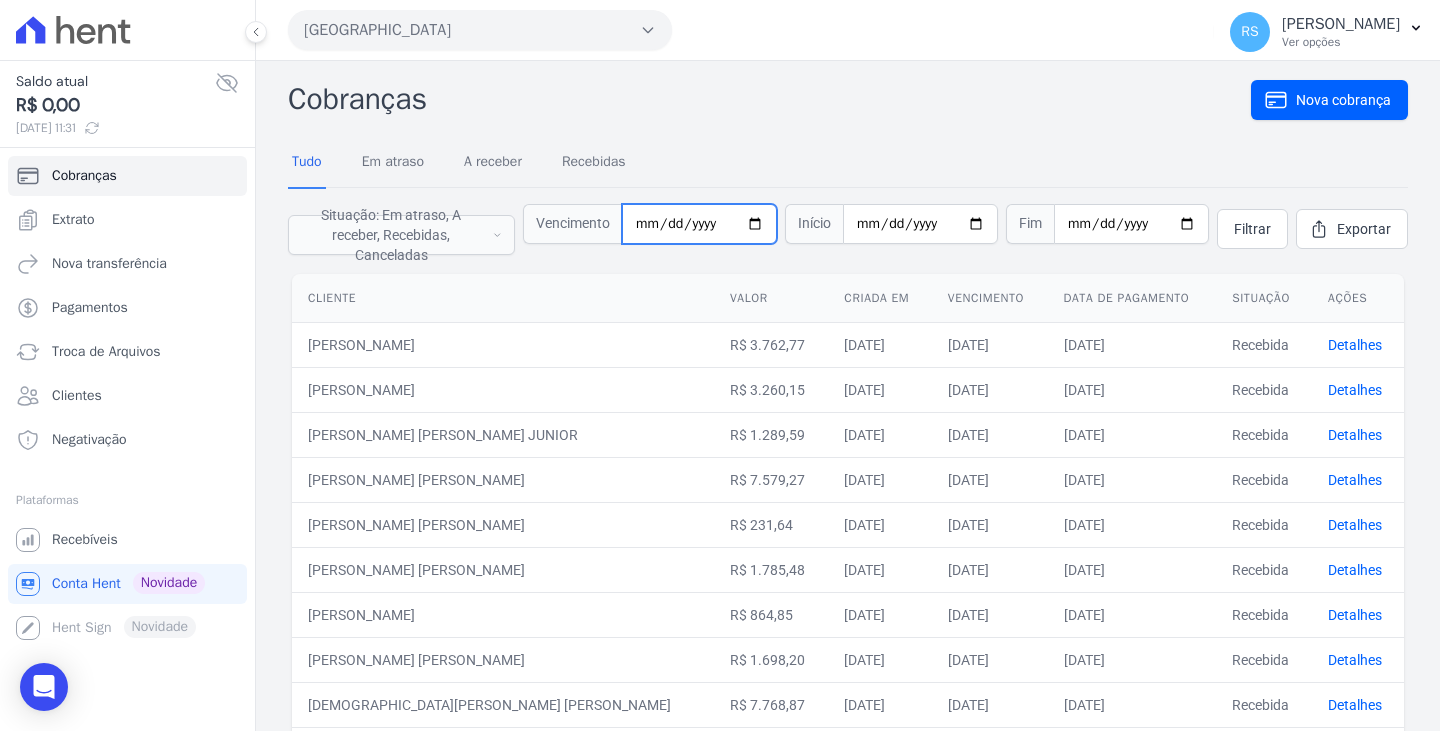 type on "0007-07-17" 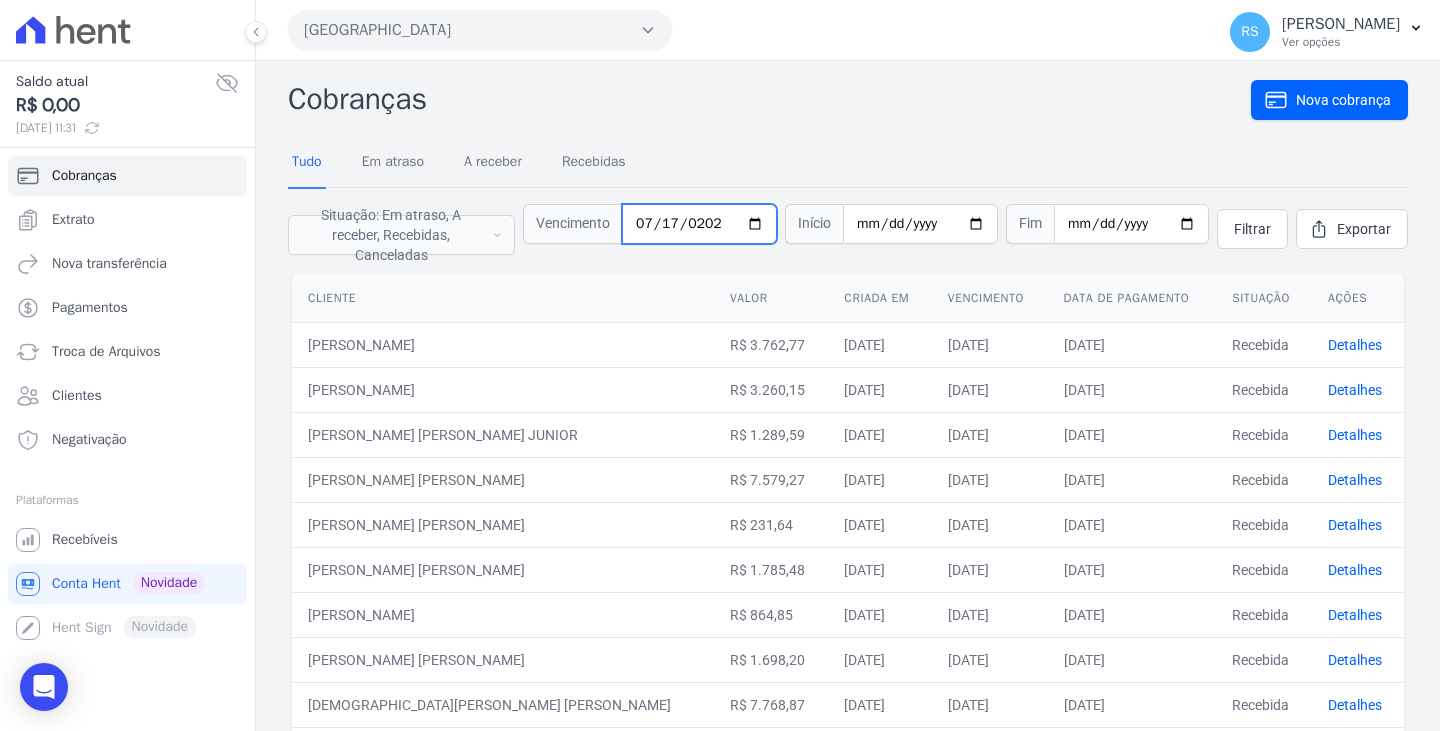 type on "[DATE]" 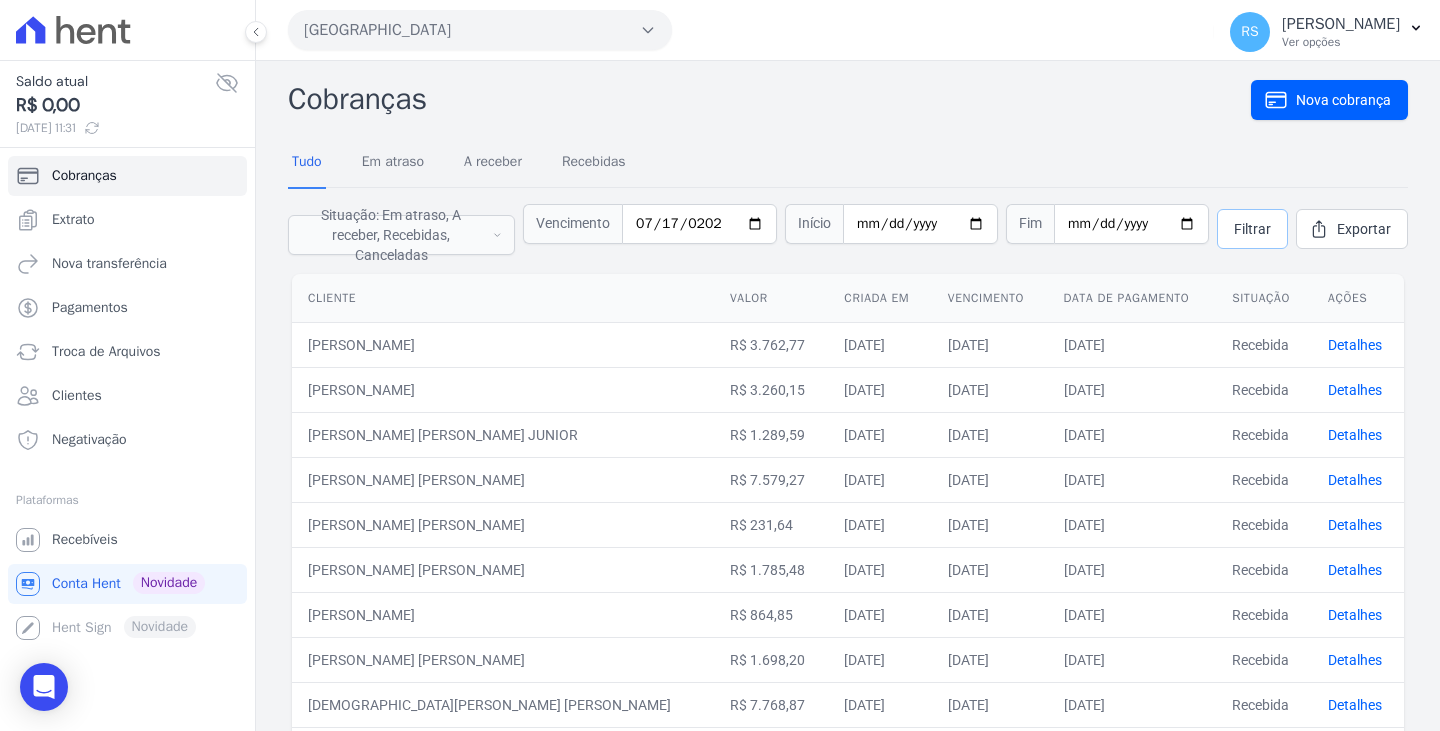 click on "Filtrar" at bounding box center (1252, 229) 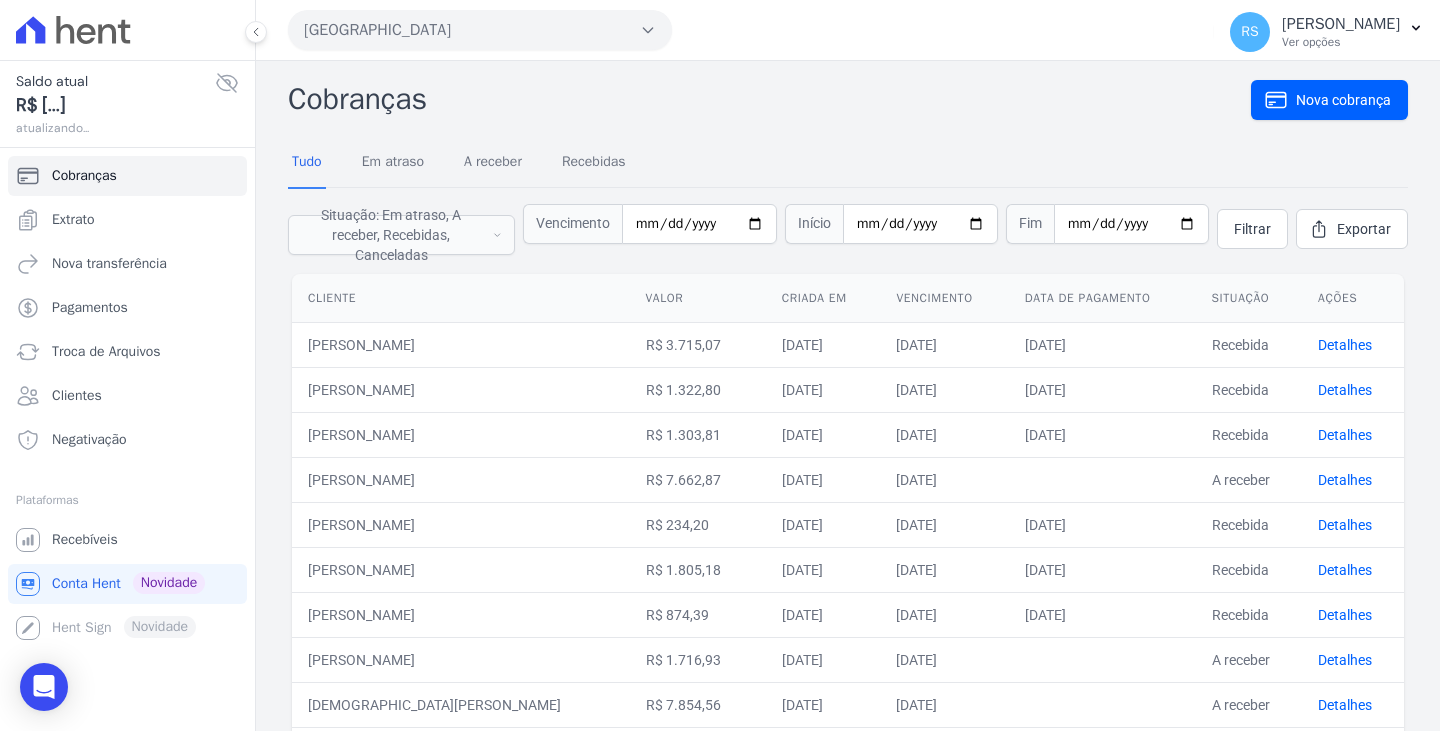 scroll, scrollTop: 0, scrollLeft: 0, axis: both 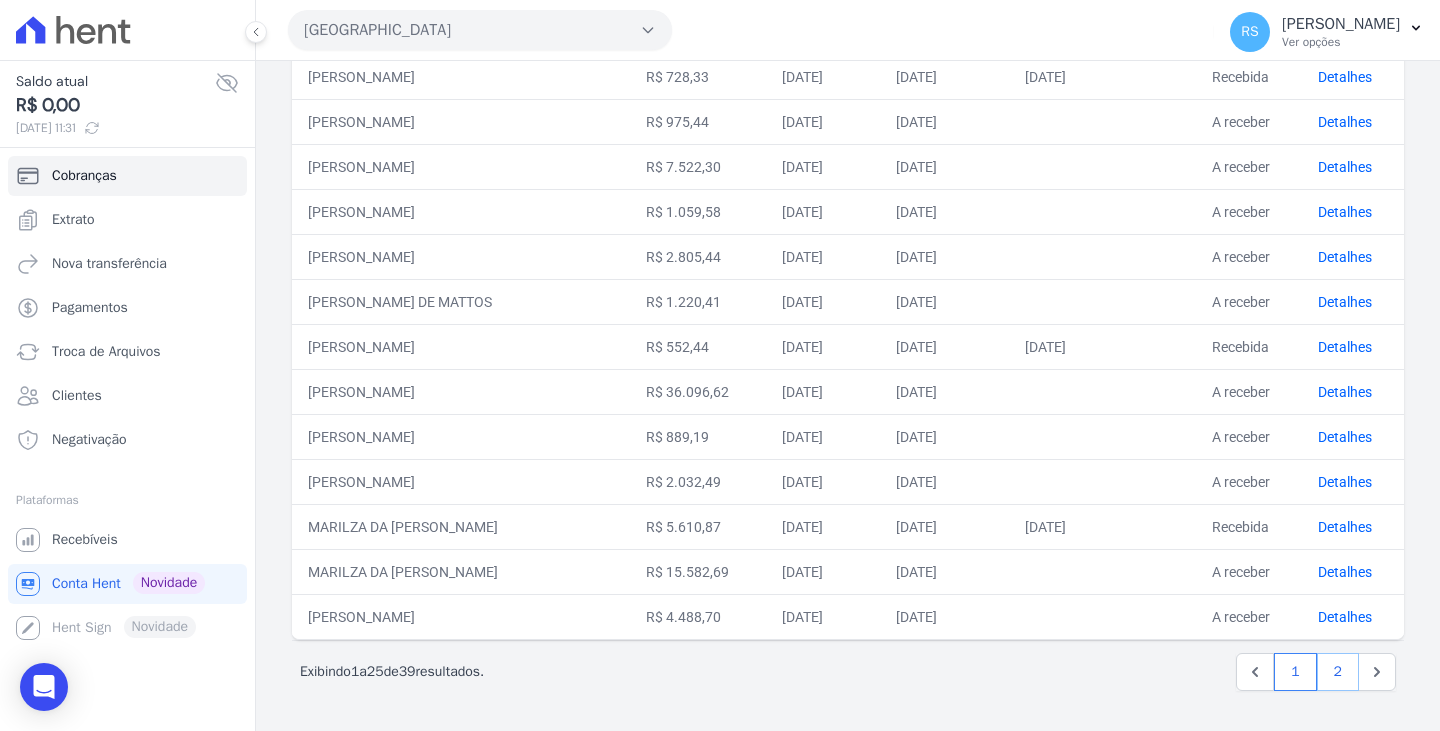 click on "2" at bounding box center [1338, 672] 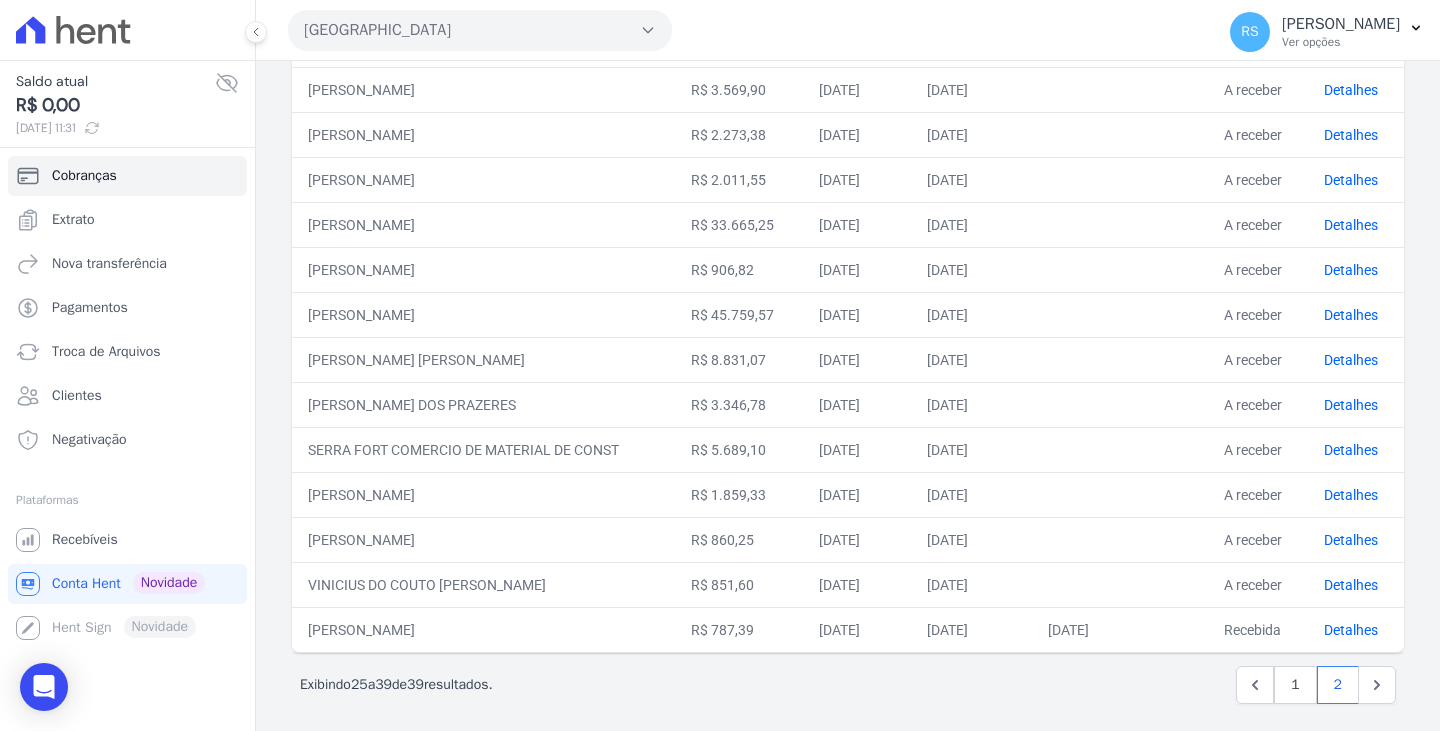scroll, scrollTop: 315, scrollLeft: 0, axis: vertical 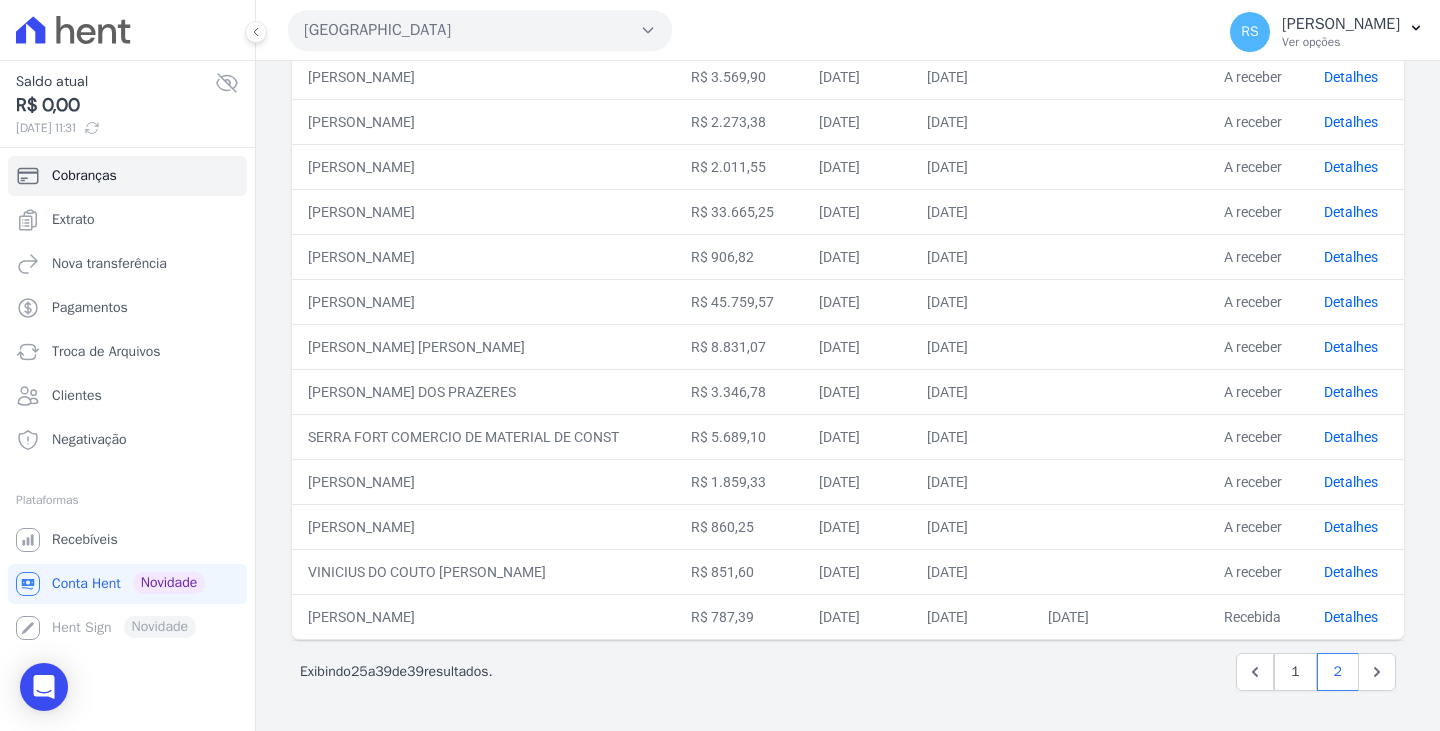 click on "[GEOGRAPHIC_DATA]" at bounding box center (480, 30) 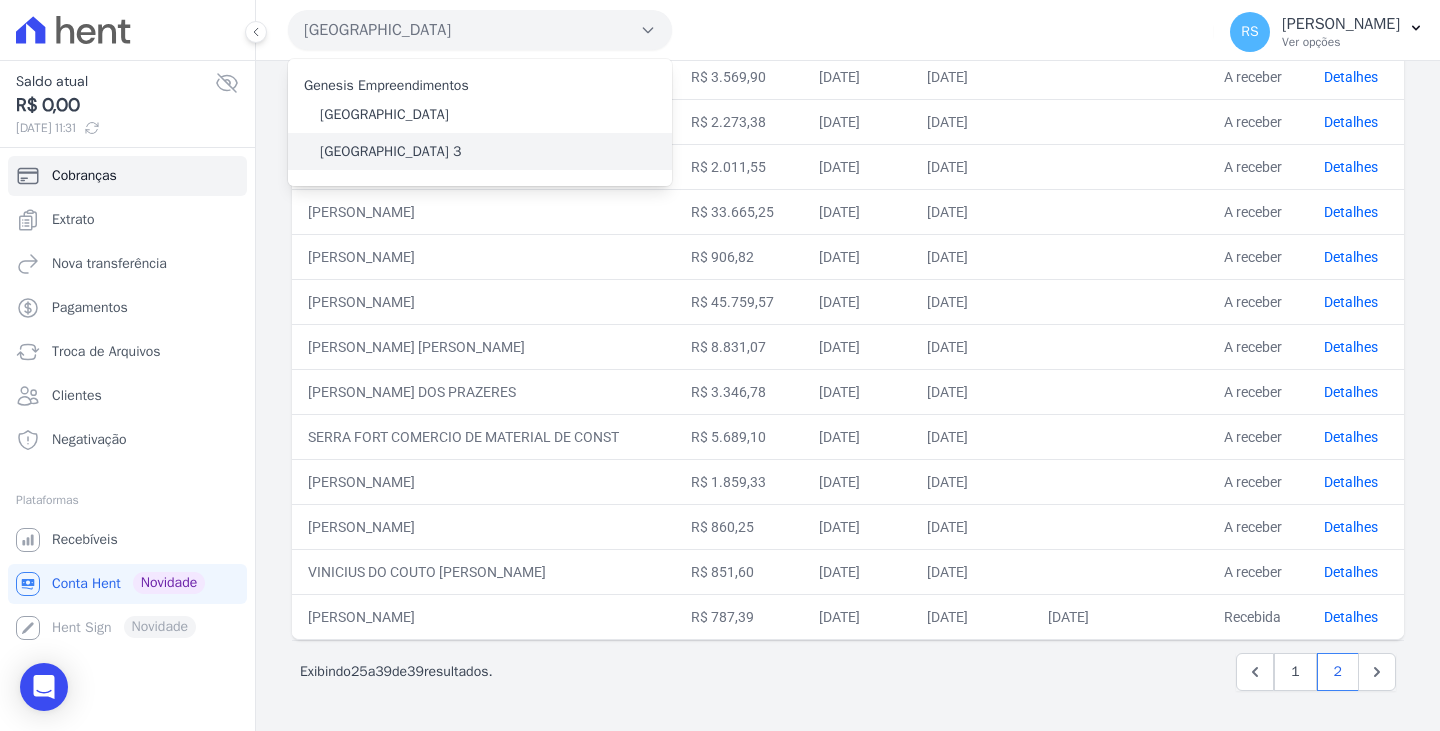 click on "[GEOGRAPHIC_DATA] 3" at bounding box center [480, 151] 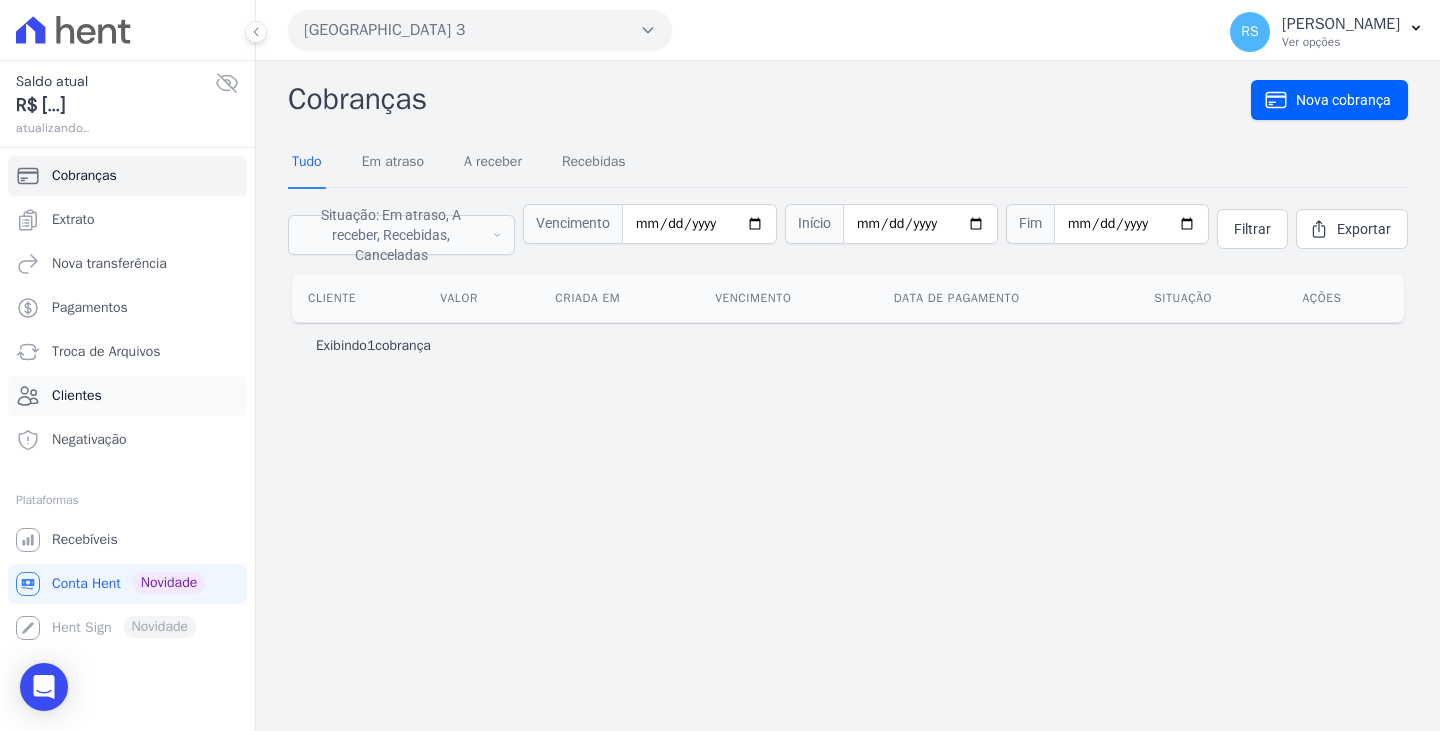 click on "Clientes" at bounding box center [77, 396] 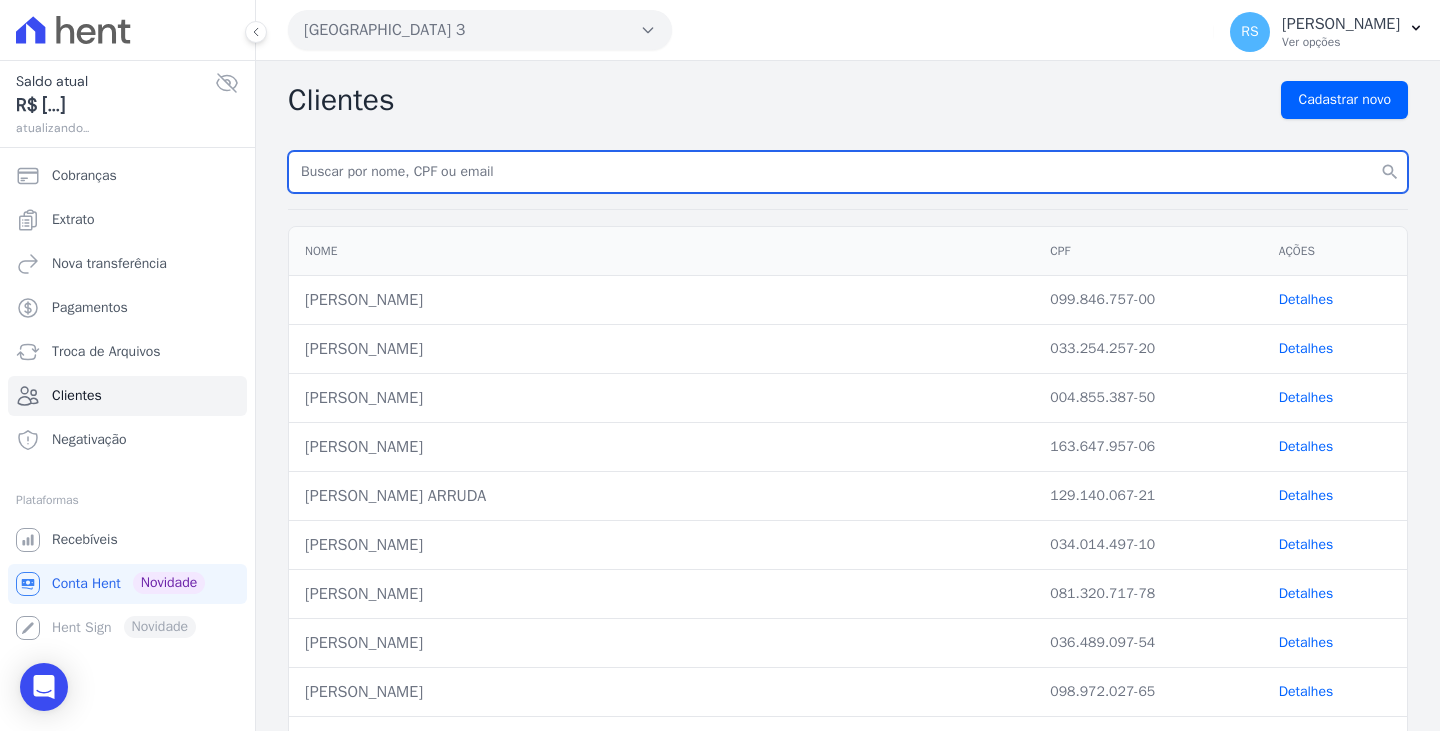 click at bounding box center [848, 172] 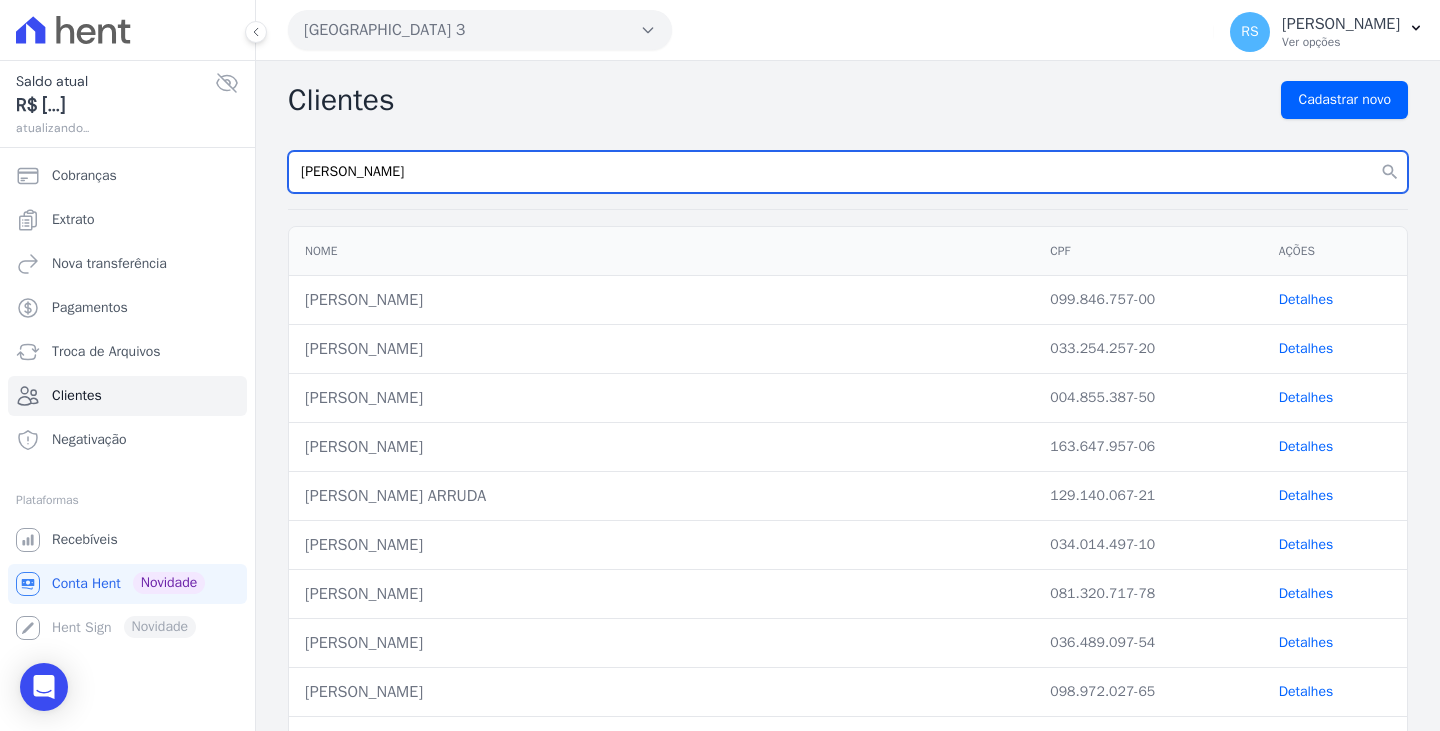 type on "[PERSON_NAME]" 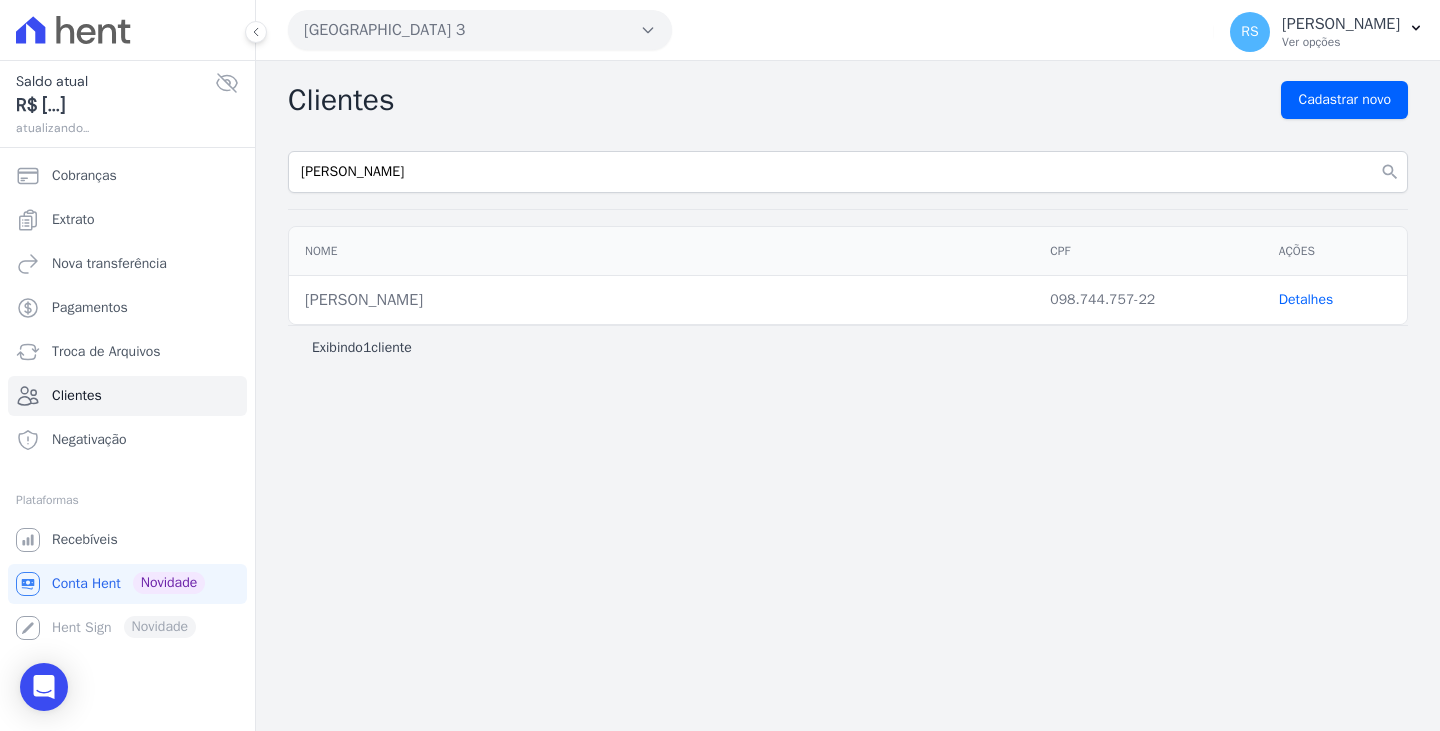 click on "Detalhes" at bounding box center (1306, 299) 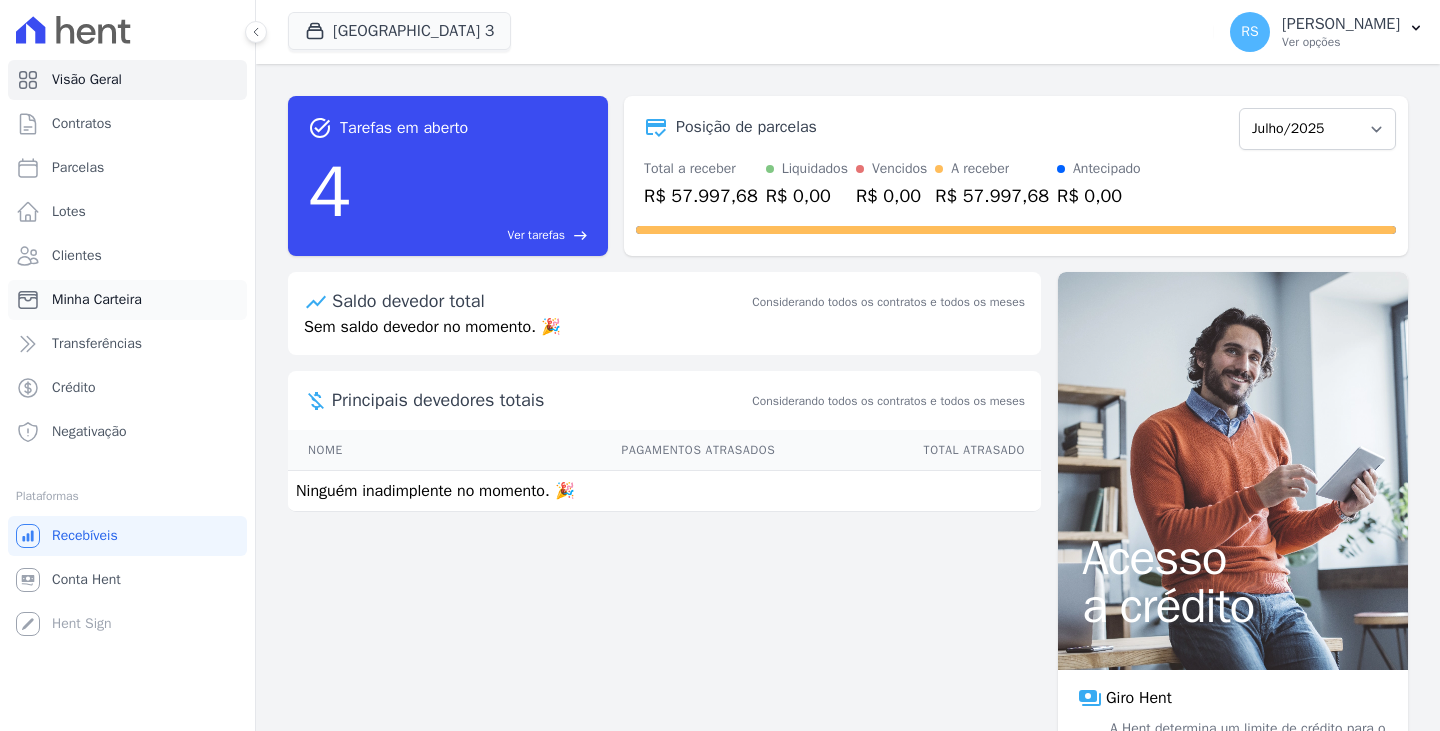 scroll, scrollTop: 0, scrollLeft: 0, axis: both 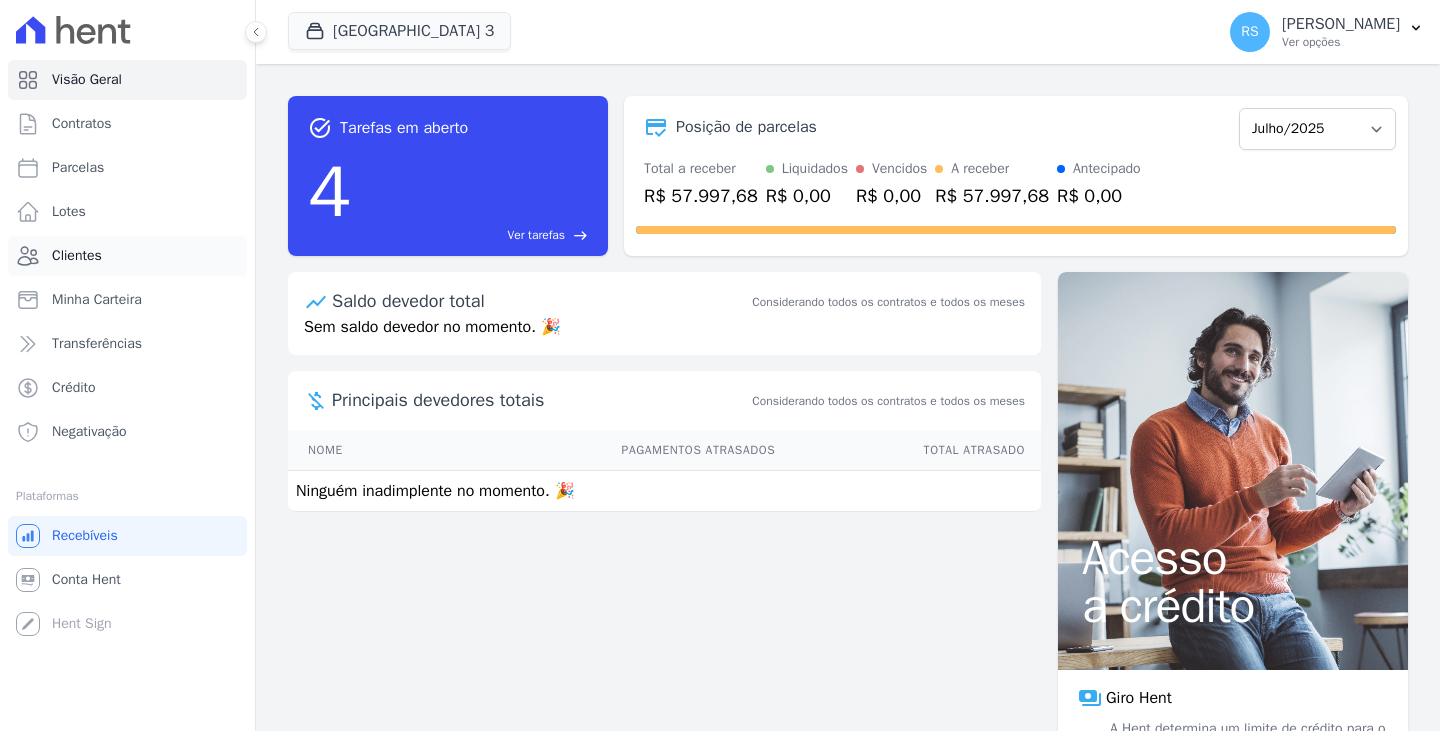 click on "Clientes" at bounding box center [77, 256] 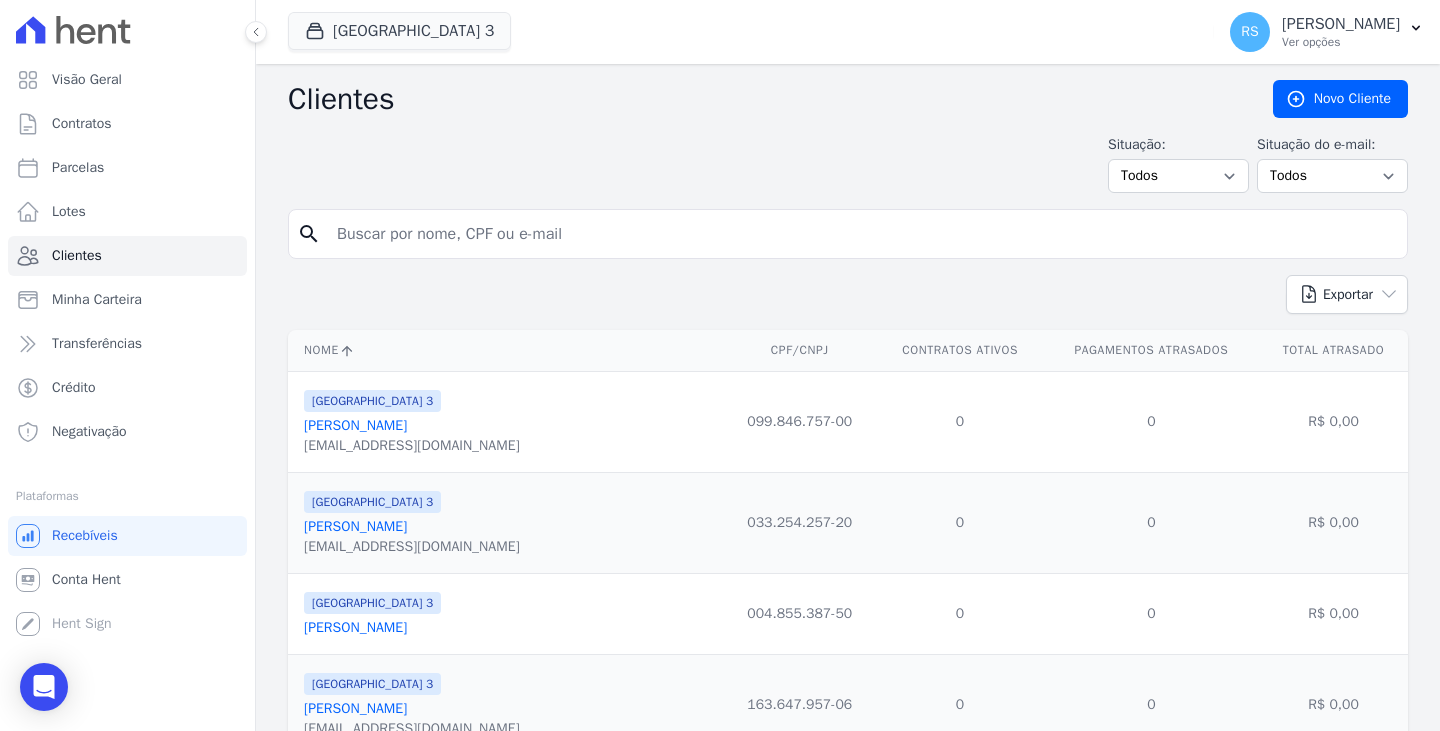 click at bounding box center [862, 234] 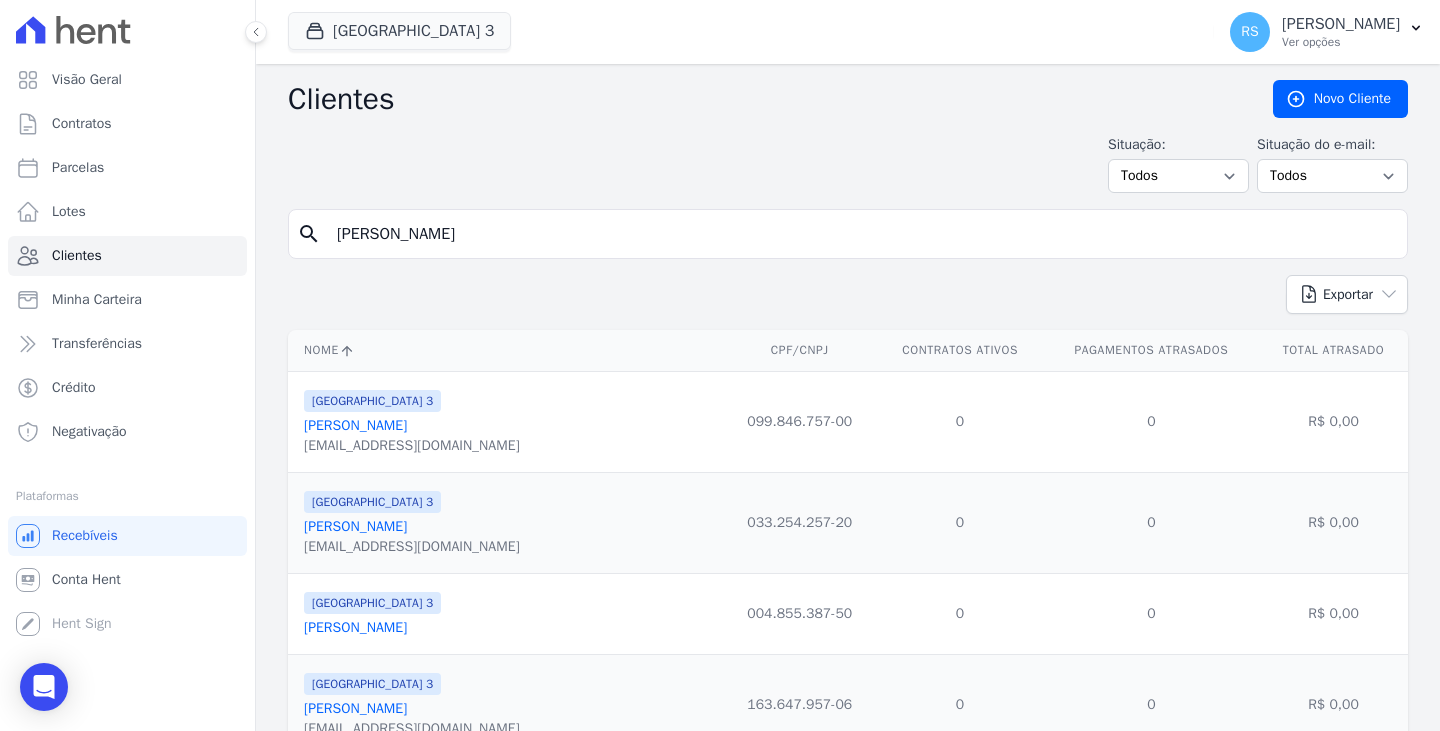 type on "[PERSON_NAME]" 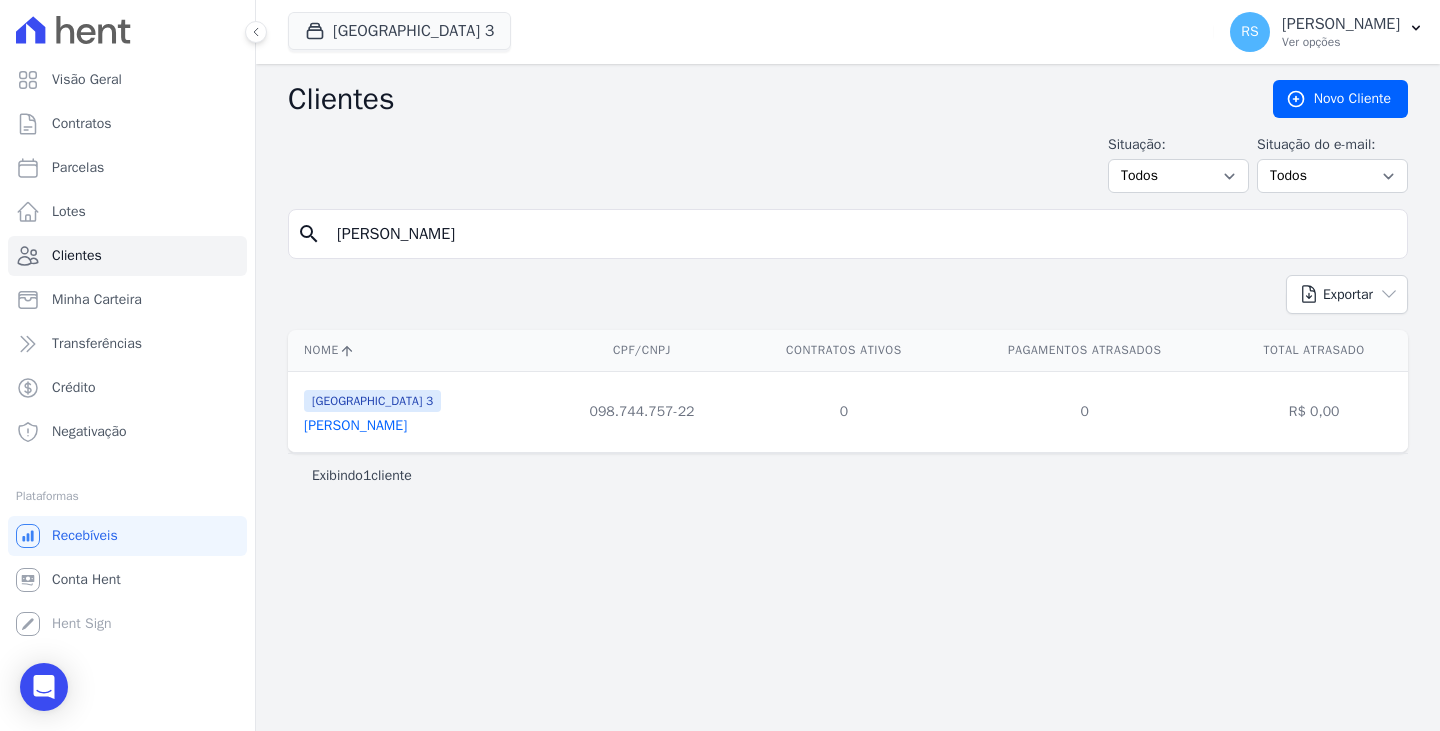 click on "Luana Ferraz Silva" at bounding box center (355, 425) 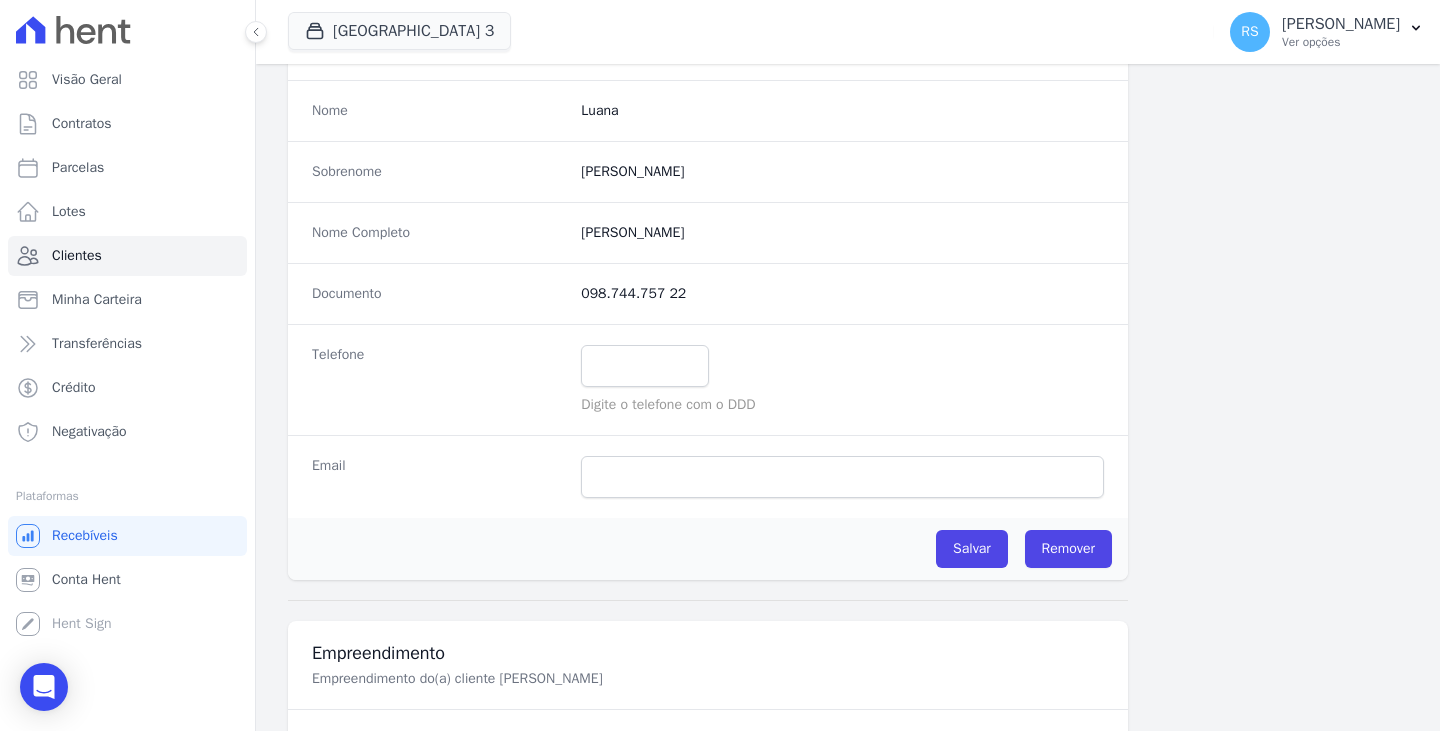 scroll, scrollTop: 0, scrollLeft: 0, axis: both 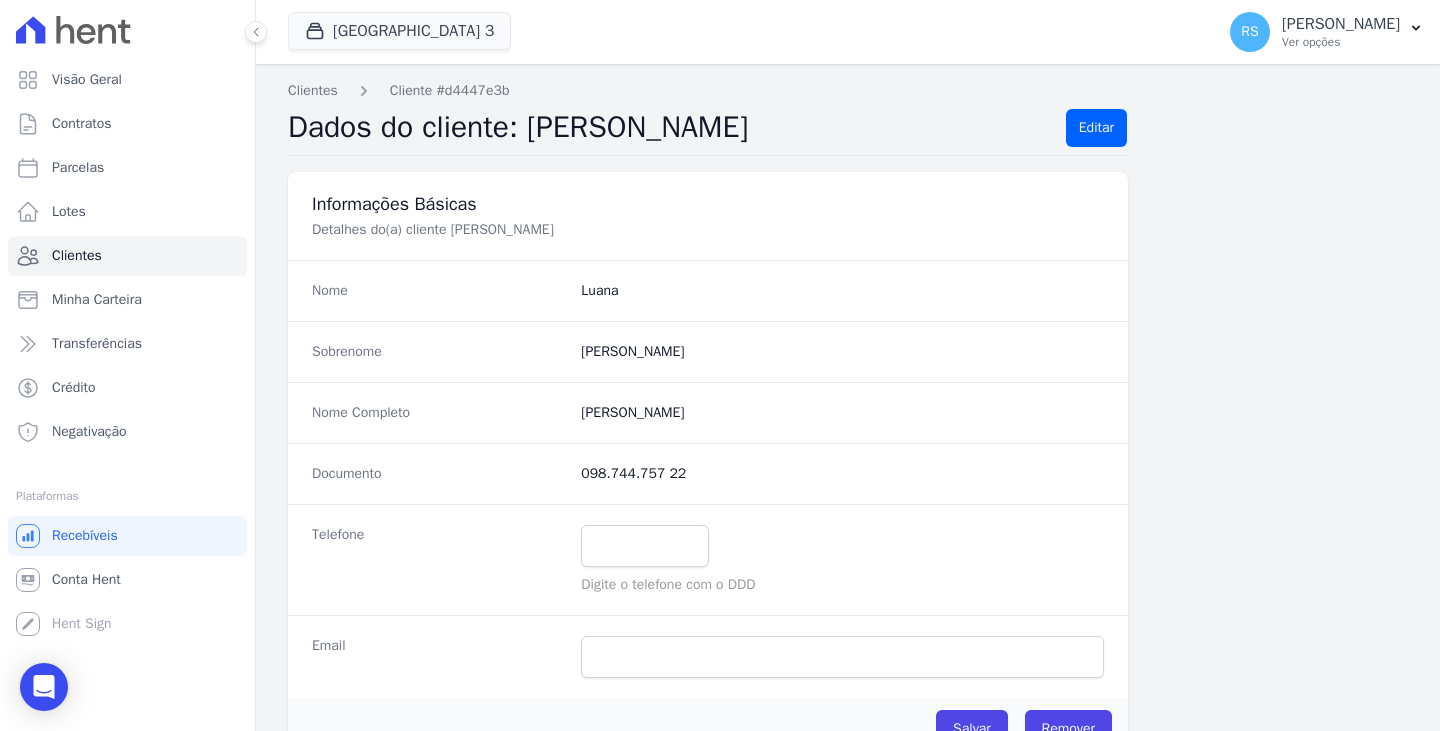 click on "Dados do cliente: LUANA SILVA
Editar" at bounding box center (707, 132) 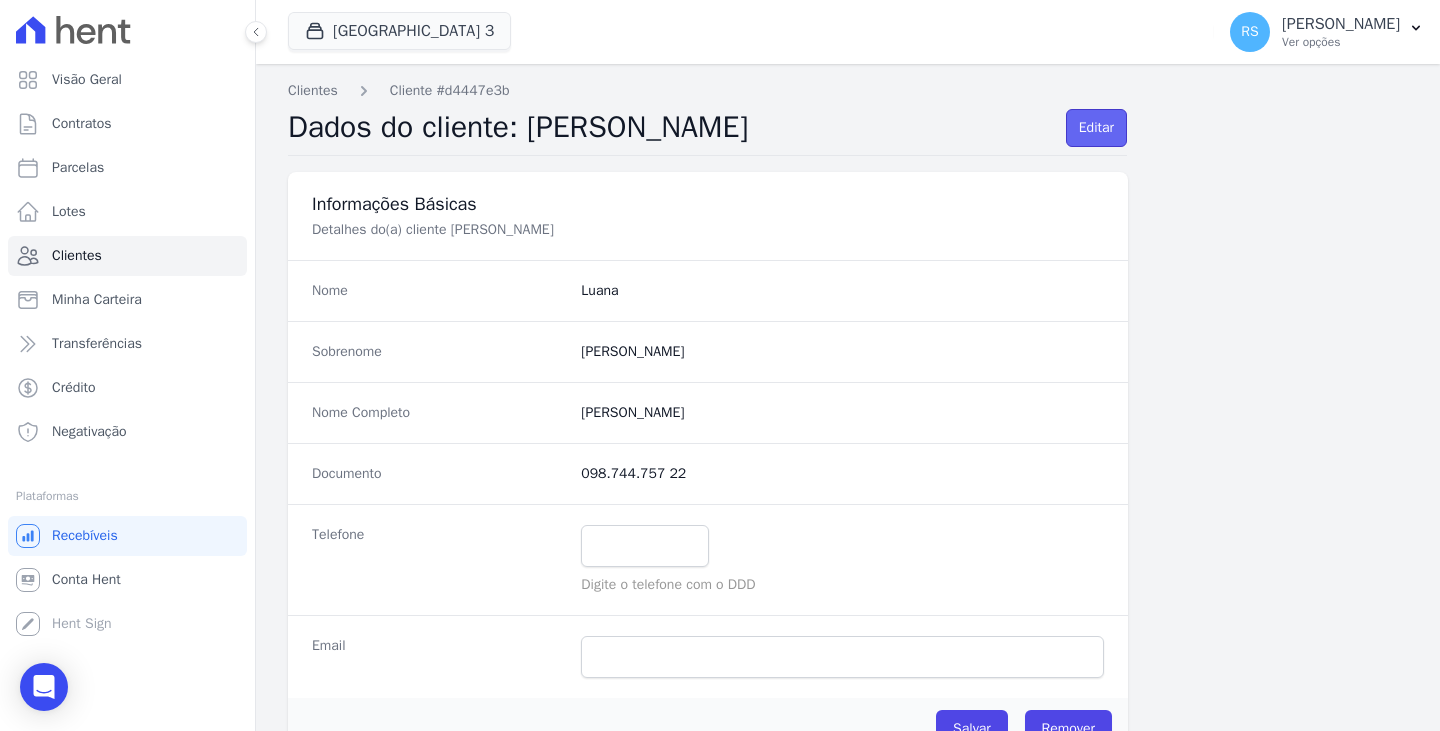 click on "Editar" at bounding box center [1096, 128] 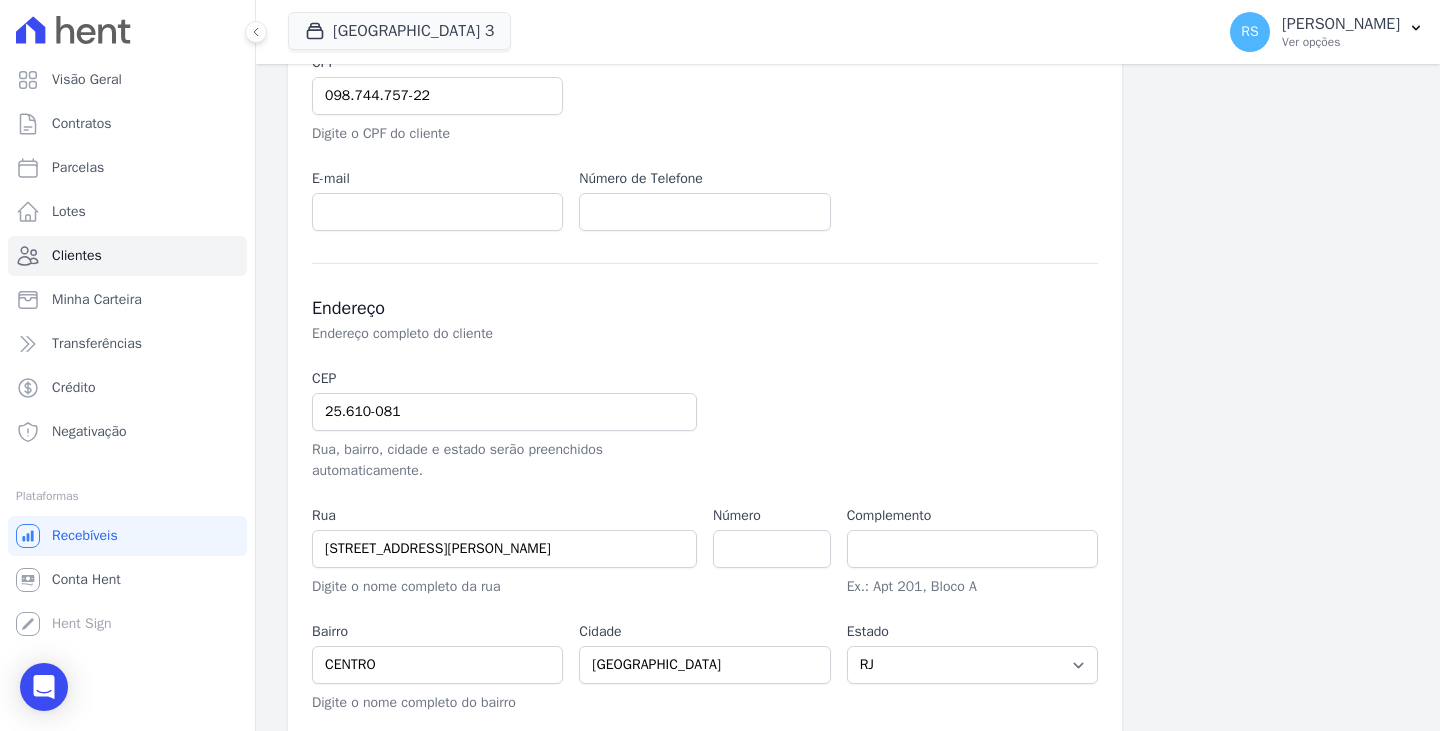 scroll, scrollTop: 484, scrollLeft: 0, axis: vertical 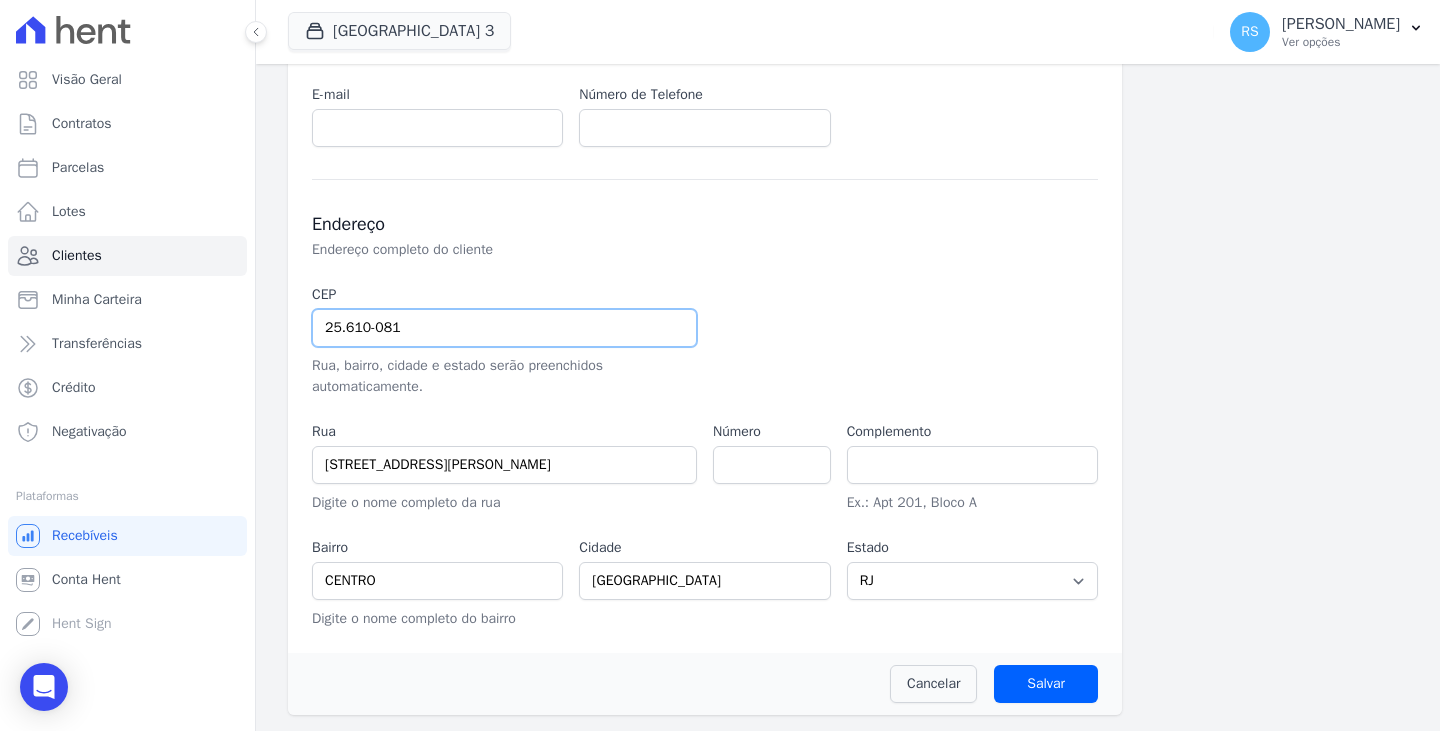 click on "25.610-081" at bounding box center (504, 328) 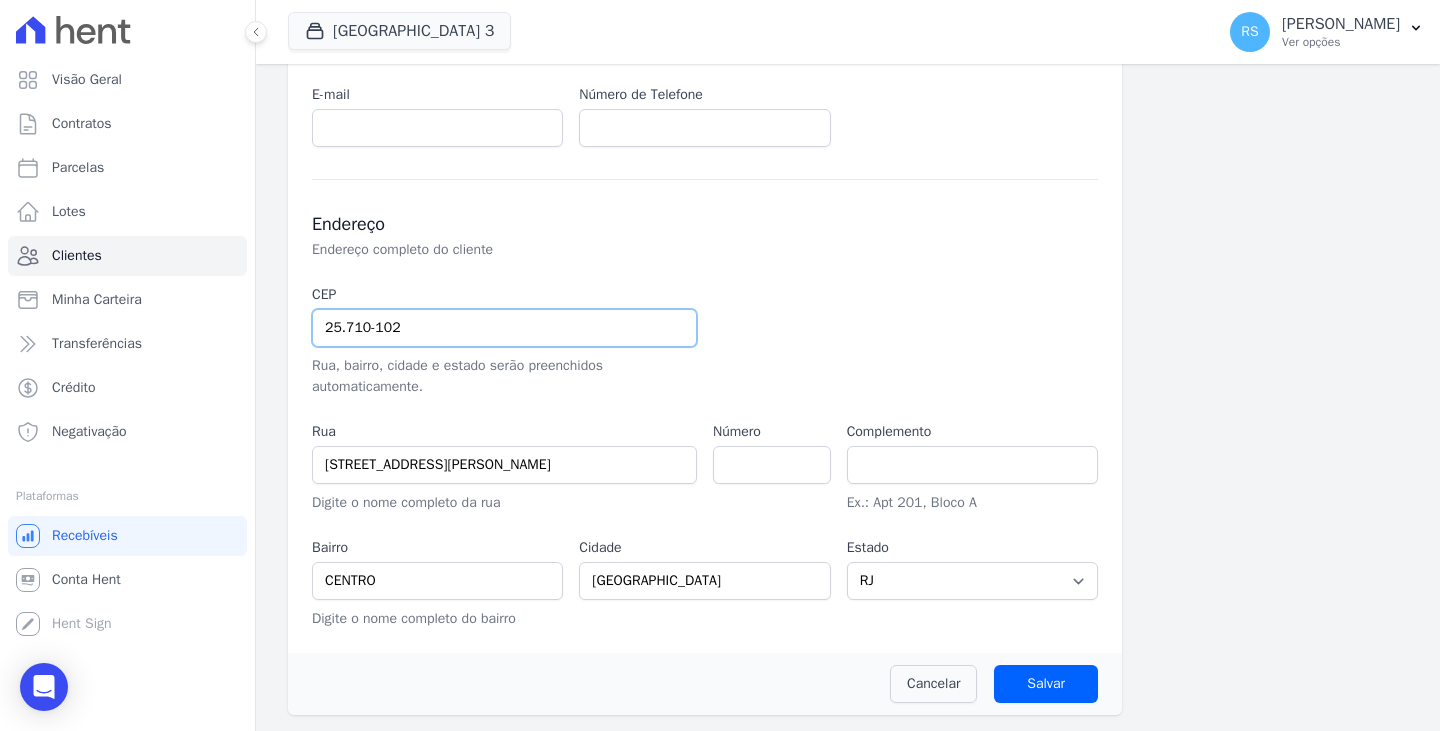 type on "25.710-102" 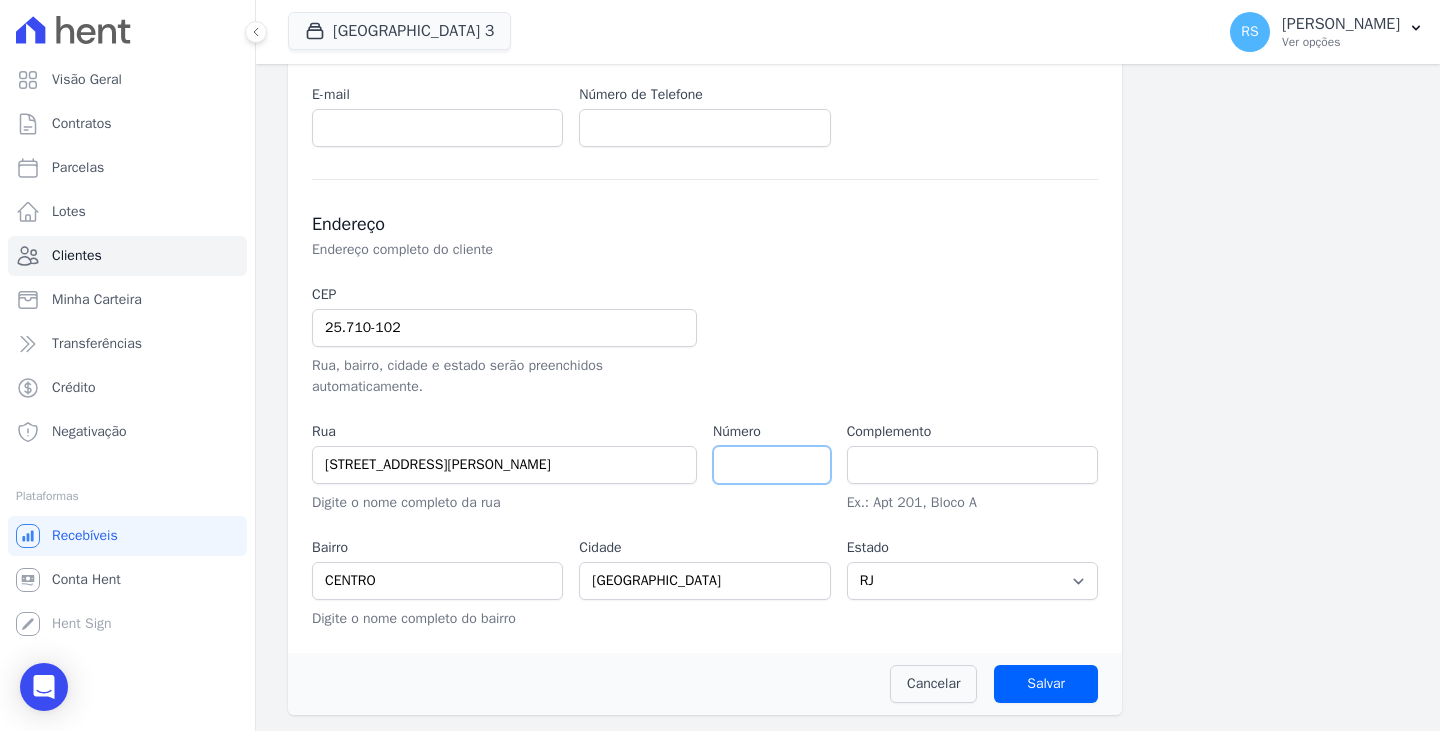 type on "Rua Maria da Conceição dos Santos" 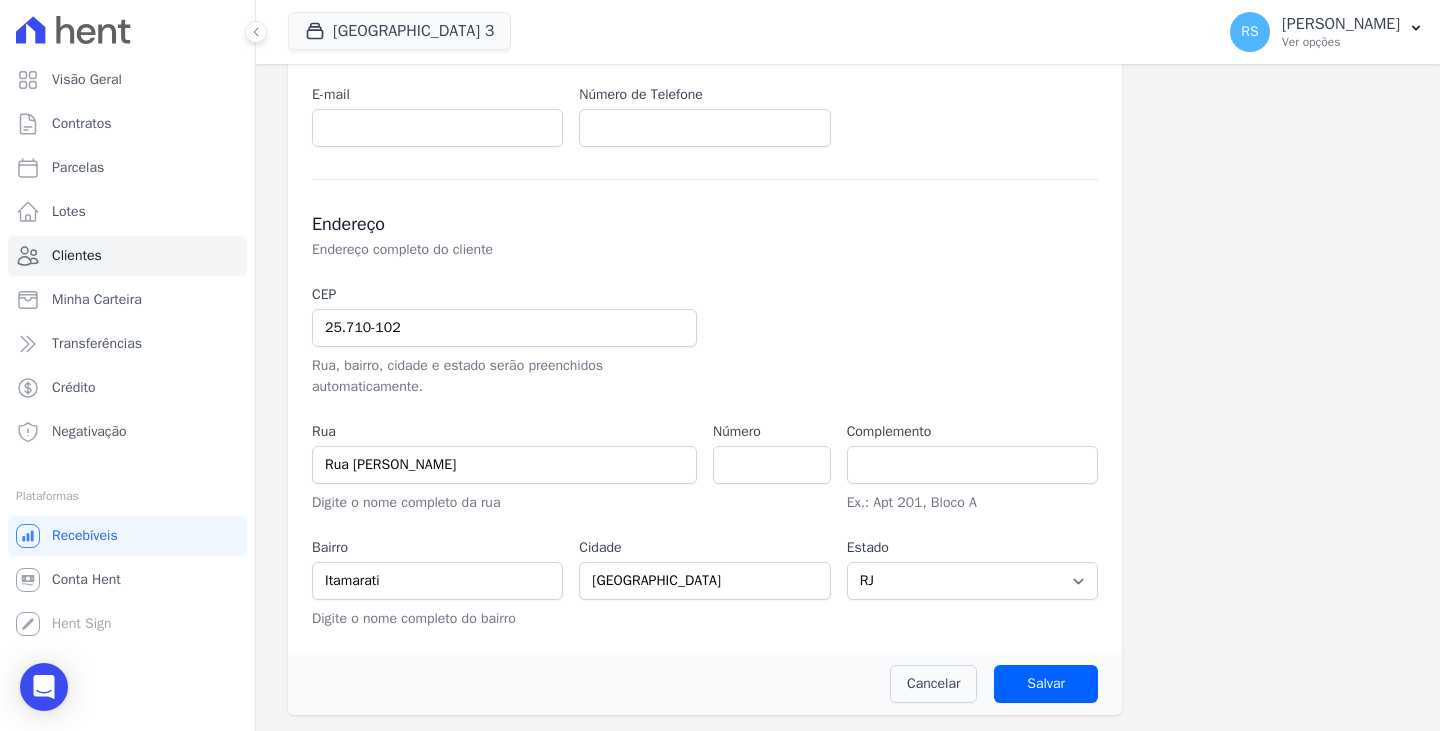 click on "Rua, bairro, cidade e estado serão preenchidos automaticamente." at bounding box center (504, 376) 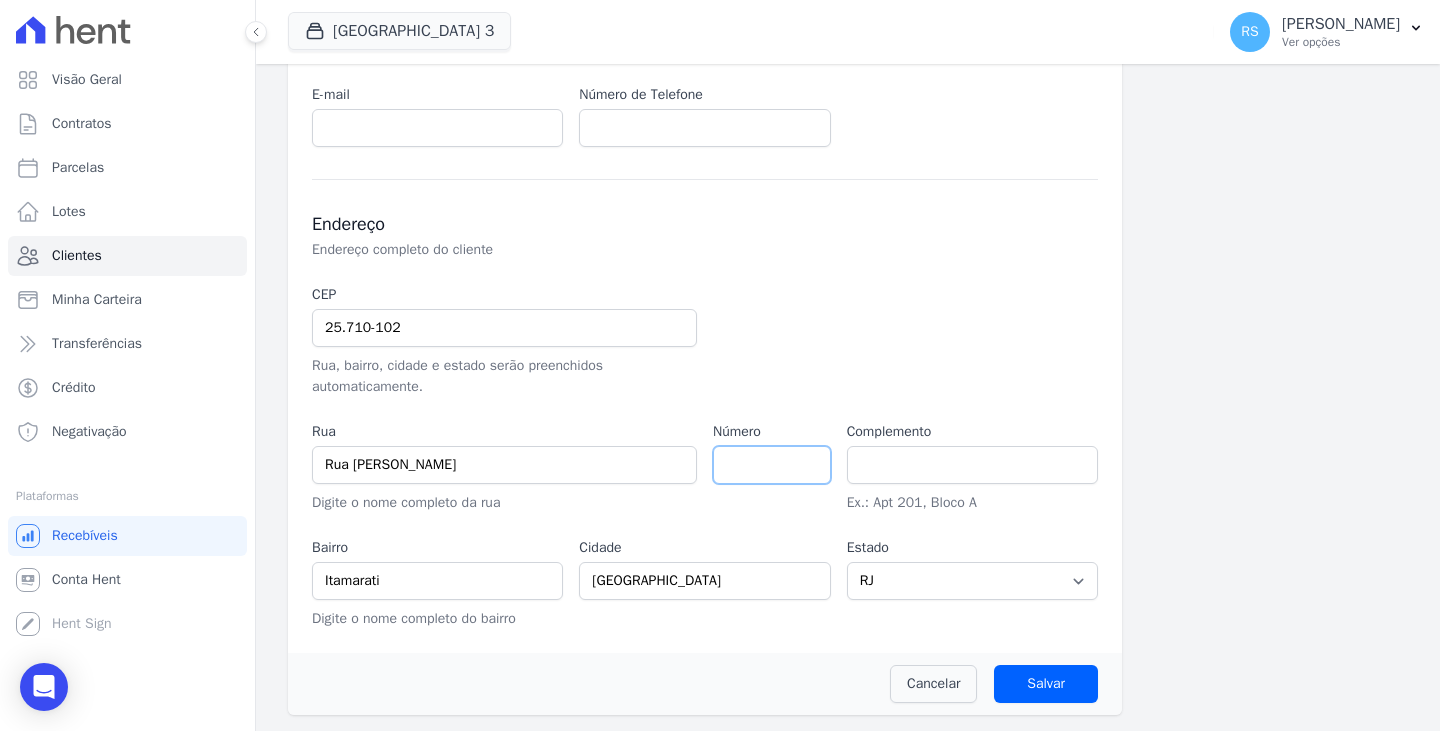 click at bounding box center (772, 465) 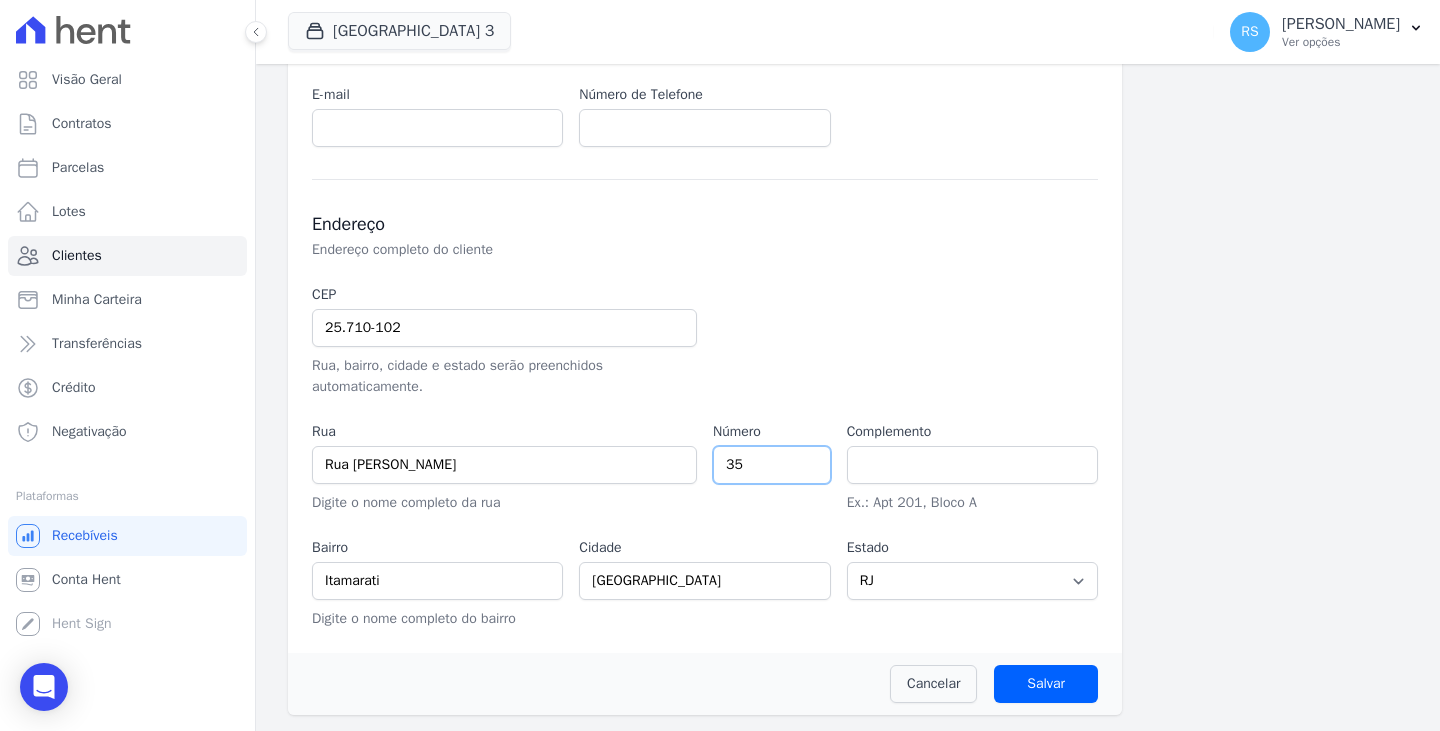 type on "35" 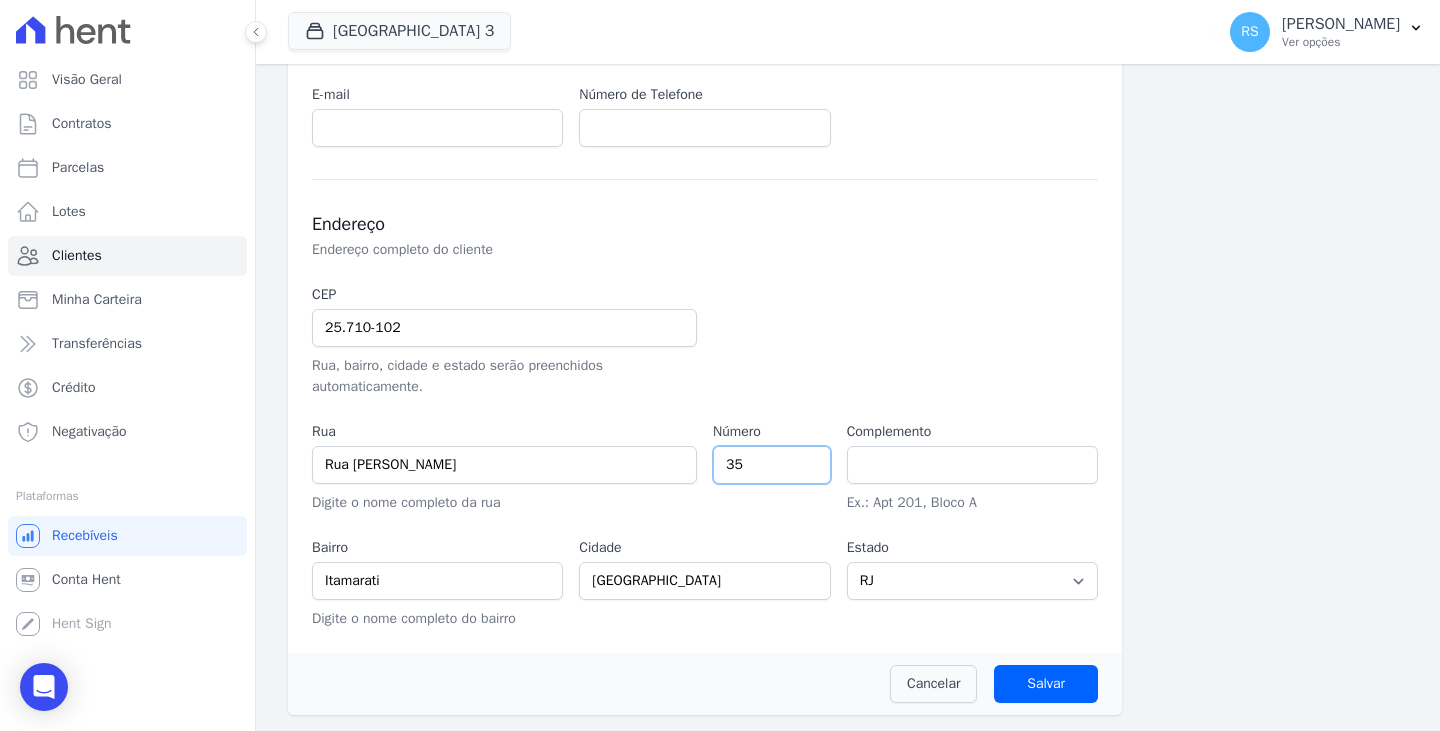 click on "CEP
25.710-102
Rua, bairro, cidade e estado serão preenchidos automaticamente.
Rua
Rua Maria da Conceição dos Santos
Digite o nome completo da rua
Número
35
Complemento
Ex.: Apt 201, Bloco A
Bairro
Itamarati
Digite o nome completo do bairro
Cidade
Petrópolis
Estado
Selecione um
AC
AL
AP
AM
BA
CE
DF
ES
GO
MA
MG
MT
MS
PA
PB
PR
PE
PI
RJ
RN" at bounding box center [705, 456] 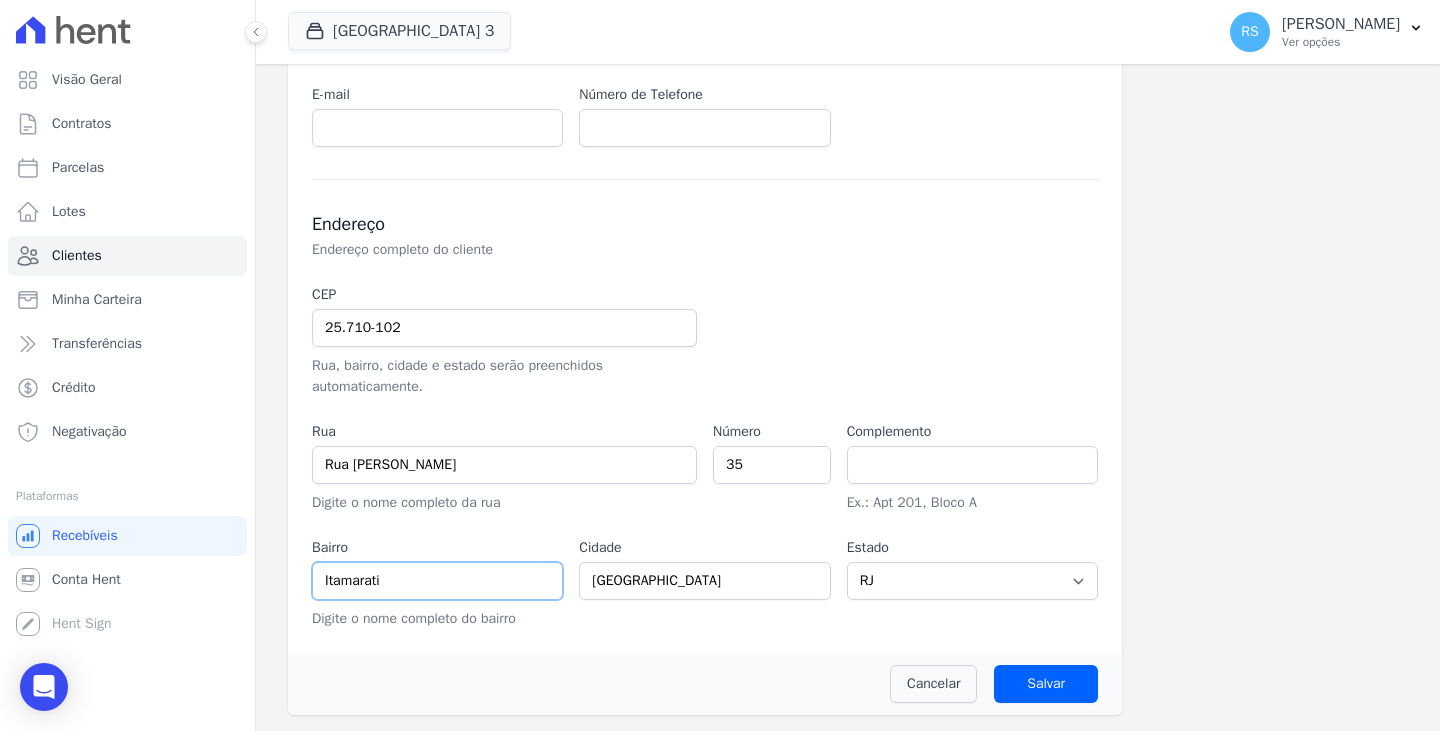 click on "Itamarati" at bounding box center (437, 581) 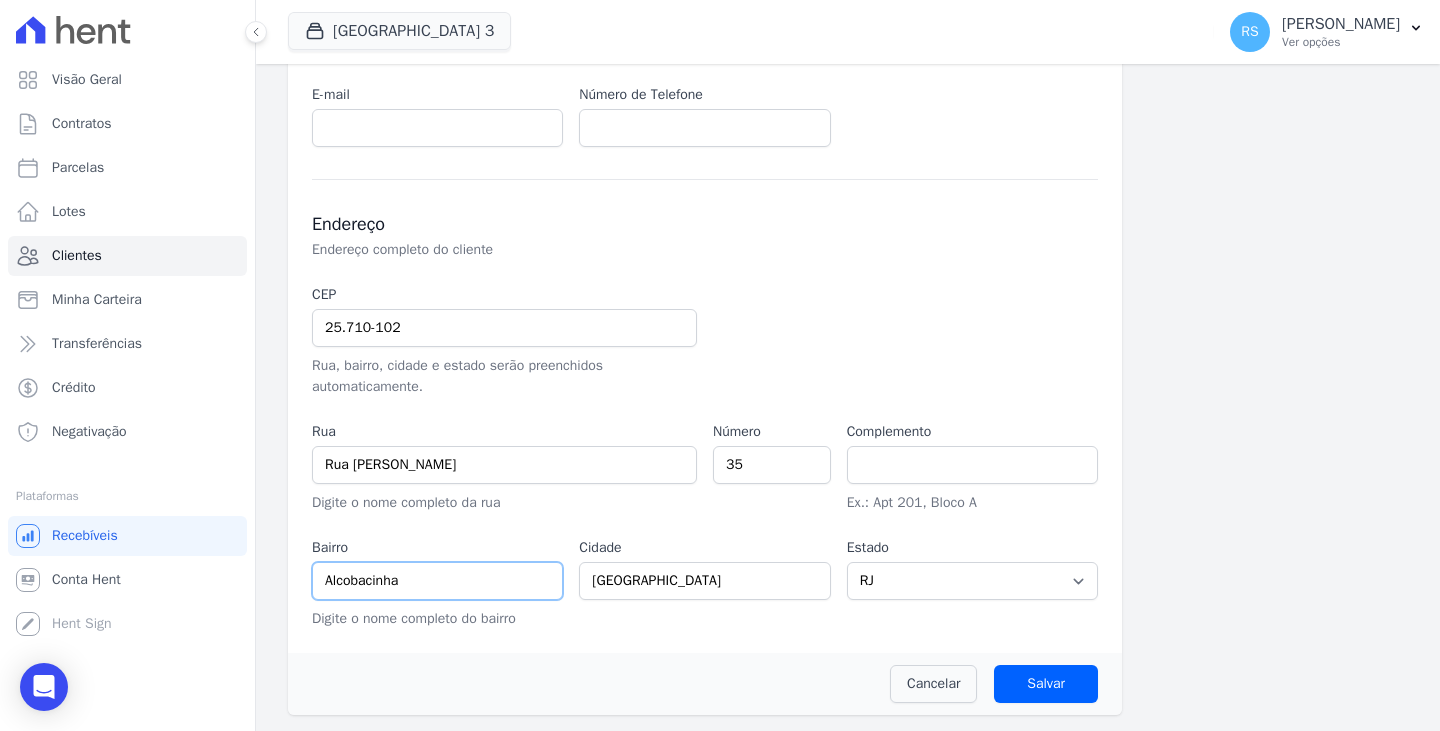 type on "Alcobacinha" 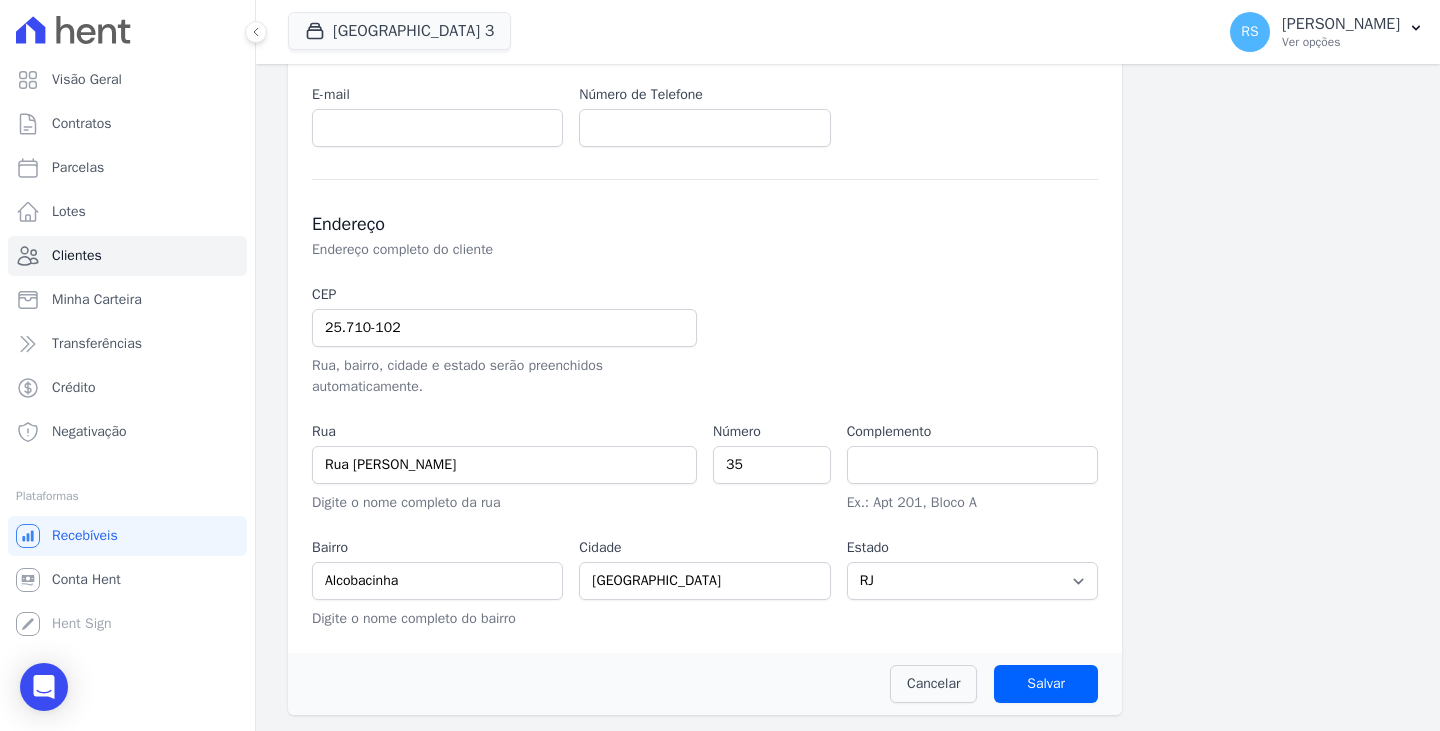 click on "CEP
25.710-102
Rua, bairro, cidade e estado serão preenchidos automaticamente.
Rua
Rua Maria da Conceição dos Santos
Digite o nome completo da rua
Número
35
Complemento
Ex.: Apt 201, Bloco A
Bairro
Alcobacinha
Digite o nome completo do bairro
Cidade
Petrópolis
Estado
Selecione um
AC
AL
AP
AM
BA
CE
DF
ES
GO
MA
MG
MT
MS
PA
PB
PR
PE
PI
RJ
RN" at bounding box center [705, 456] 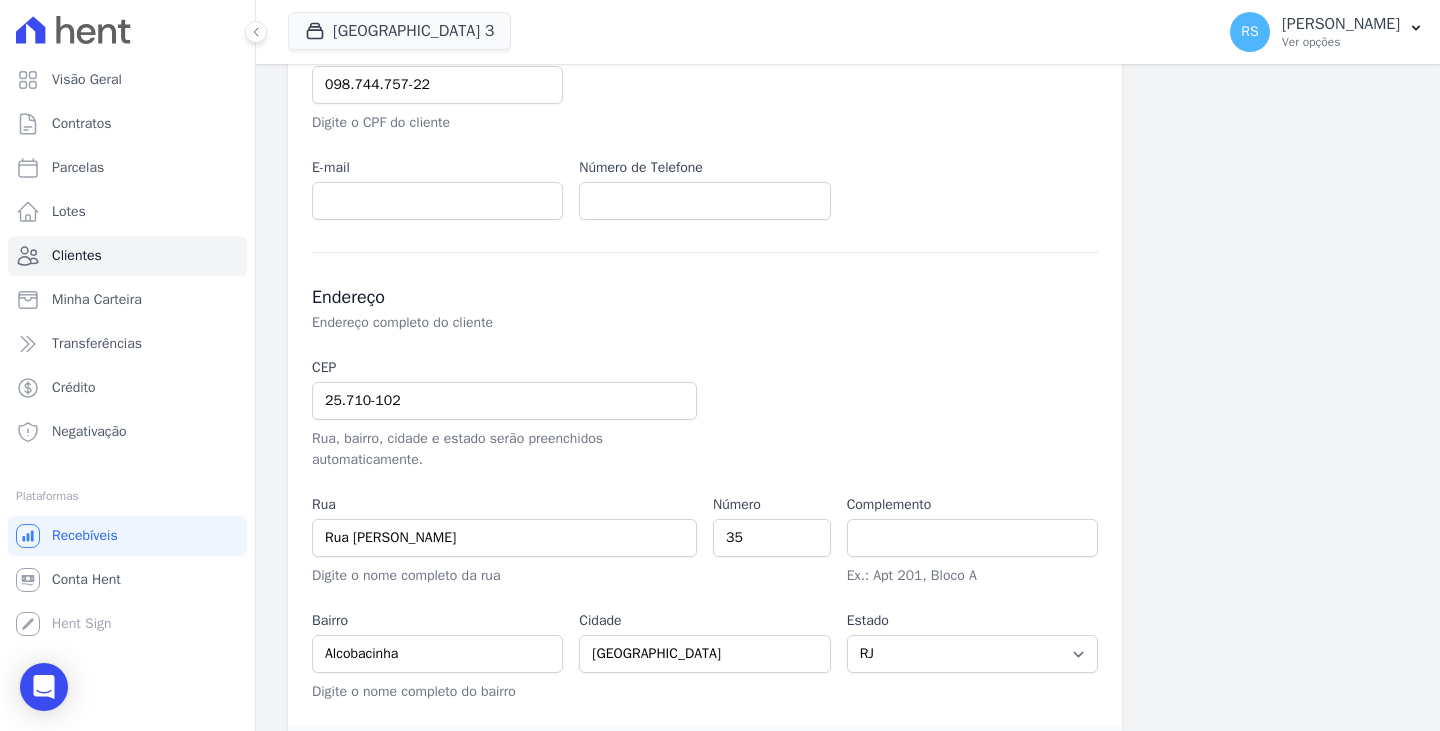 scroll, scrollTop: 484, scrollLeft: 0, axis: vertical 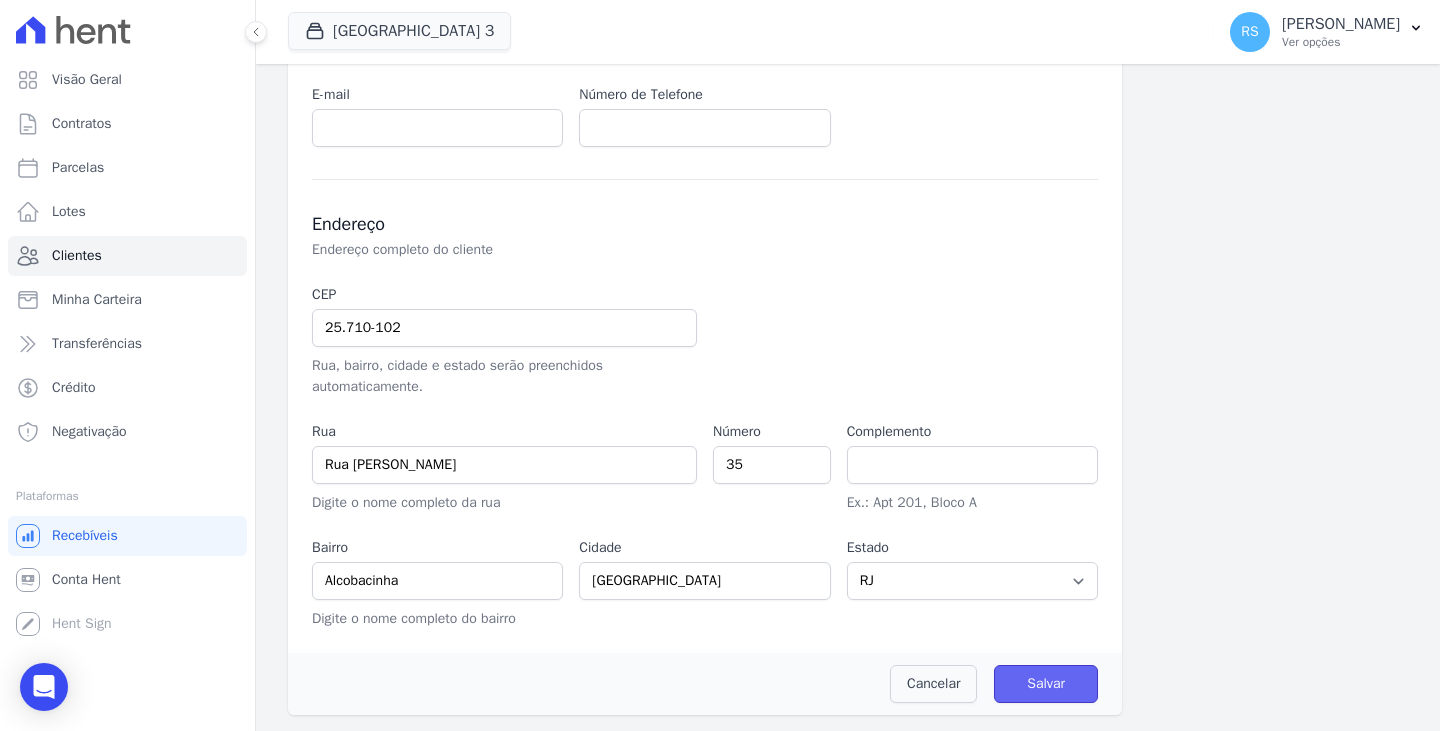click on "Salvar" at bounding box center (1046, 684) 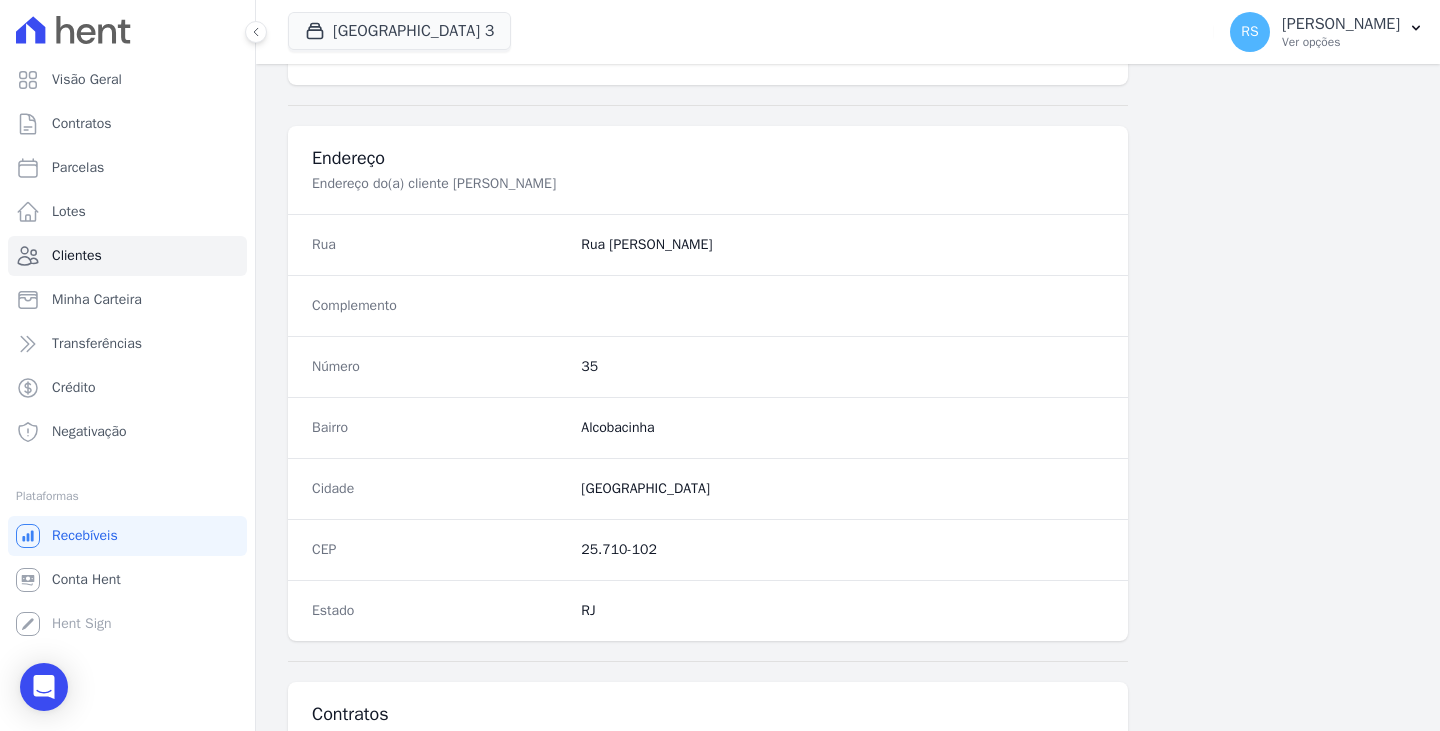 scroll, scrollTop: 615, scrollLeft: 0, axis: vertical 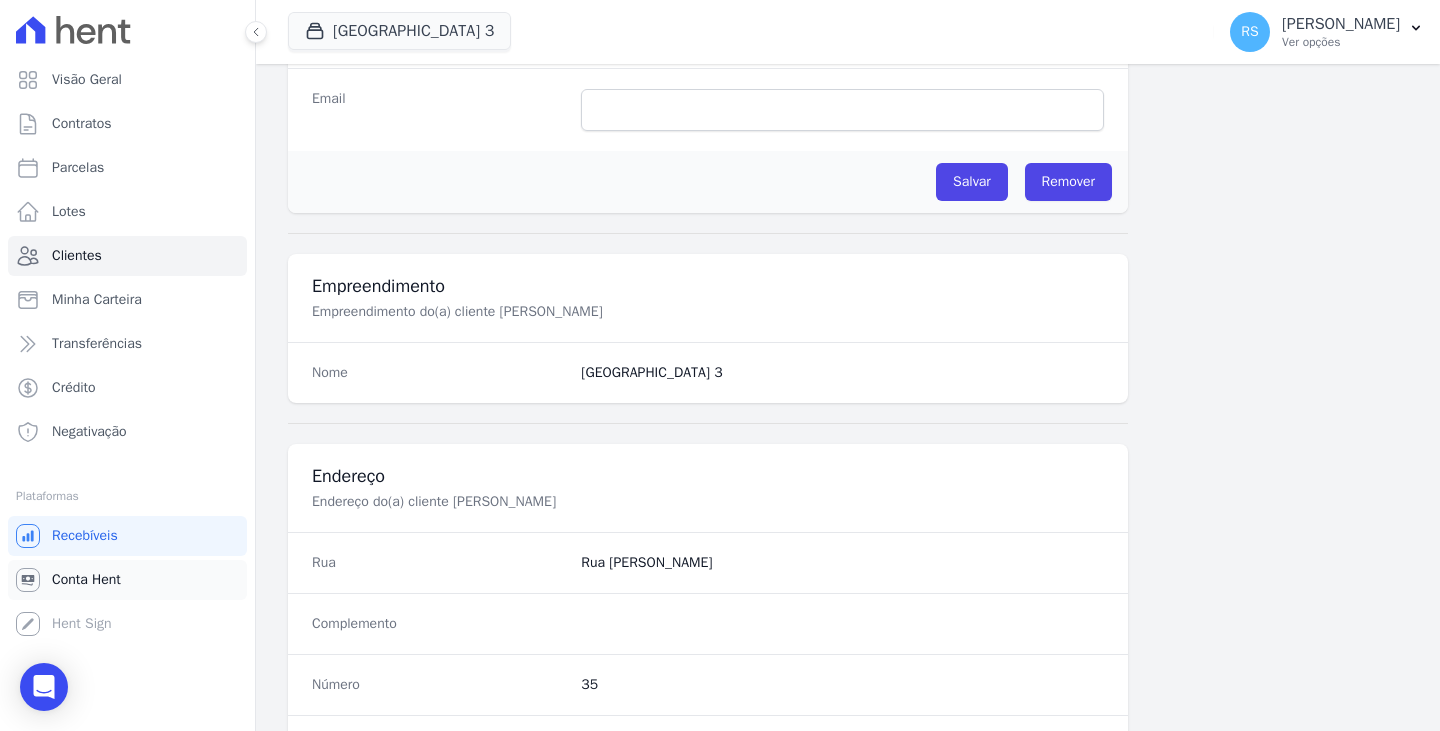 click on "Conta Hent" at bounding box center [86, 580] 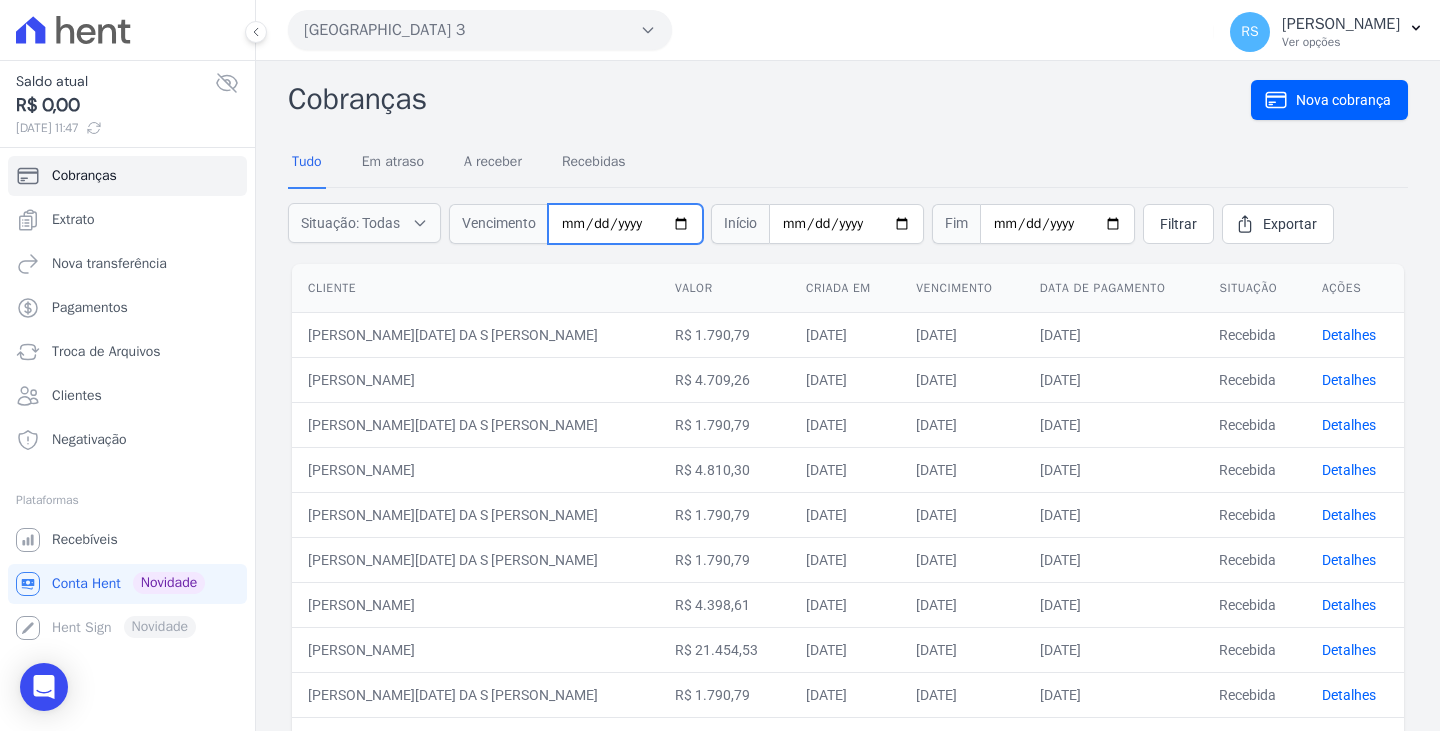 click at bounding box center [625, 224] 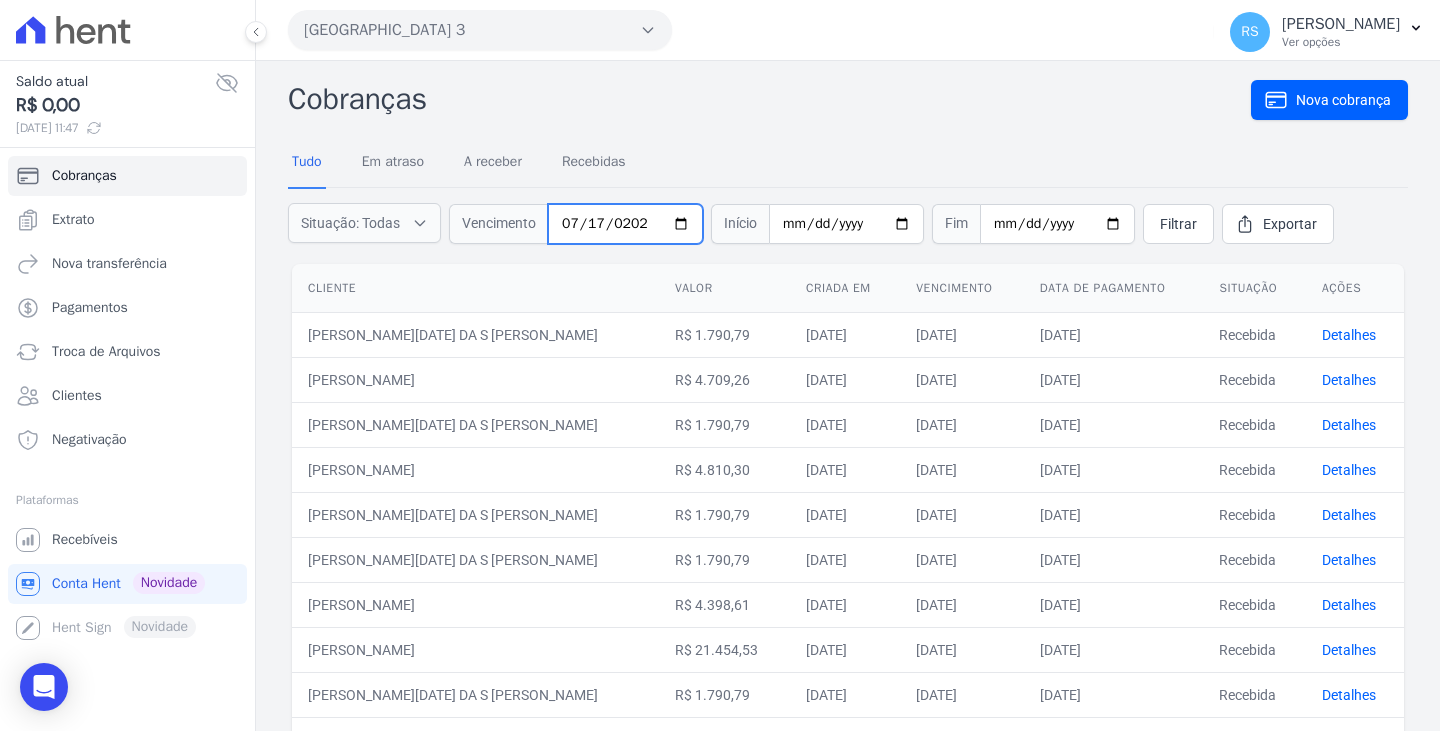 type on "[DATE]" 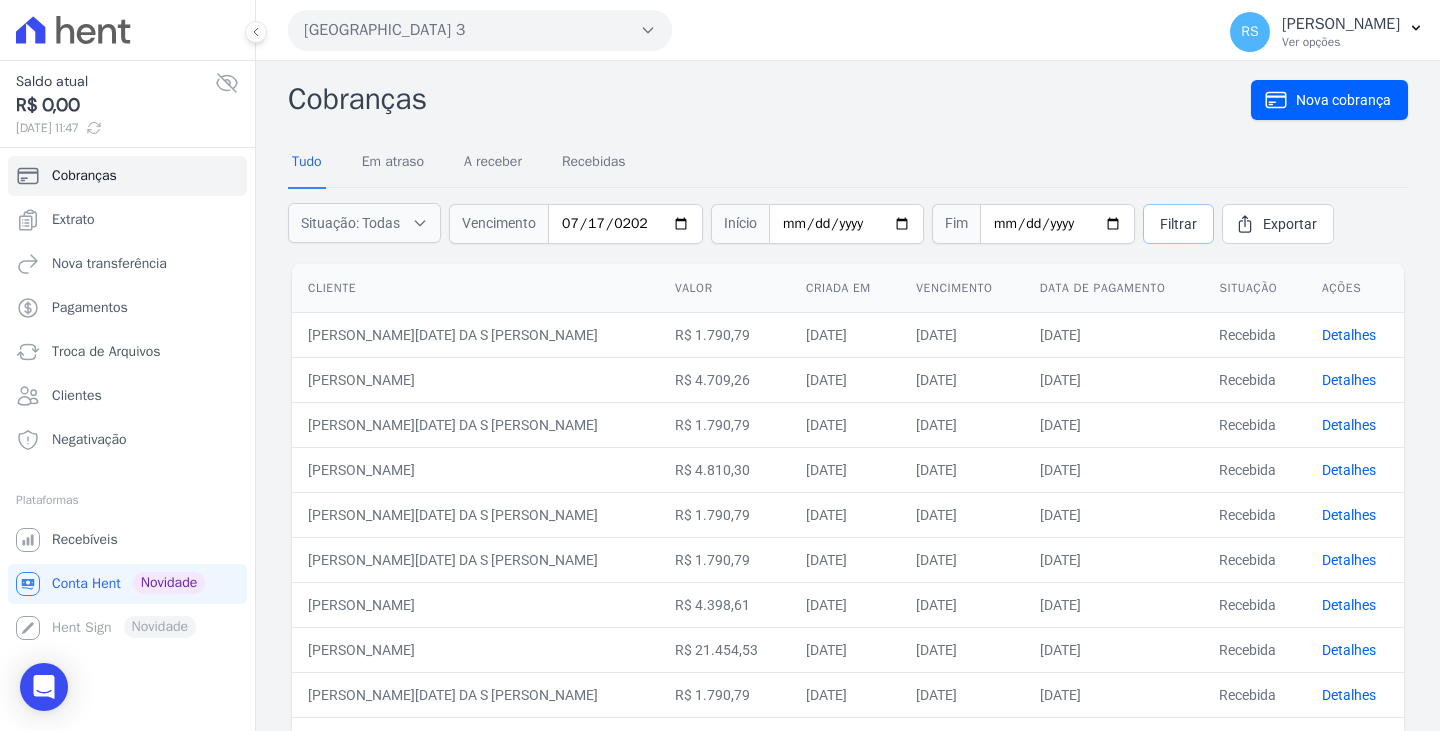 click on "Filtrar" at bounding box center (1178, 224) 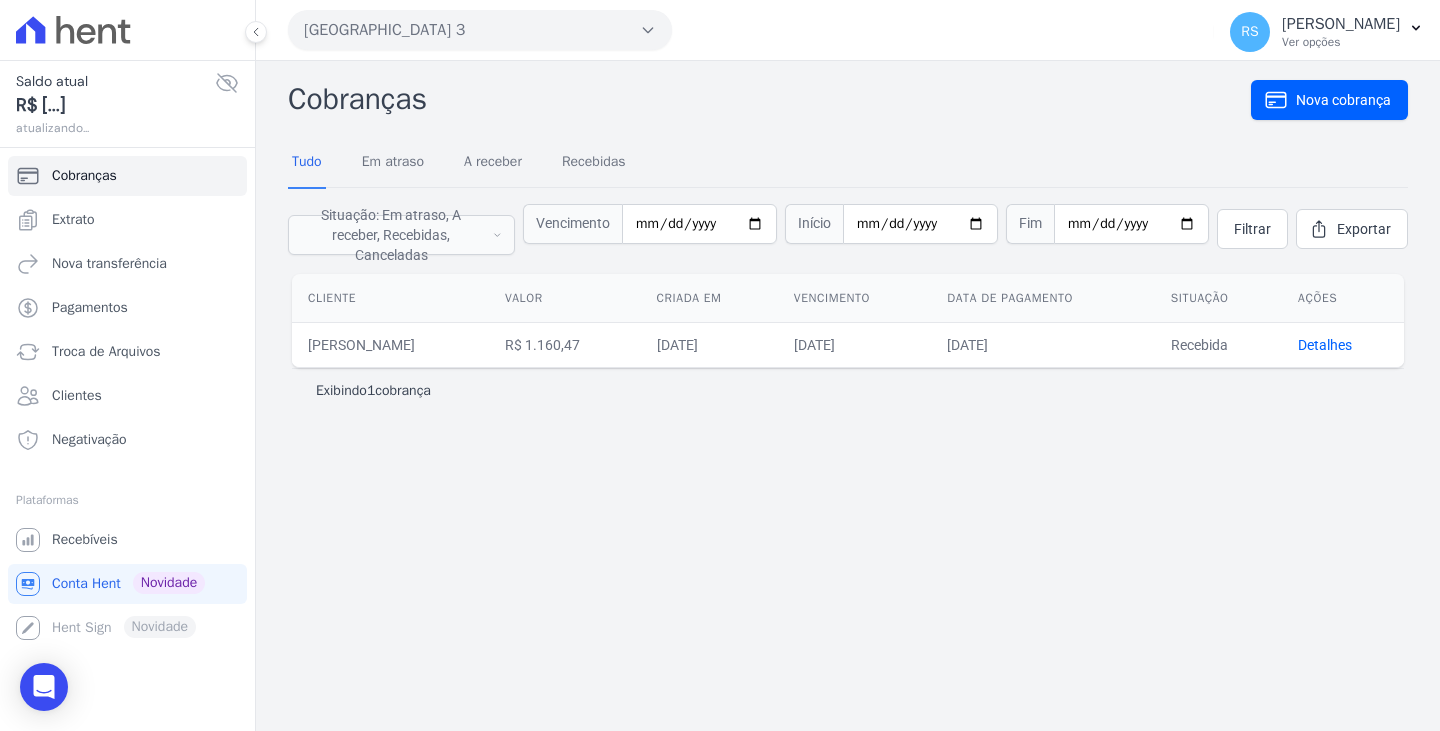scroll, scrollTop: 0, scrollLeft: 0, axis: both 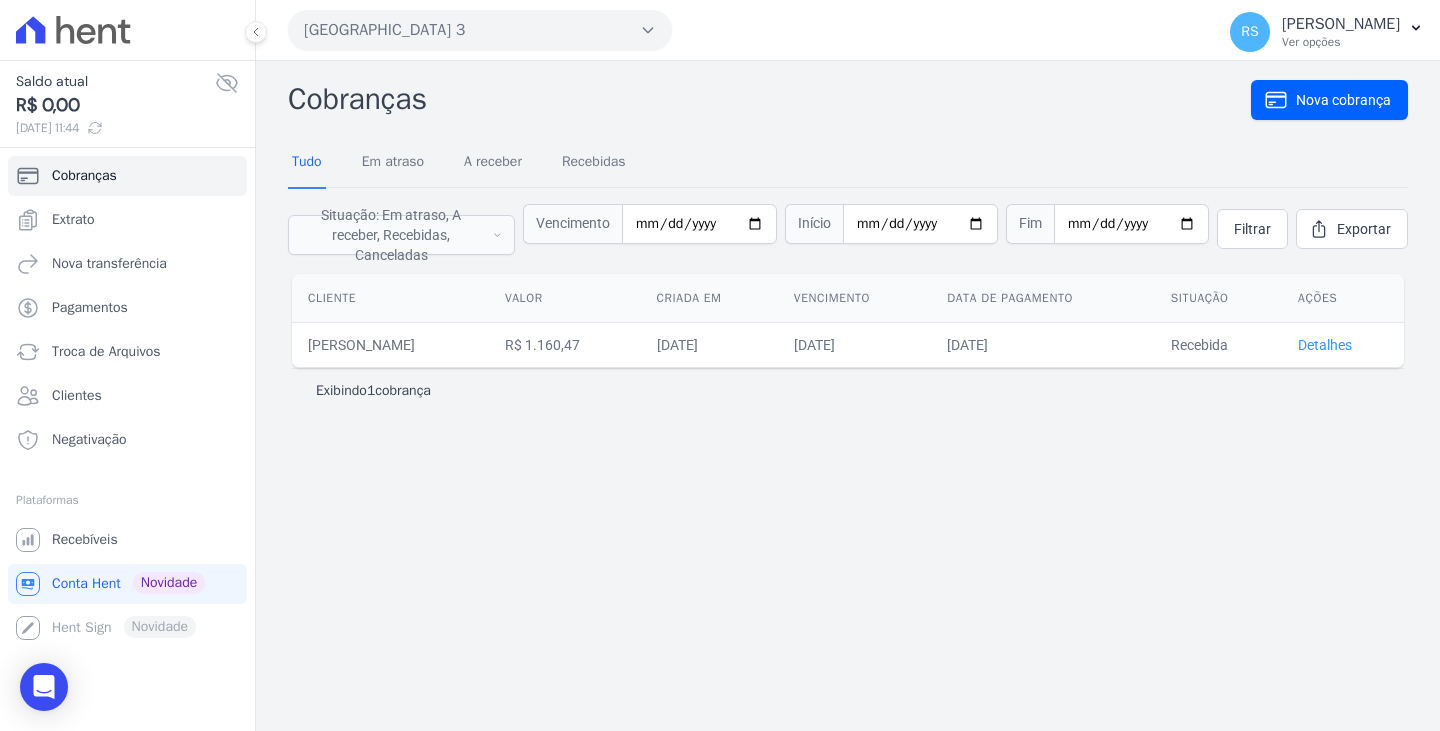 click on "Detalhes" at bounding box center [1325, 345] 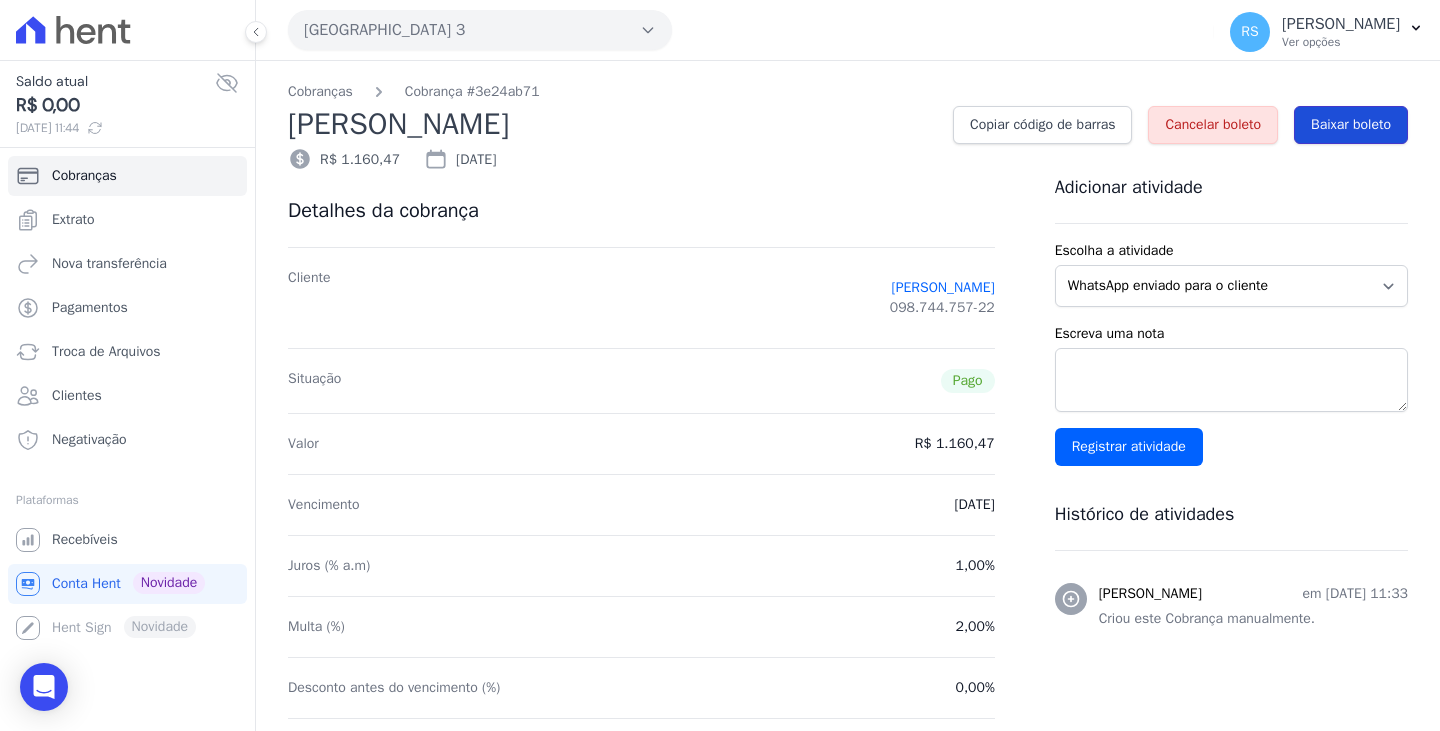 click on "Baixar boleto" at bounding box center (1351, 125) 